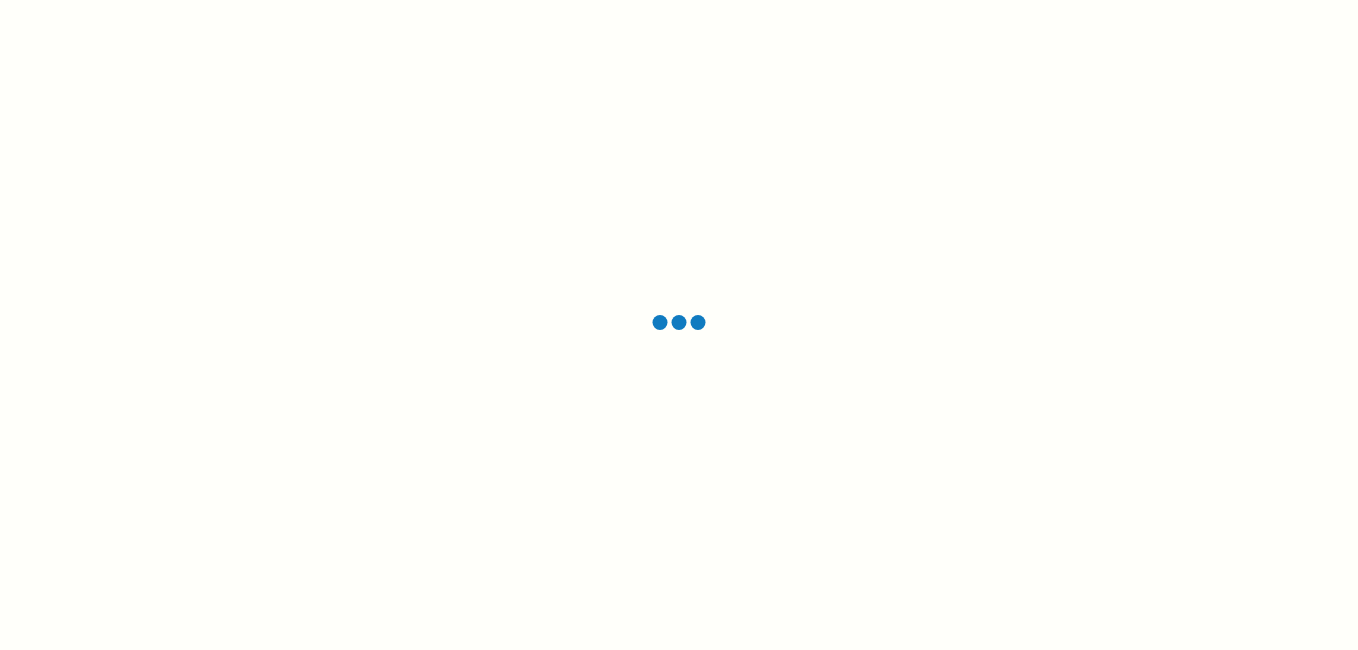 scroll, scrollTop: 0, scrollLeft: 0, axis: both 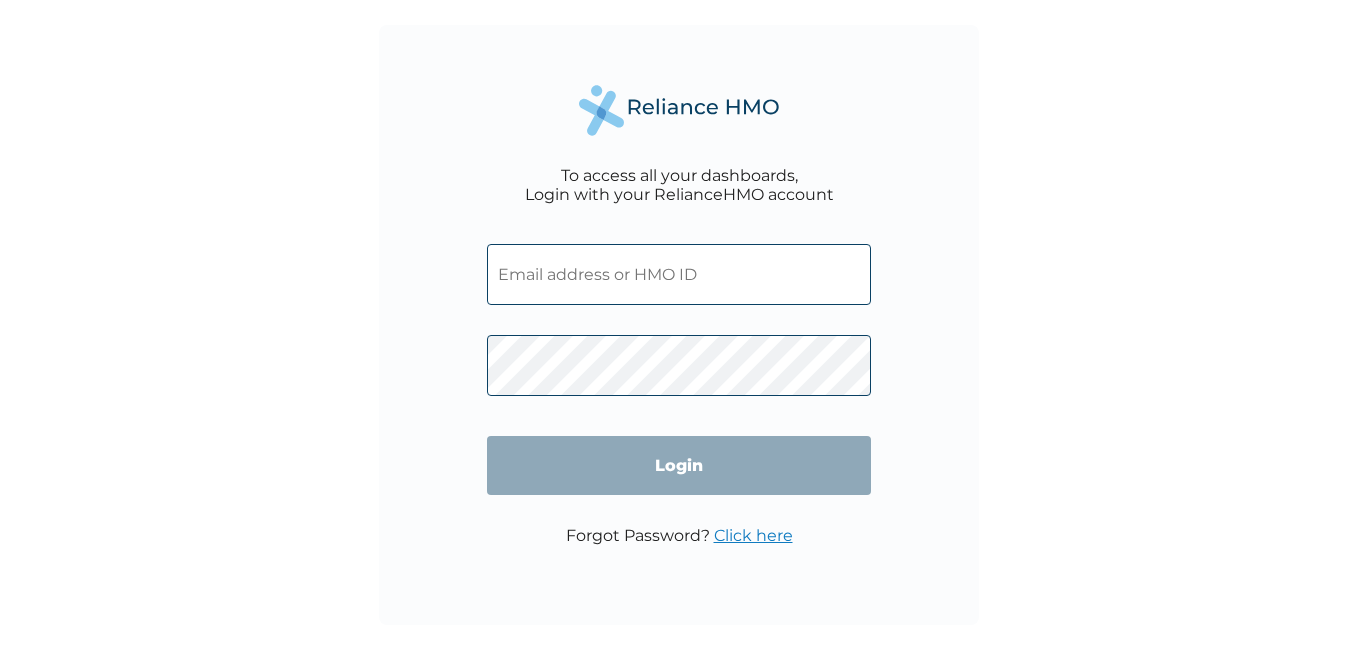 type on "chidinmatochukwu@bukkahut.com" 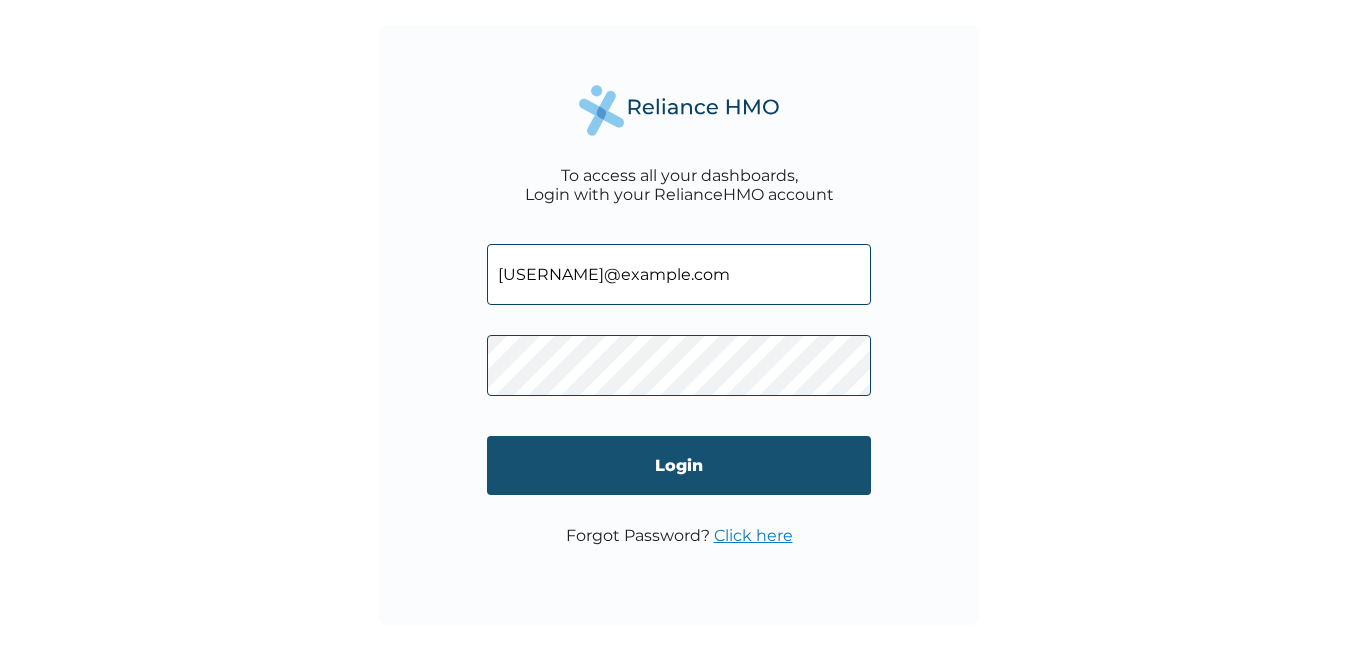 click on "Login" at bounding box center (679, 465) 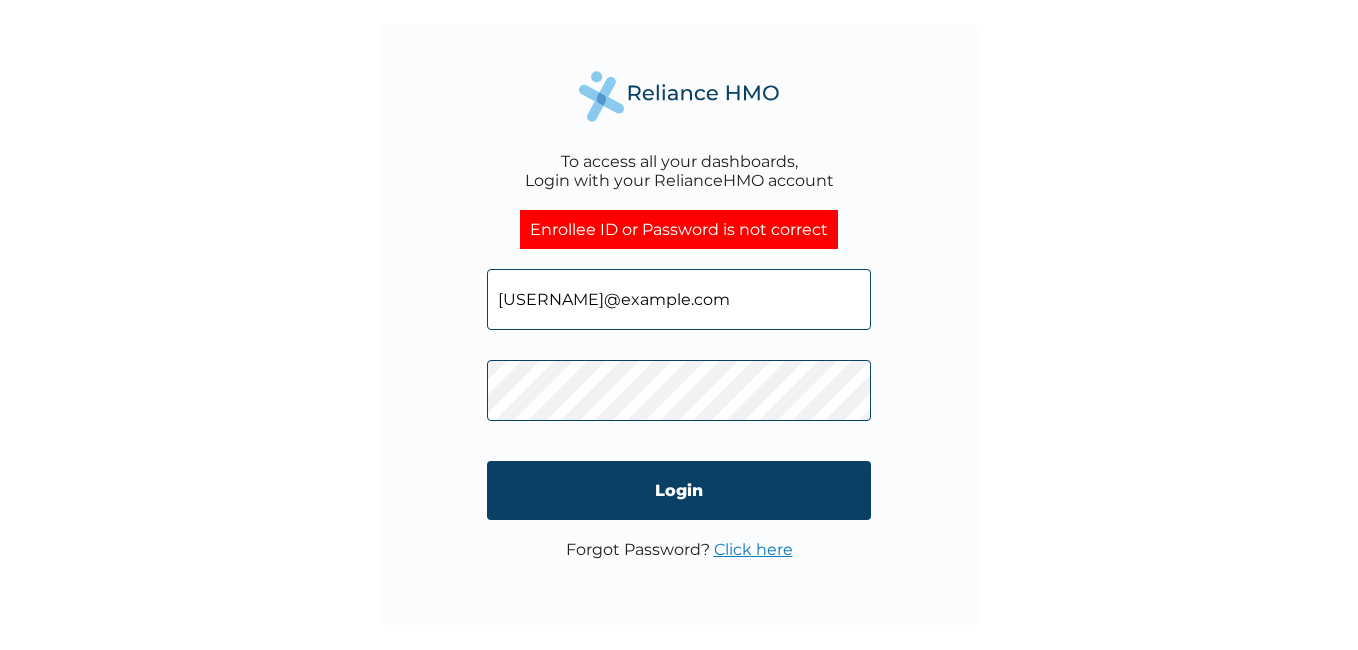 click on "Click here" at bounding box center (753, 549) 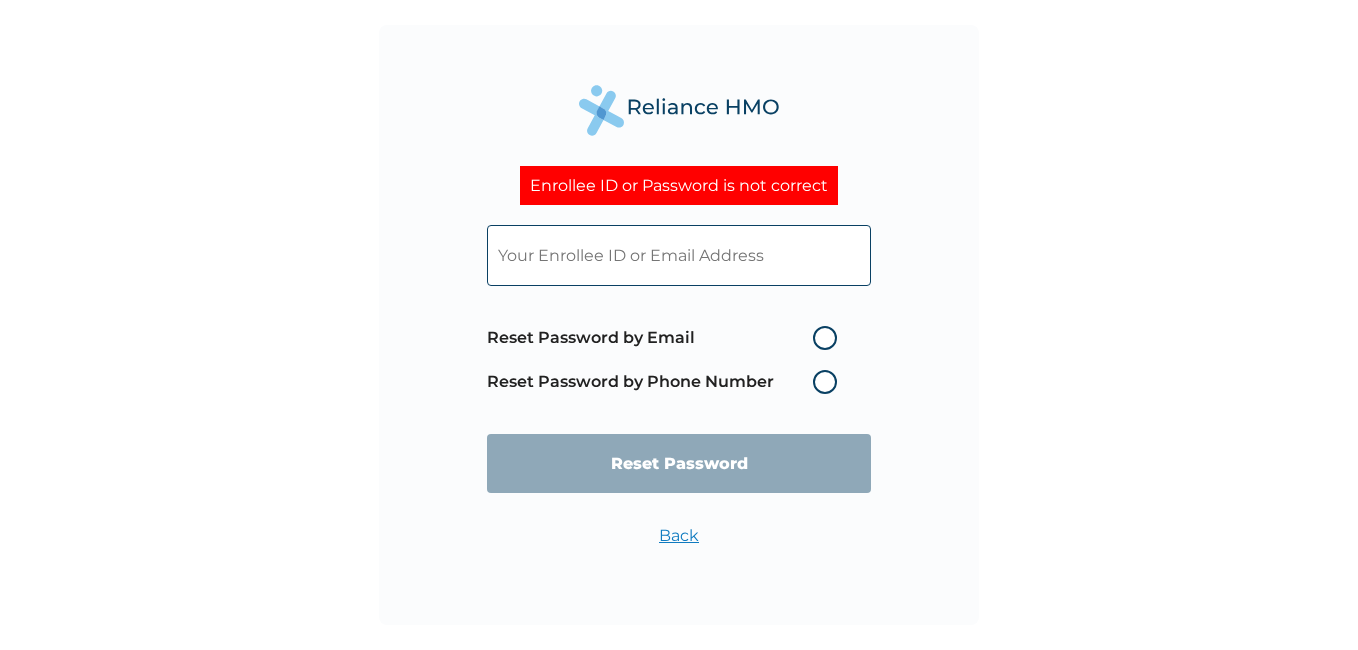click on "Reset Password by Email" at bounding box center (667, 338) 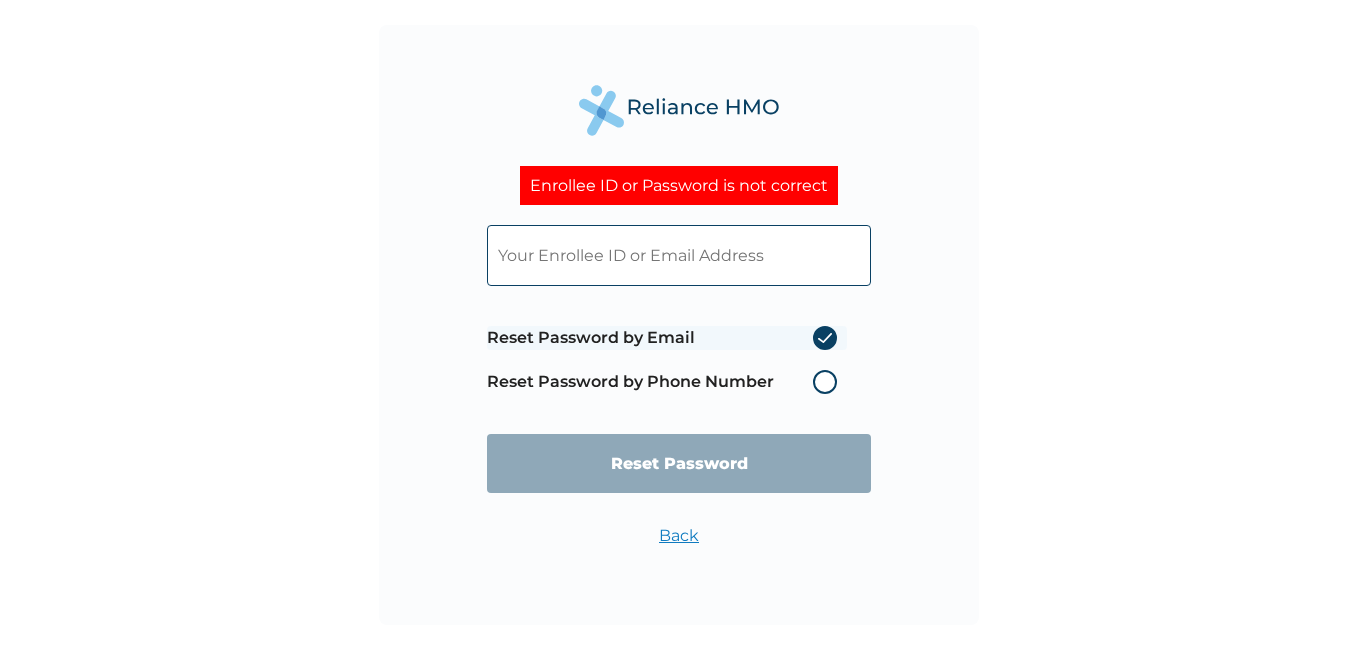 radio on "true" 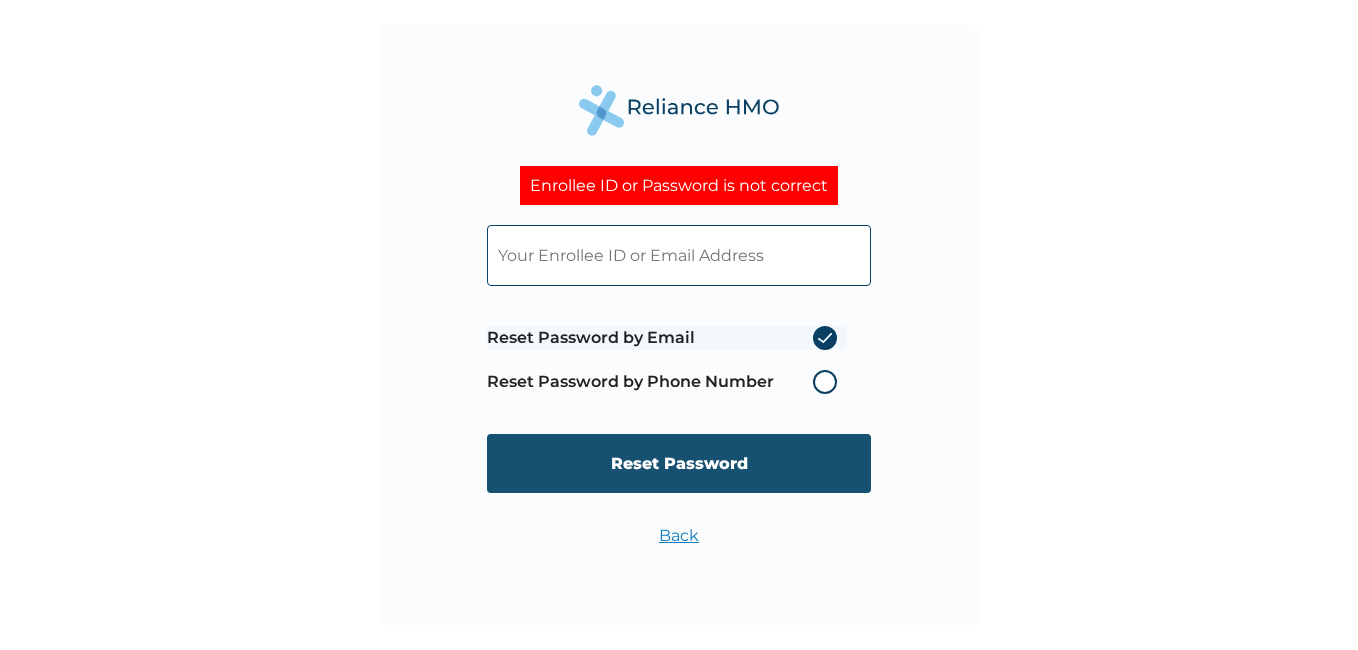 click on "Reset Password" at bounding box center [679, 463] 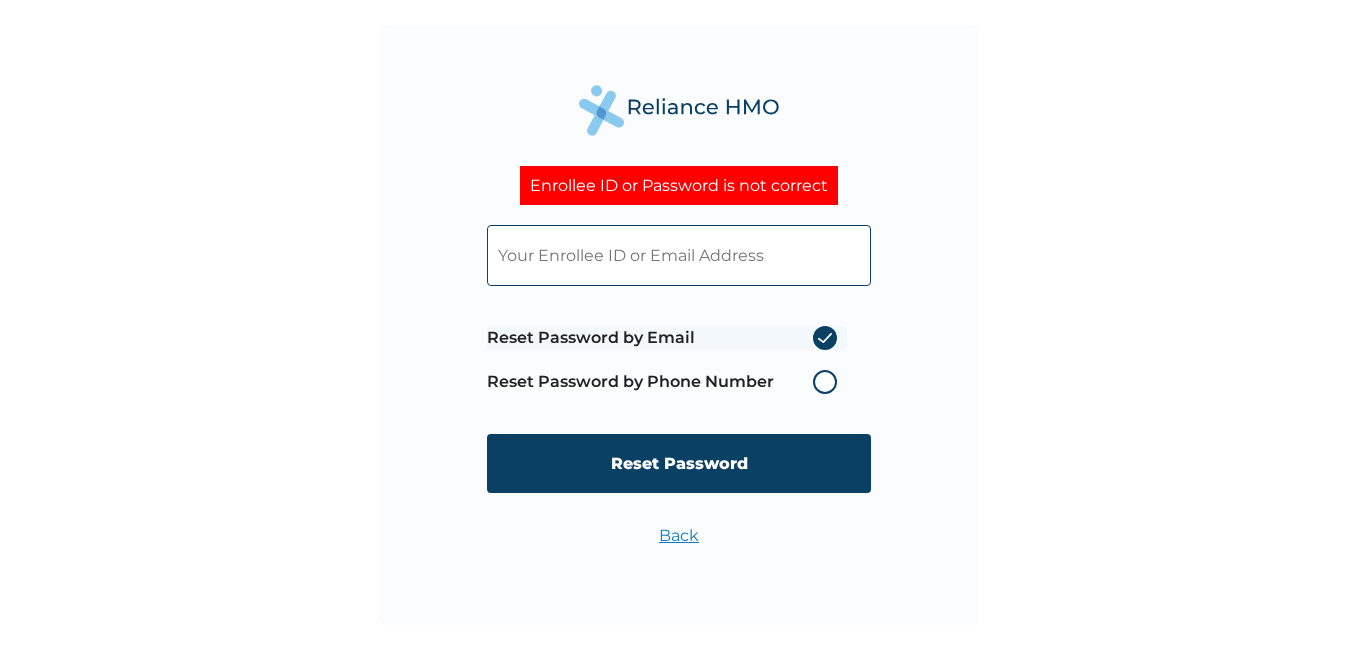 click at bounding box center [679, 255] 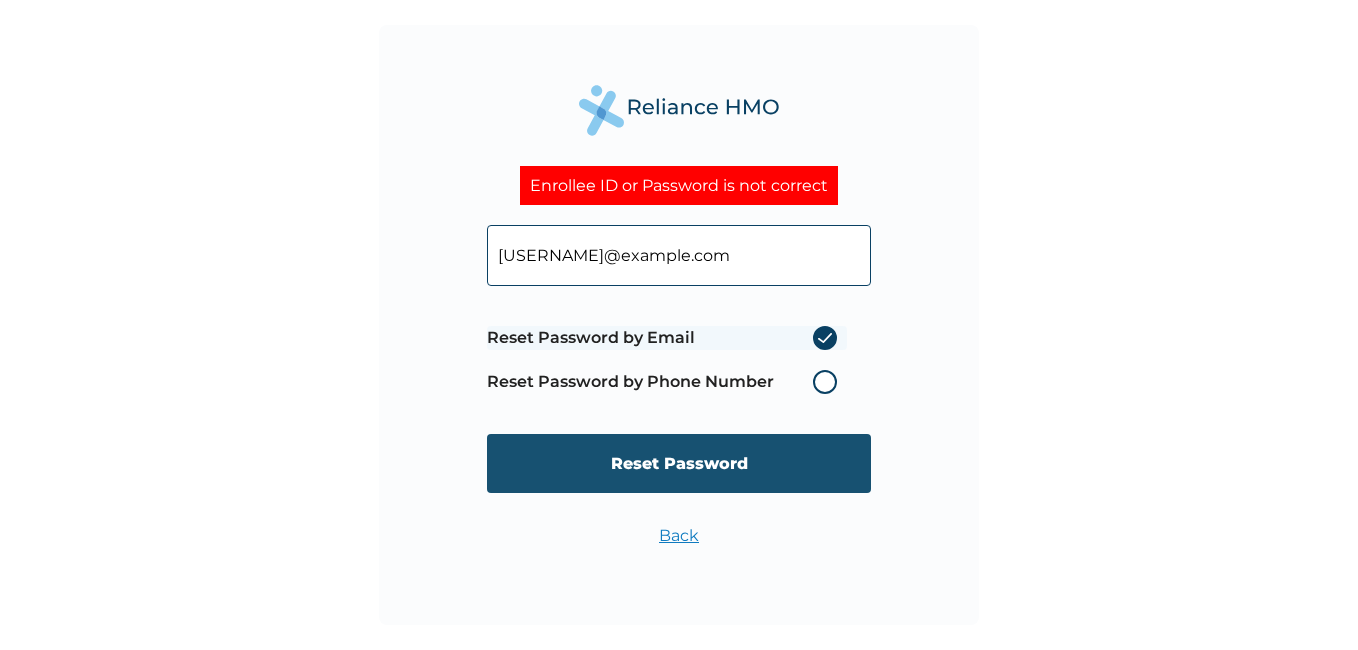 click on "Reset Password" at bounding box center (679, 463) 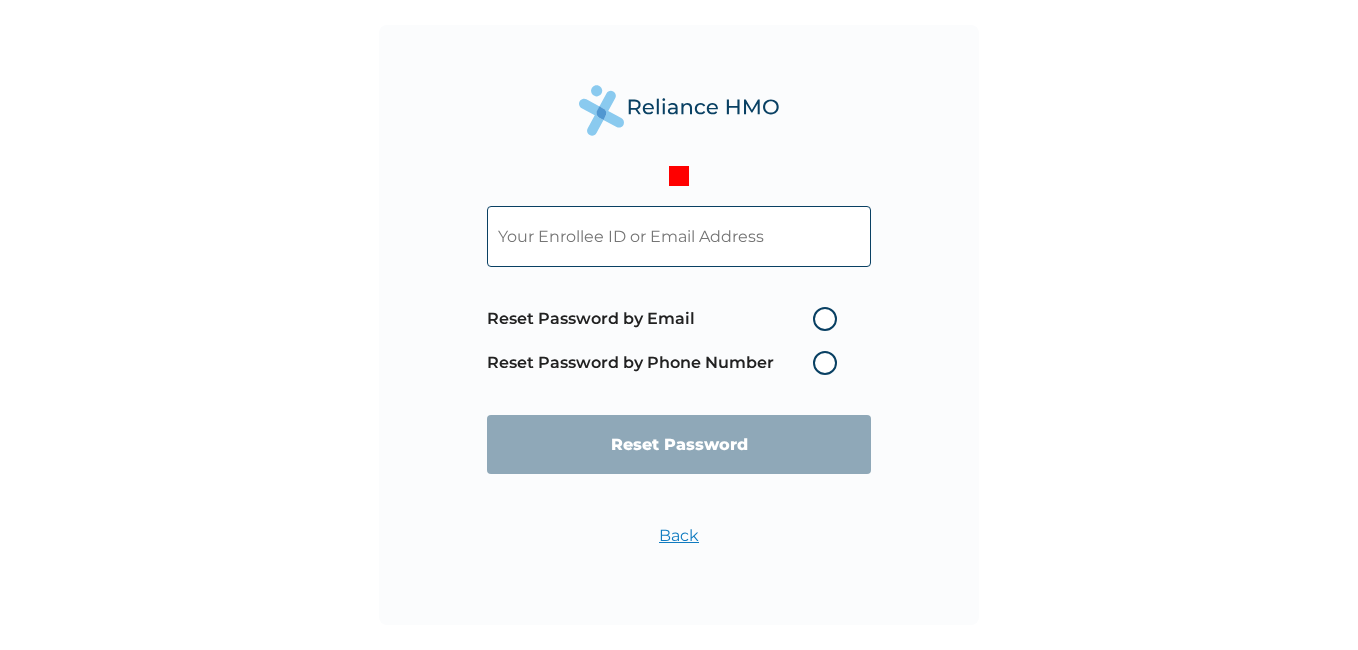 click on "Reset Password by Email" at bounding box center (667, 319) 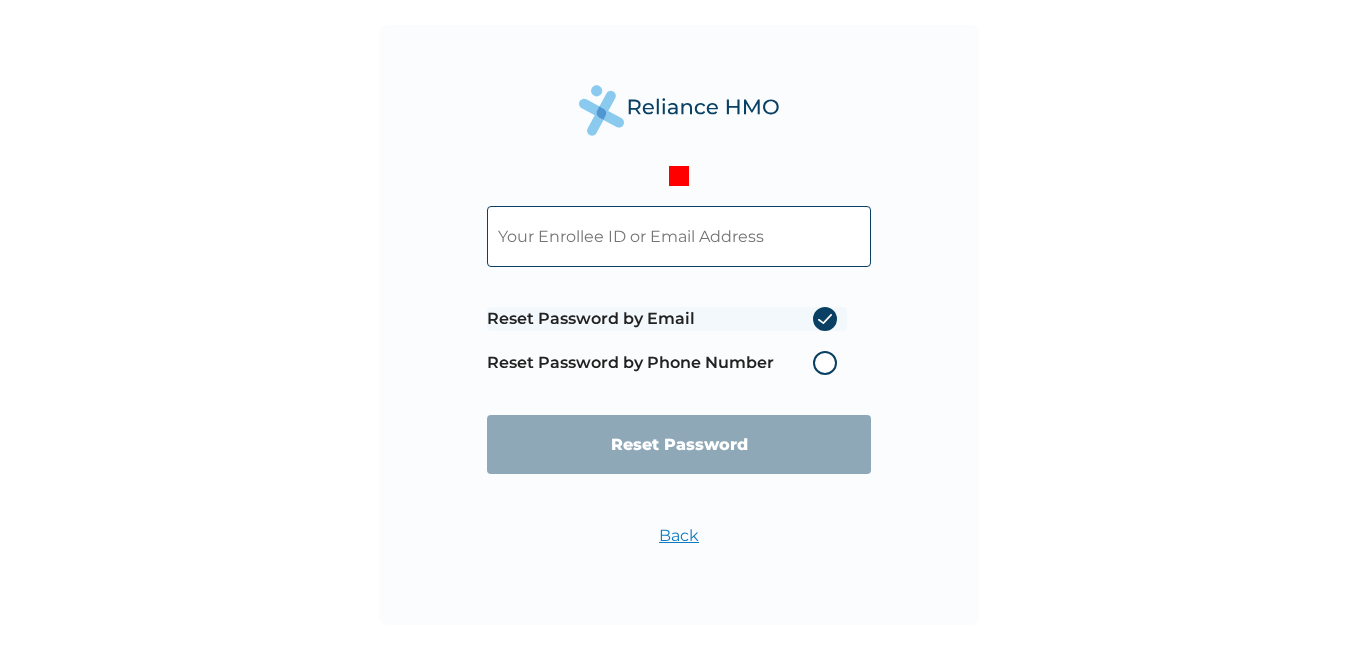 radio on "true" 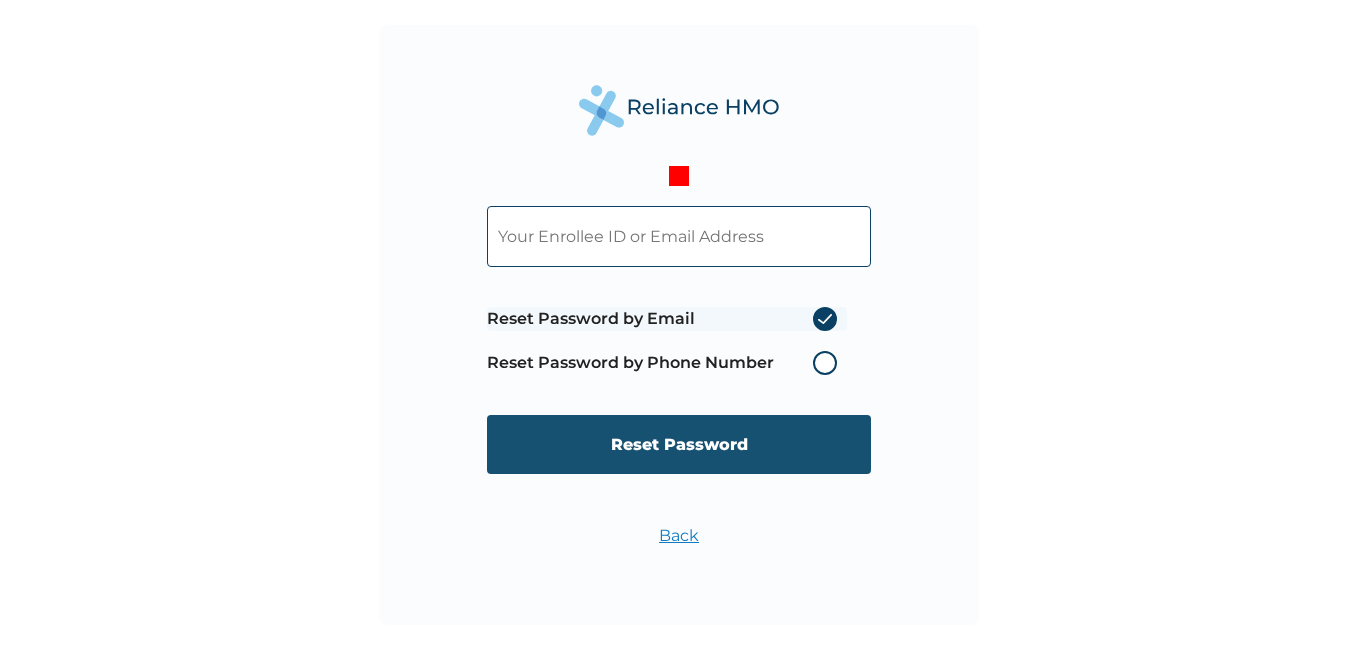 click on "Reset Password" at bounding box center [679, 444] 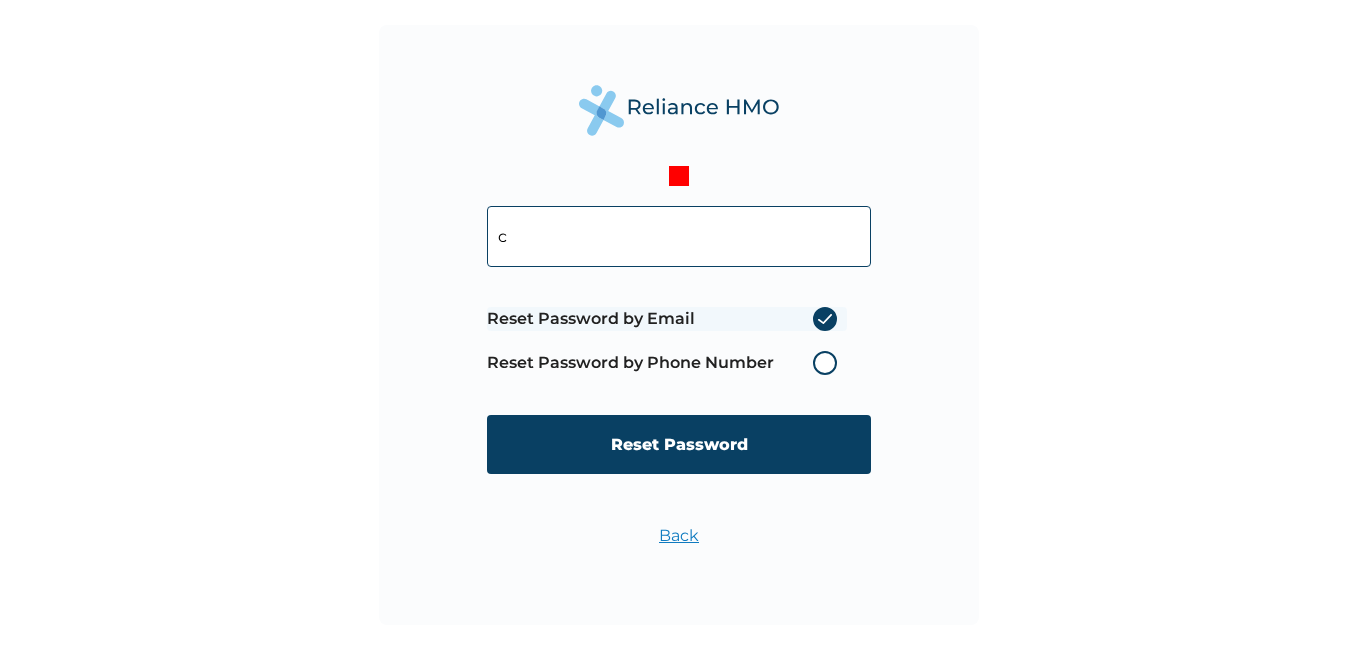 type on "[USERNAME]@example.com" 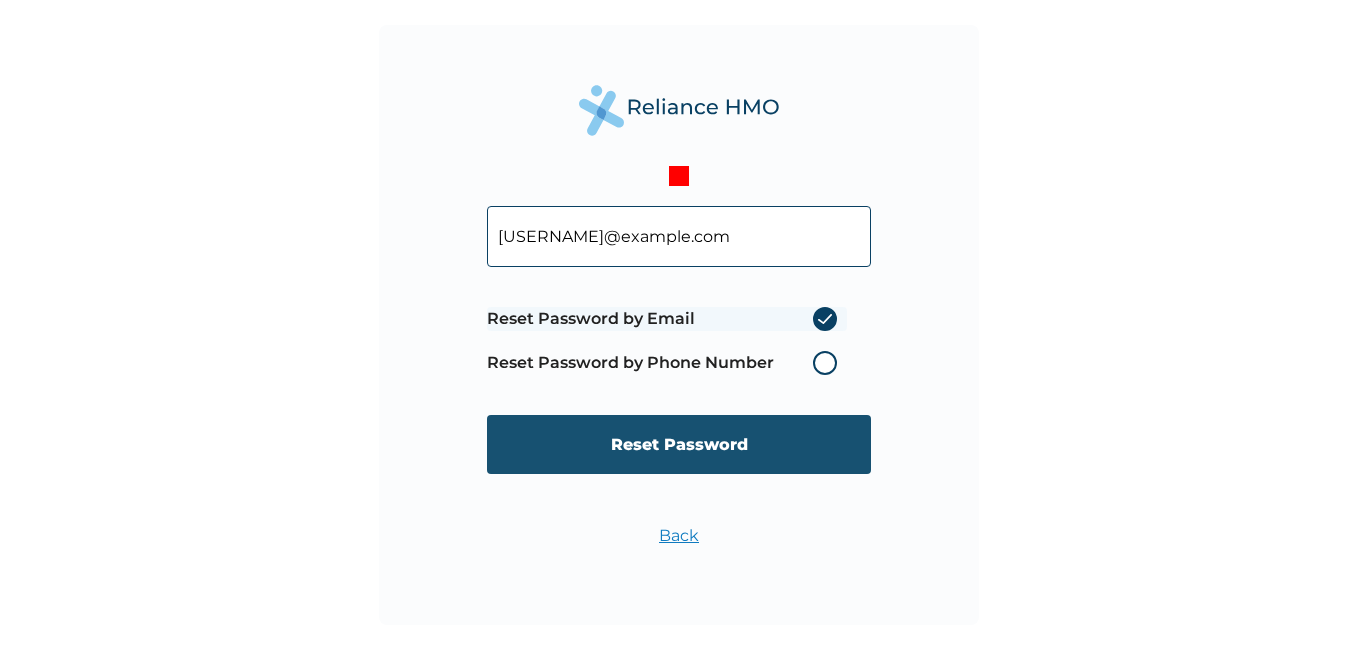 click on "Reset Password" at bounding box center (679, 444) 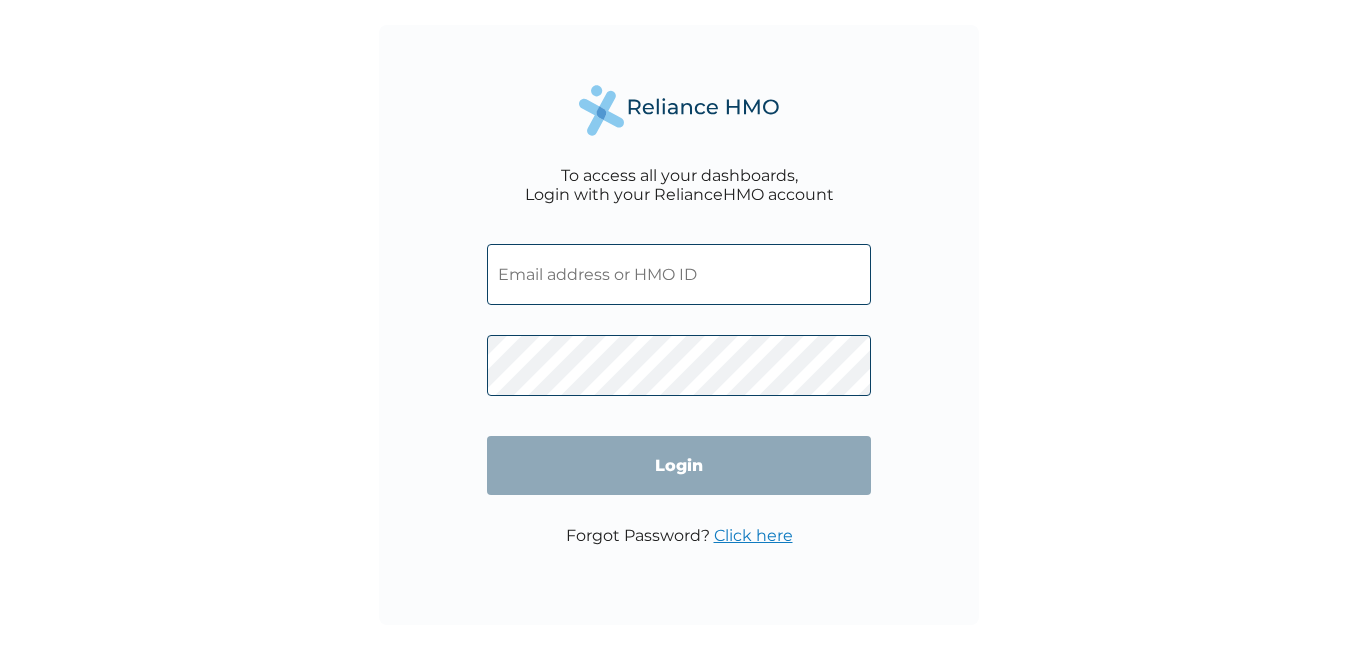 scroll, scrollTop: 0, scrollLeft: 0, axis: both 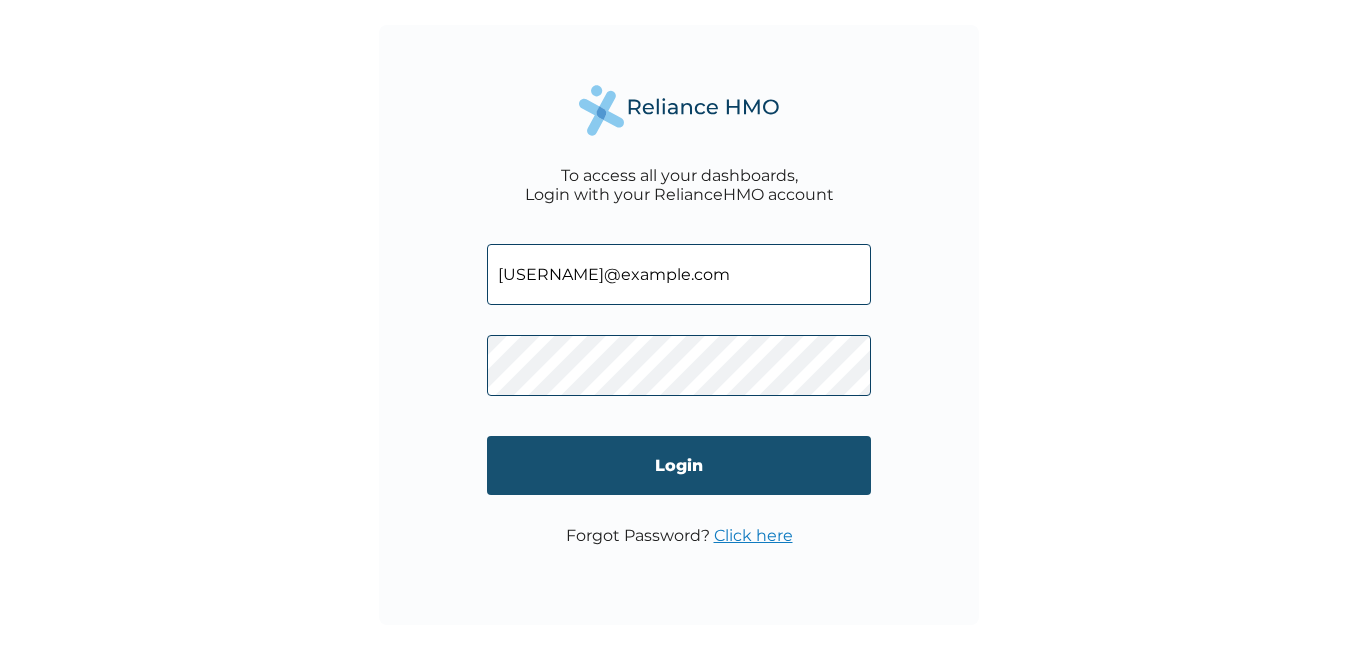 click on "Login" at bounding box center (679, 465) 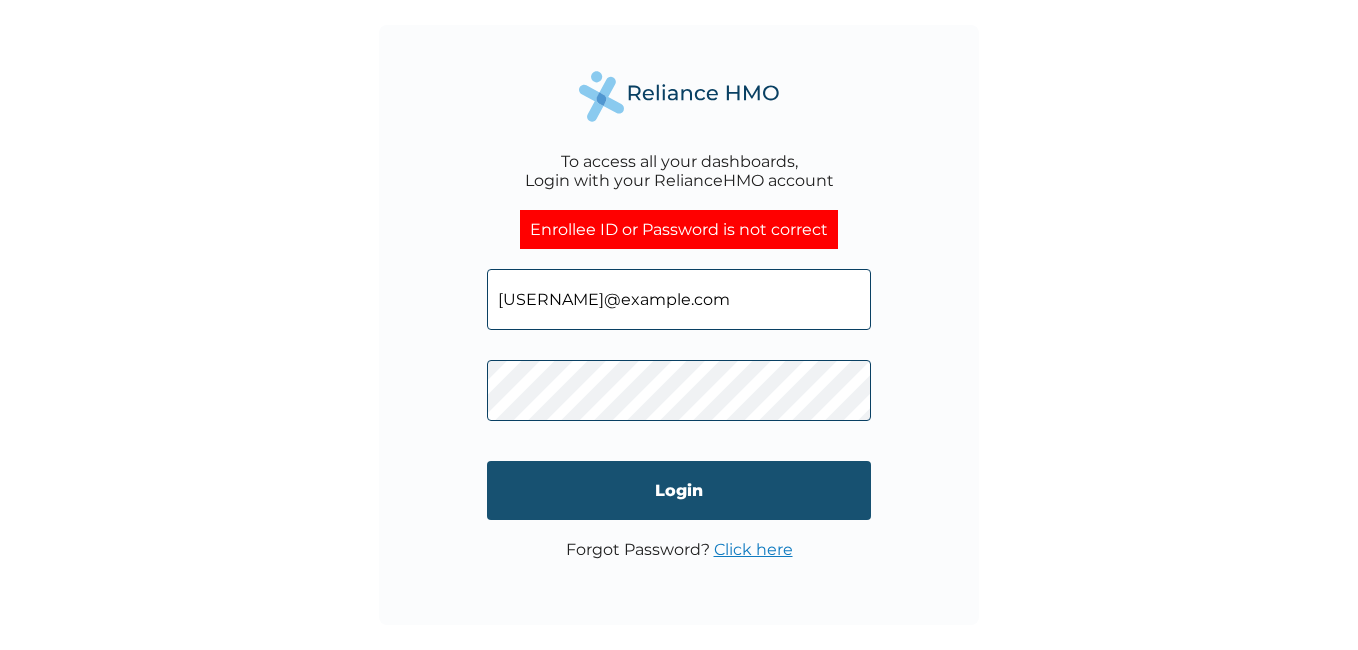 click on "Login" at bounding box center (679, 490) 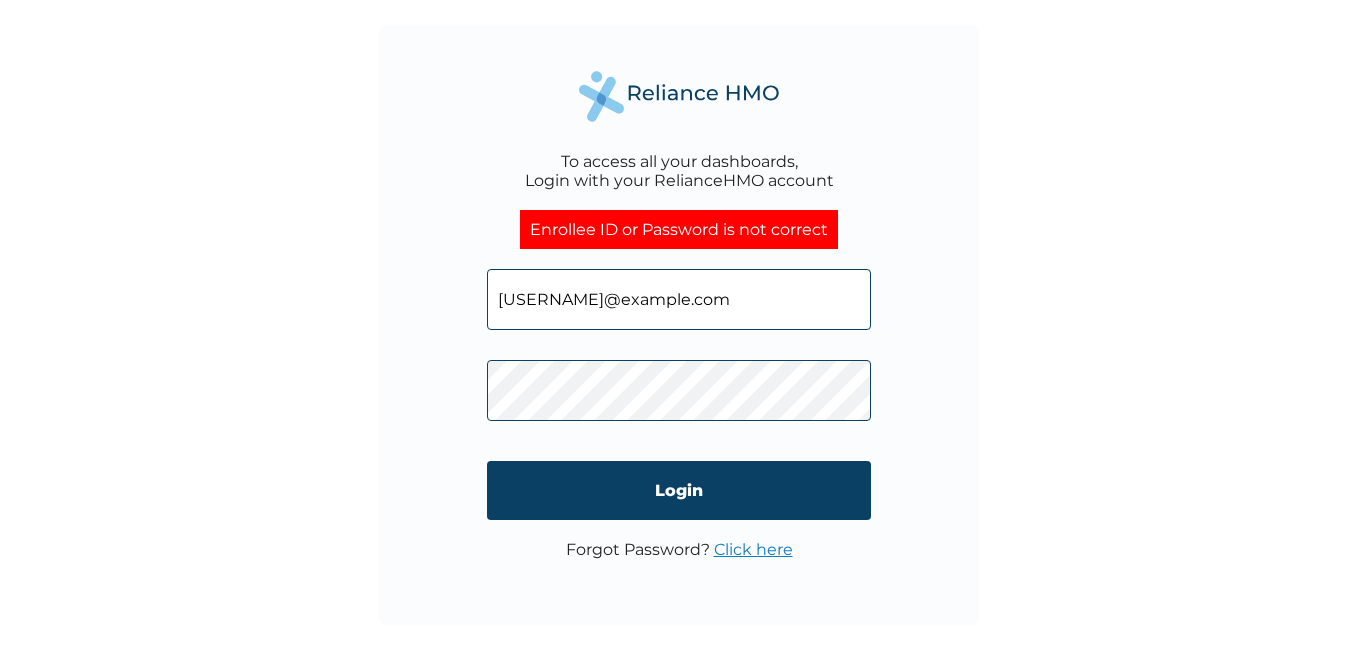 click on "Click here" at bounding box center (753, 549) 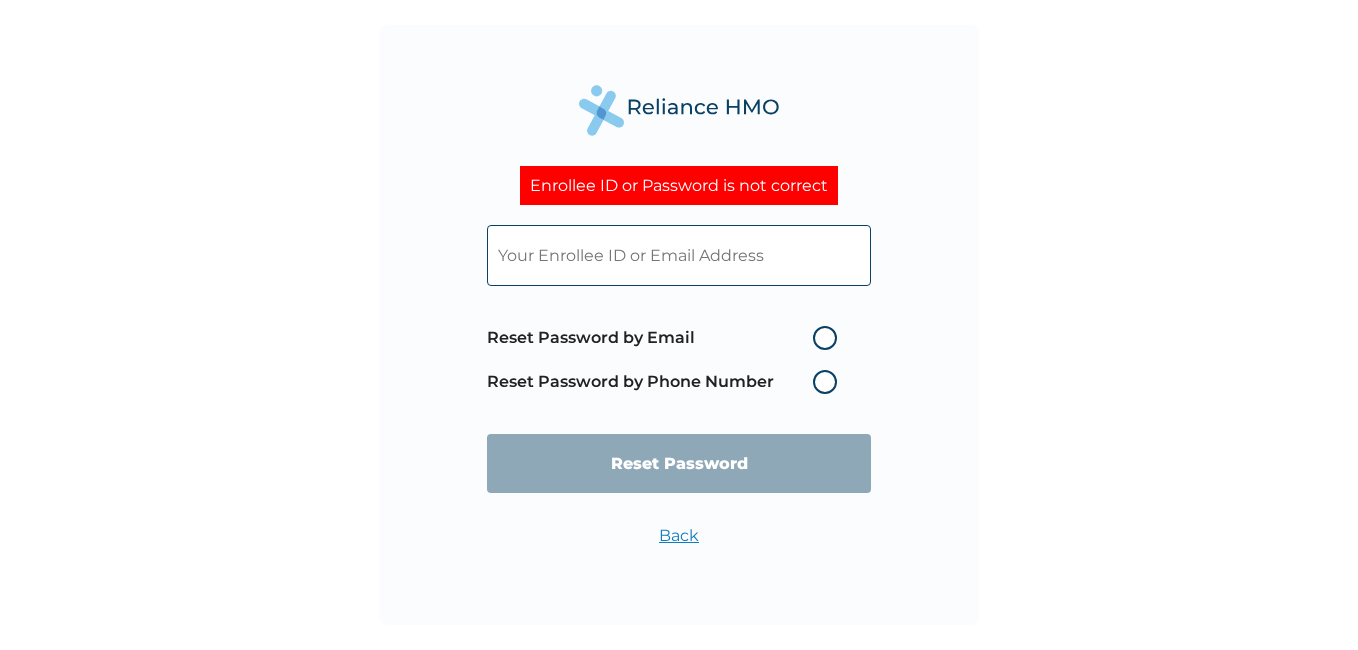 click on "Reset Password by Email" at bounding box center [667, 338] 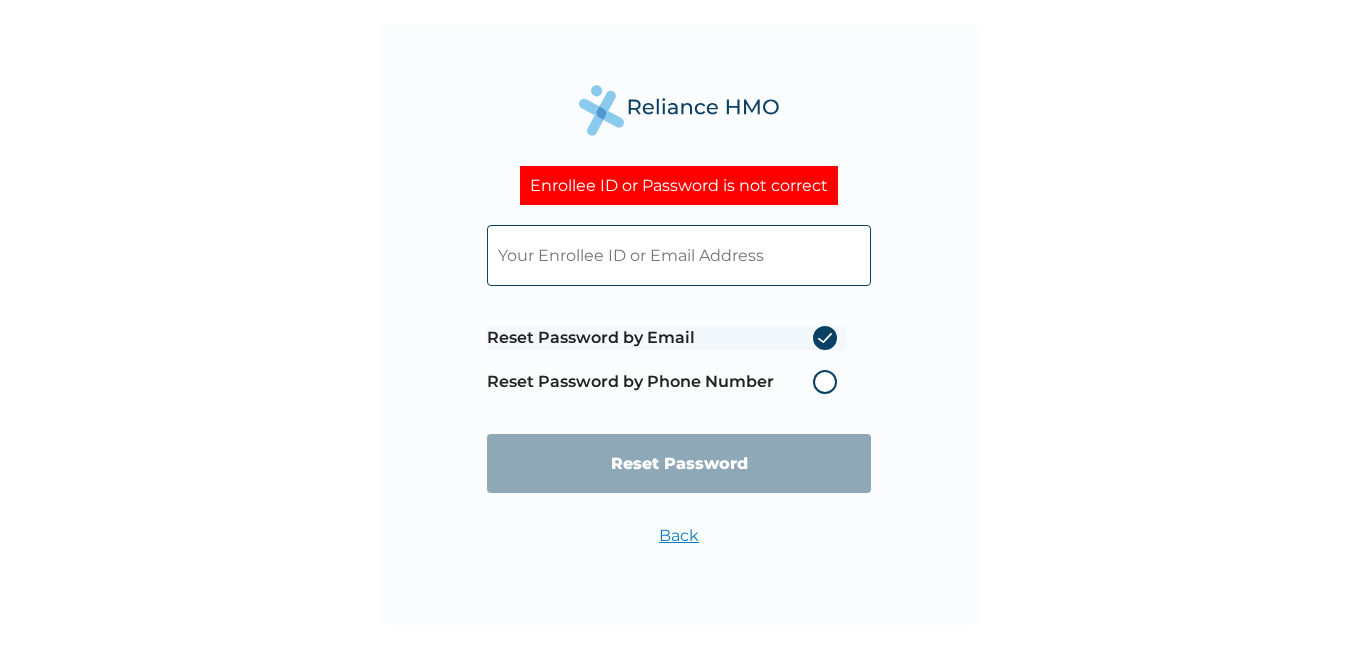 radio on "true" 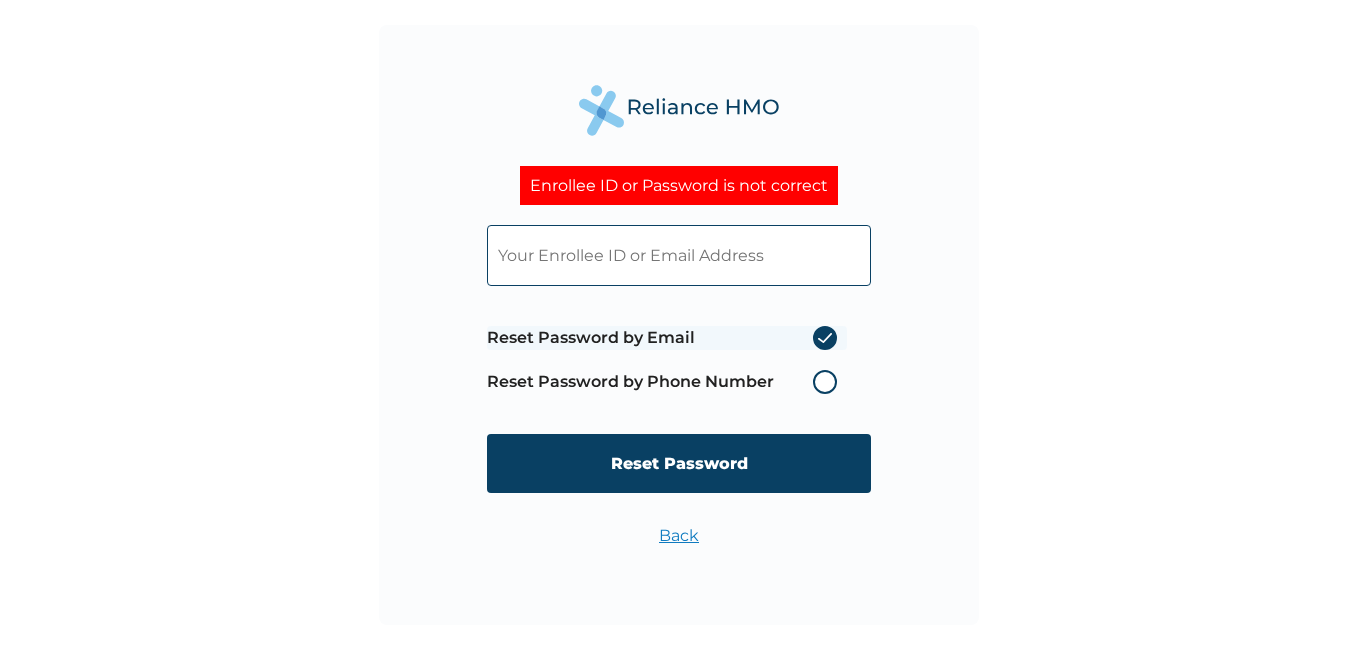 click at bounding box center (679, 255) 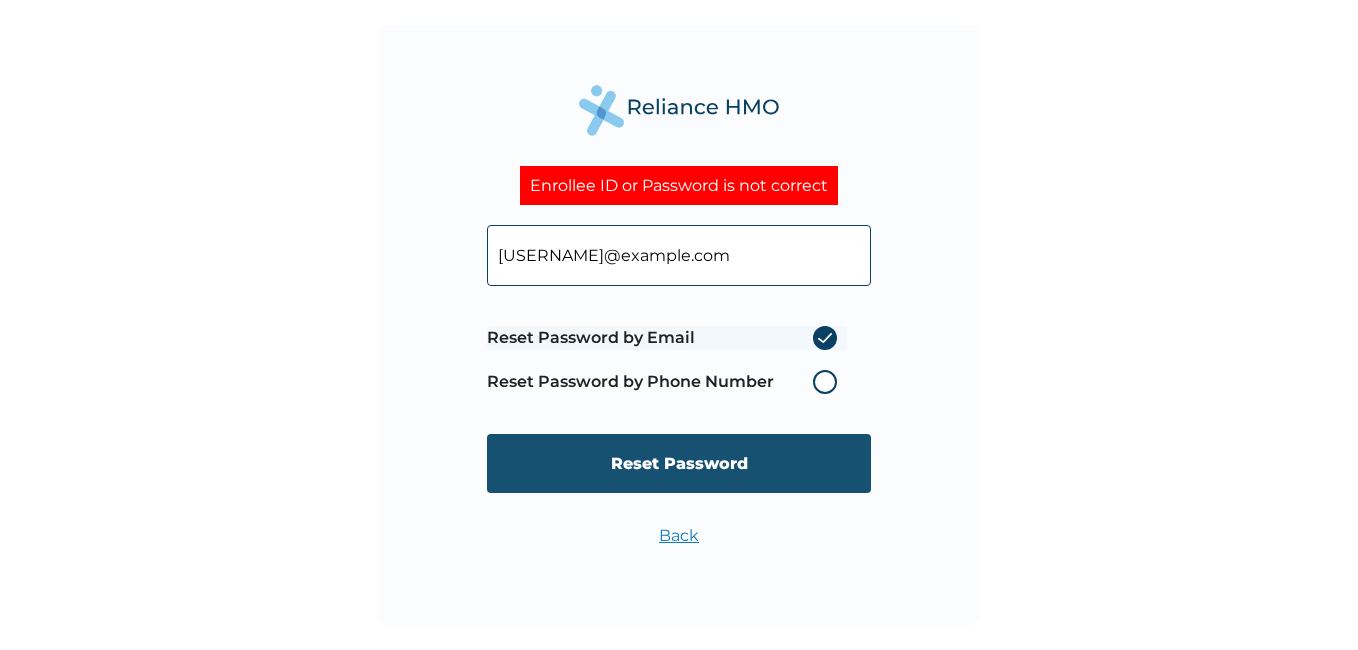 click on "Reset Password" at bounding box center [679, 463] 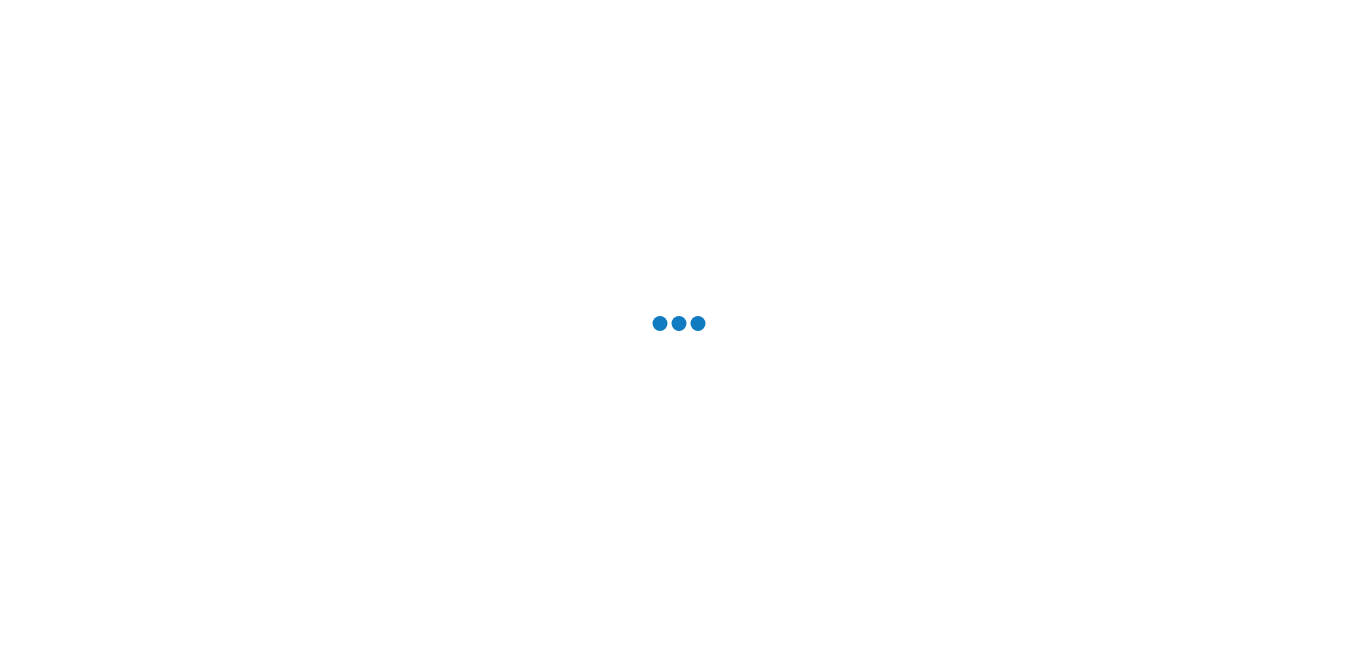 scroll, scrollTop: 0, scrollLeft: 0, axis: both 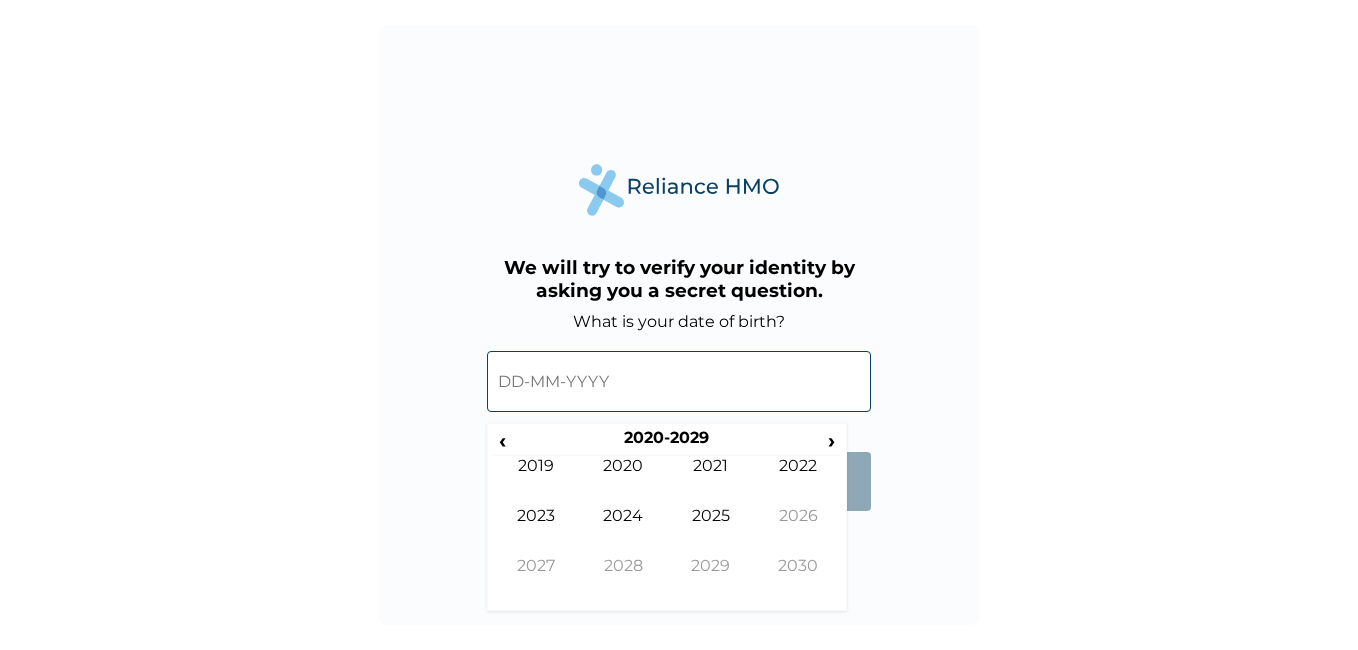 click at bounding box center (679, 381) 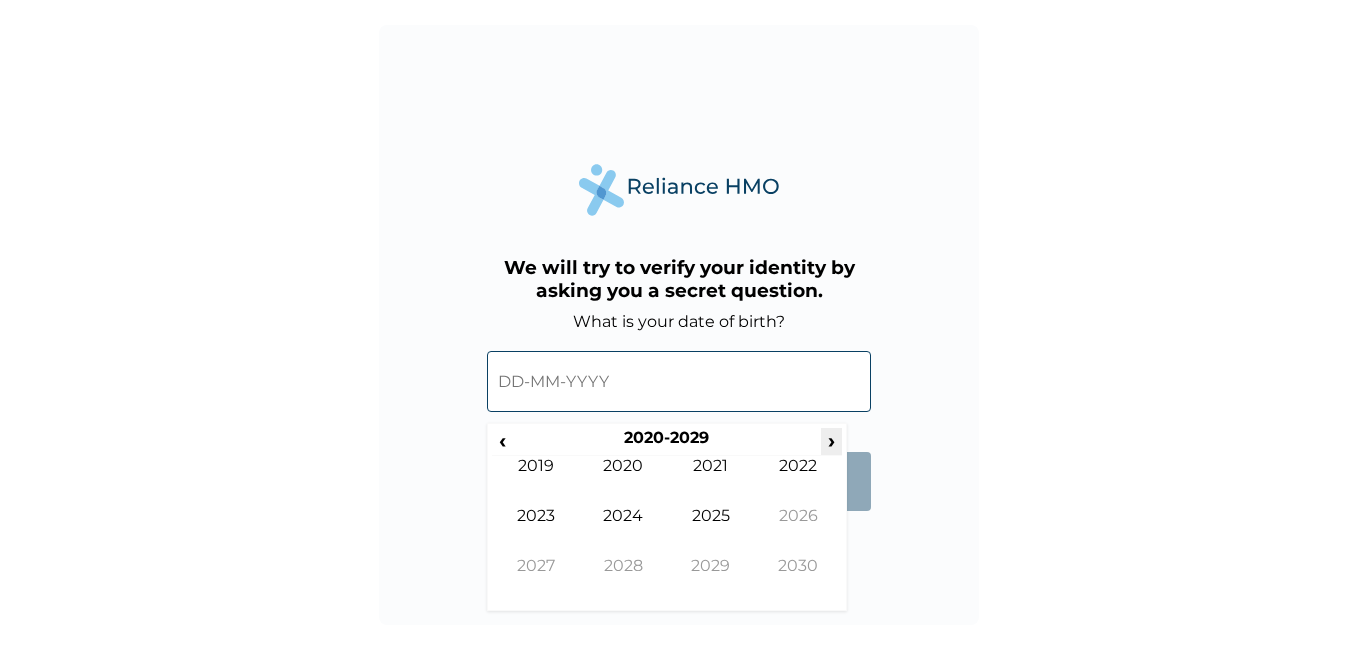click on "›" at bounding box center [832, 440] 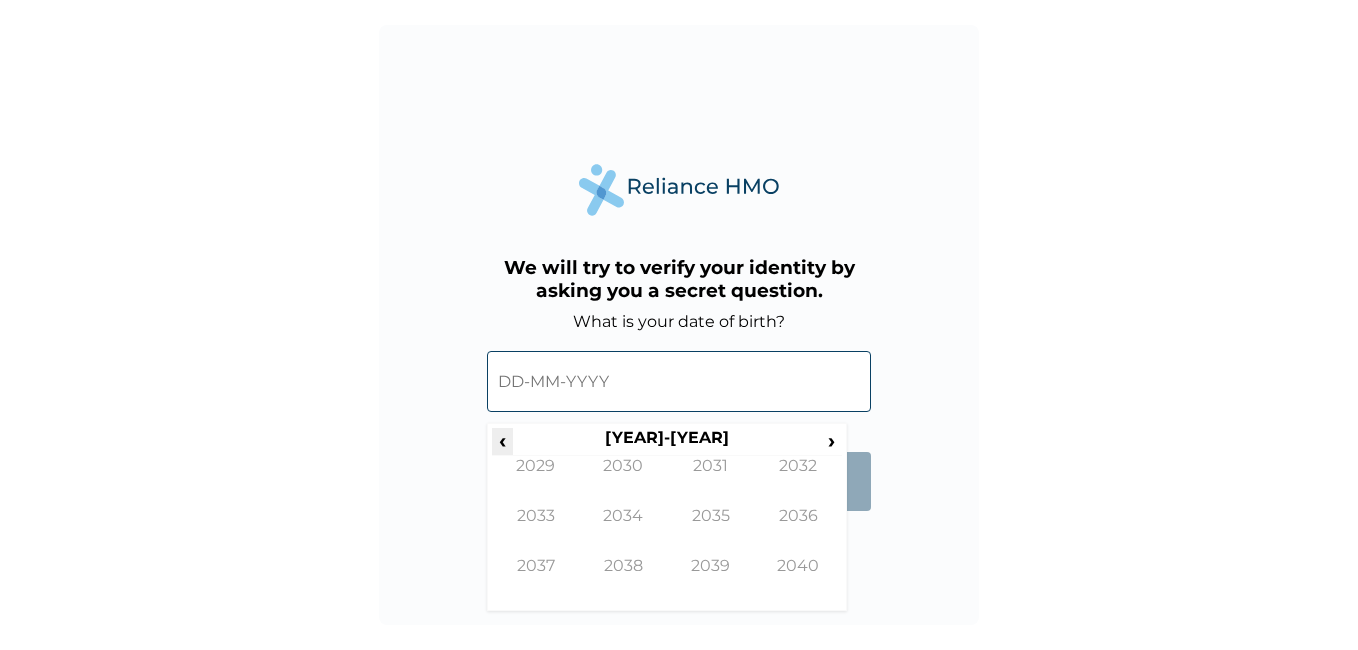 click on "‹" at bounding box center [502, 440] 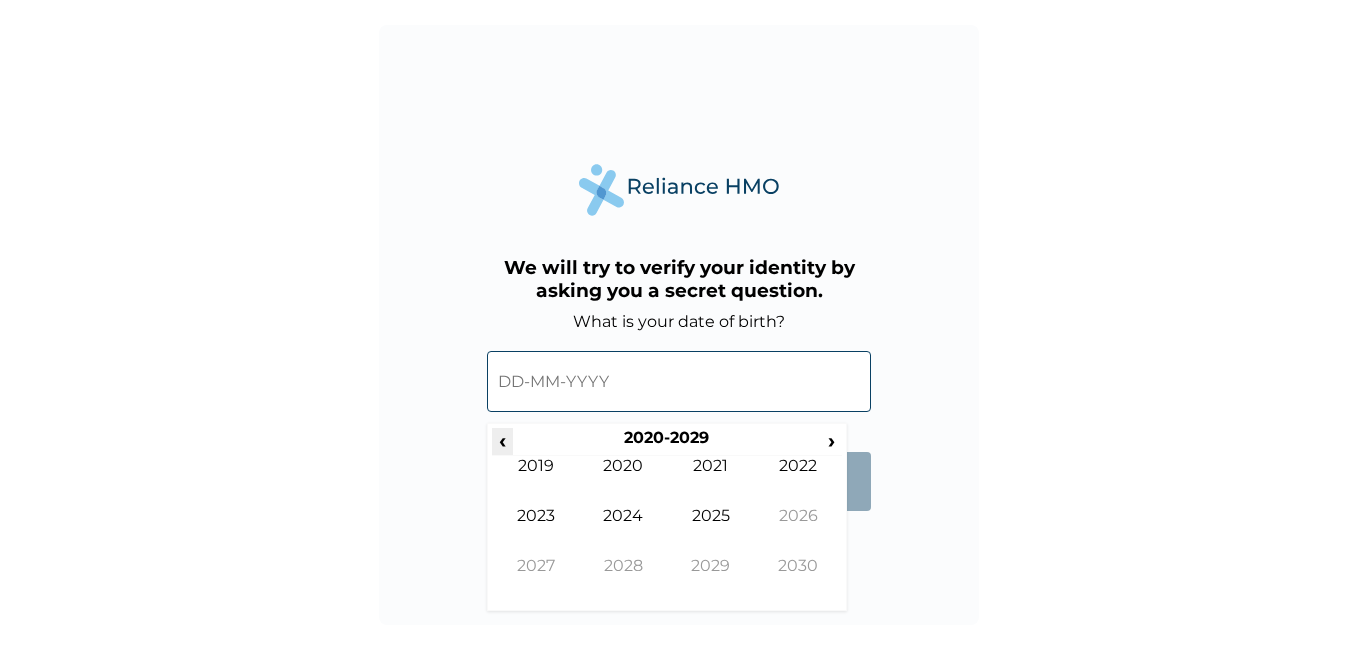 click on "‹" at bounding box center [502, 440] 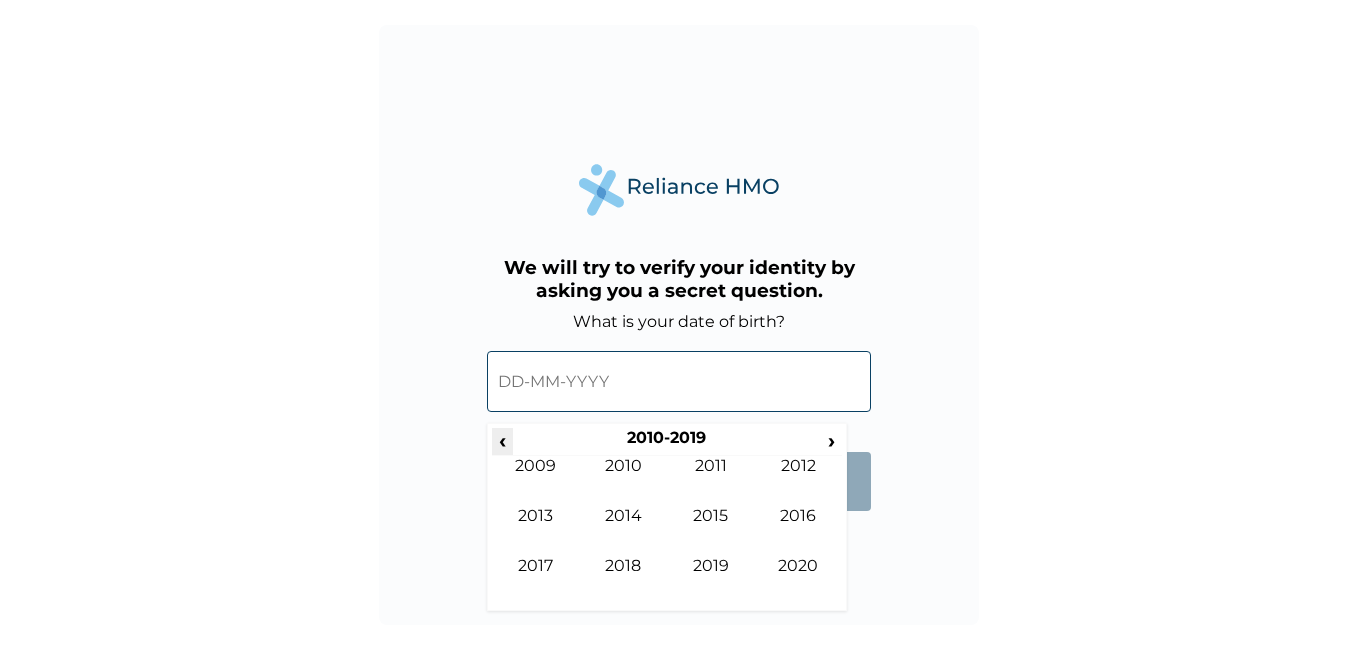 click on "‹" at bounding box center (502, 440) 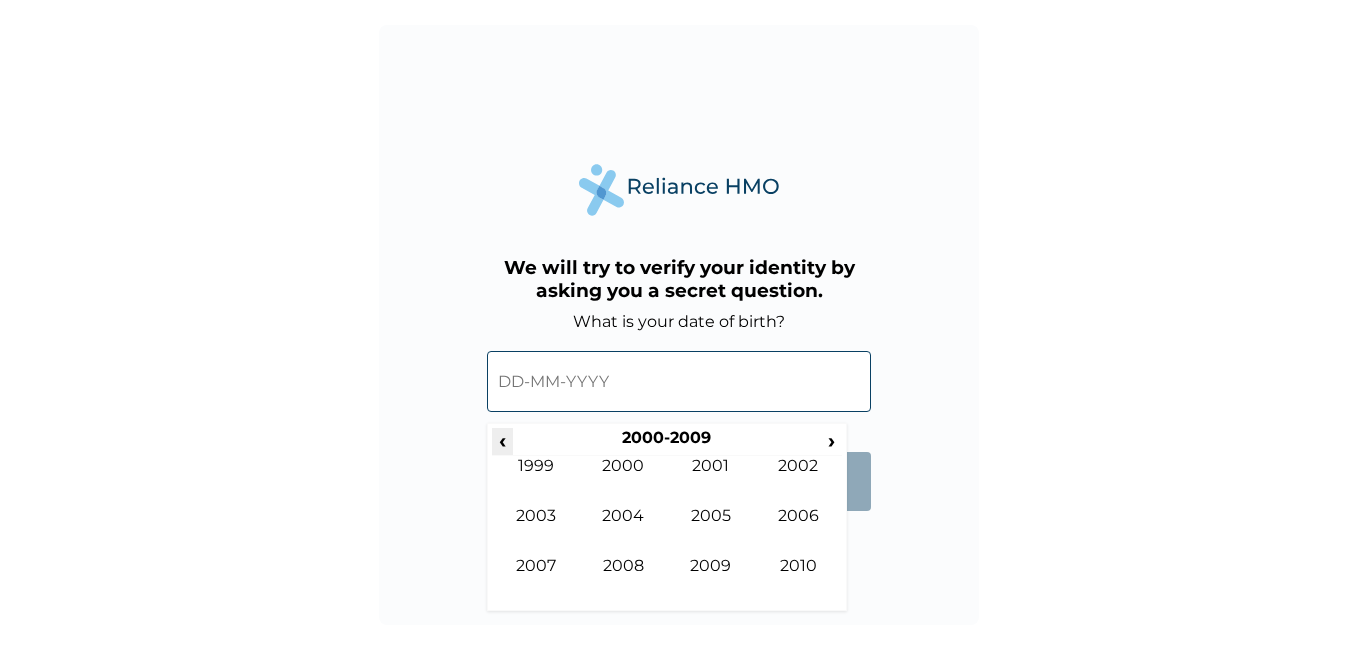 click on "‹" at bounding box center (502, 440) 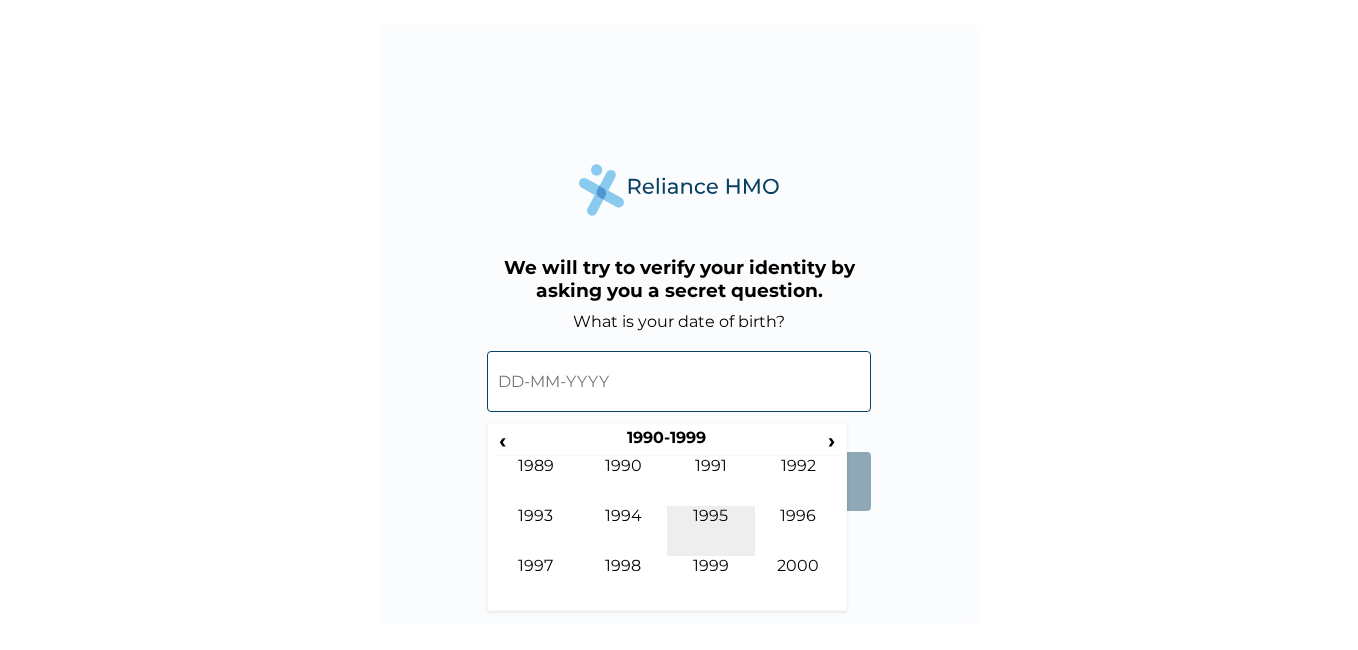 click on "1995" at bounding box center (711, 531) 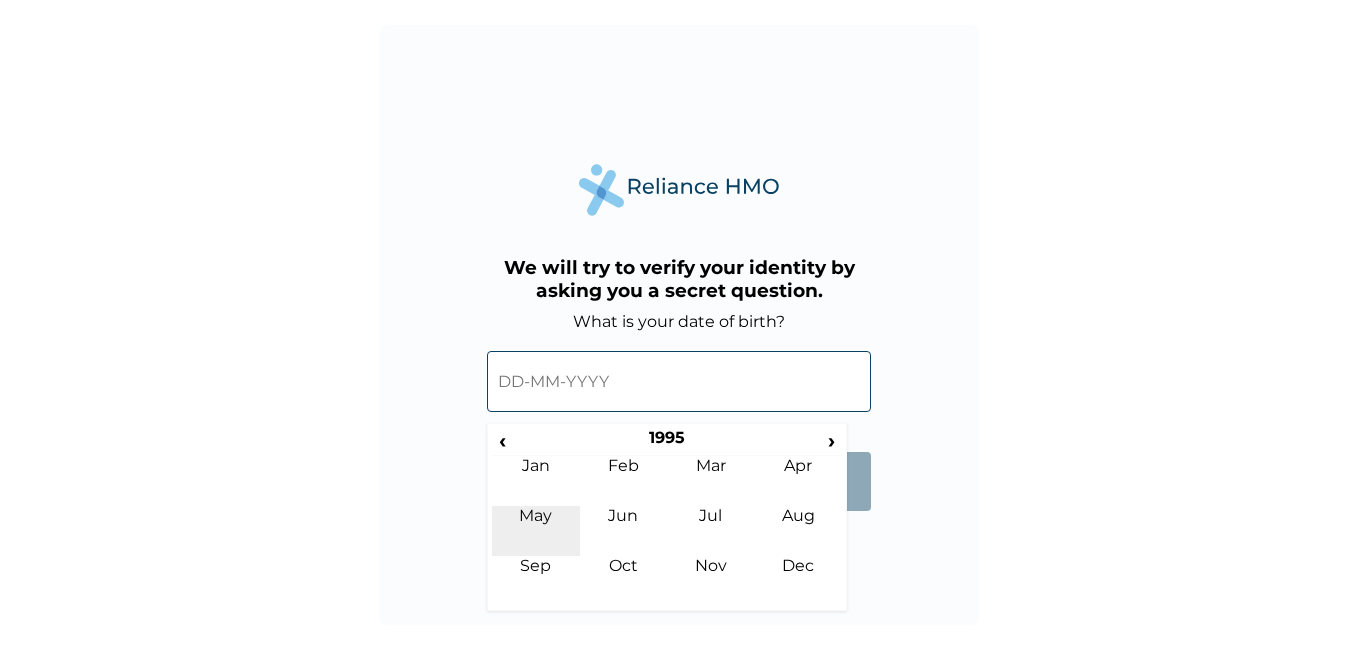 click on "May" at bounding box center [536, 531] 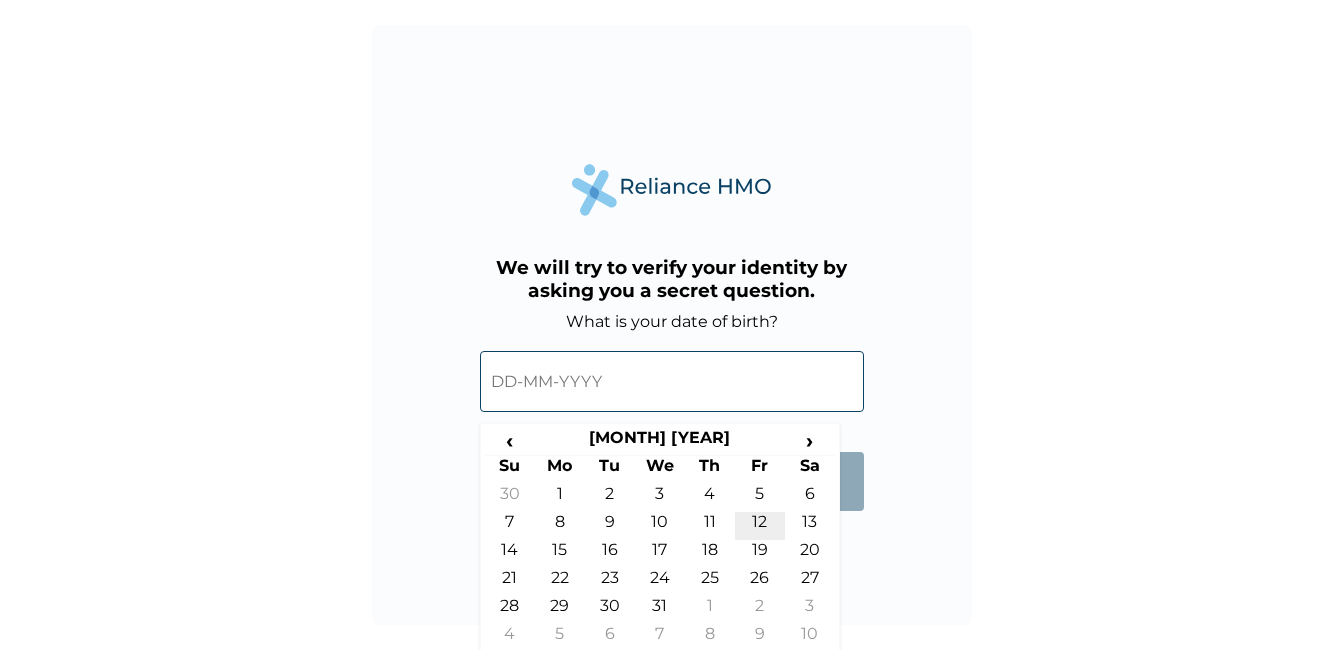 click on "12" at bounding box center (760, 526) 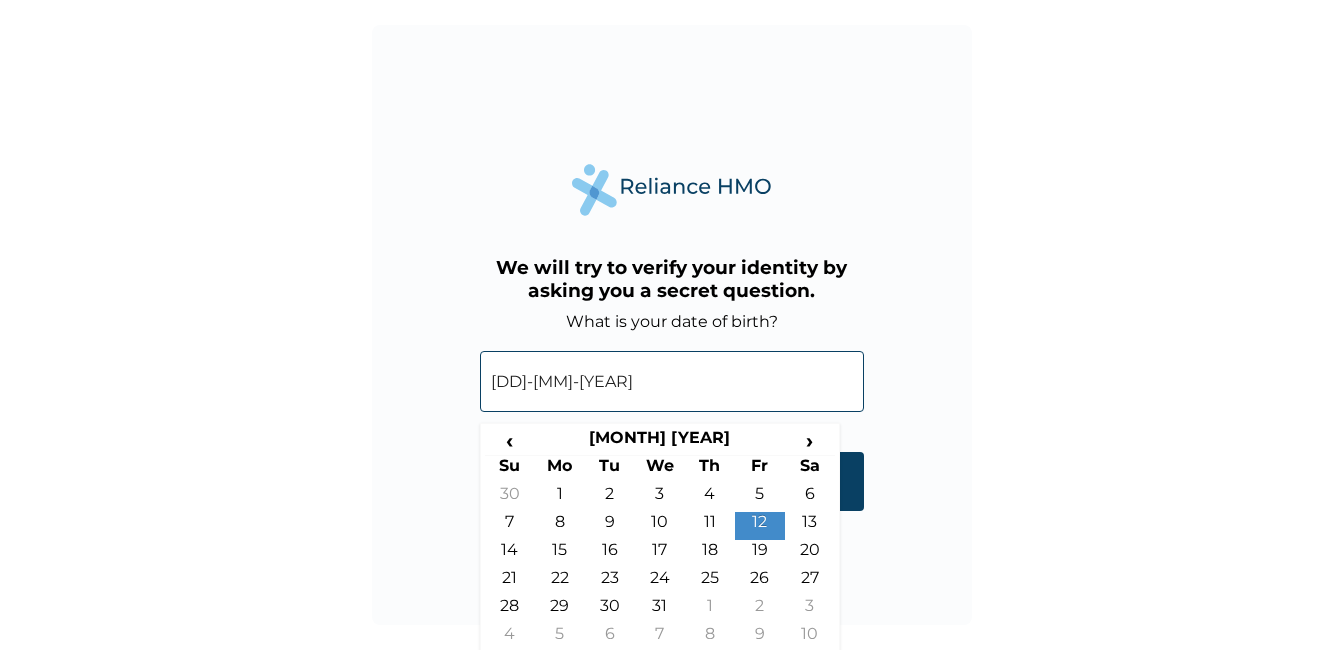 click on "12-05-1995" at bounding box center [672, 381] 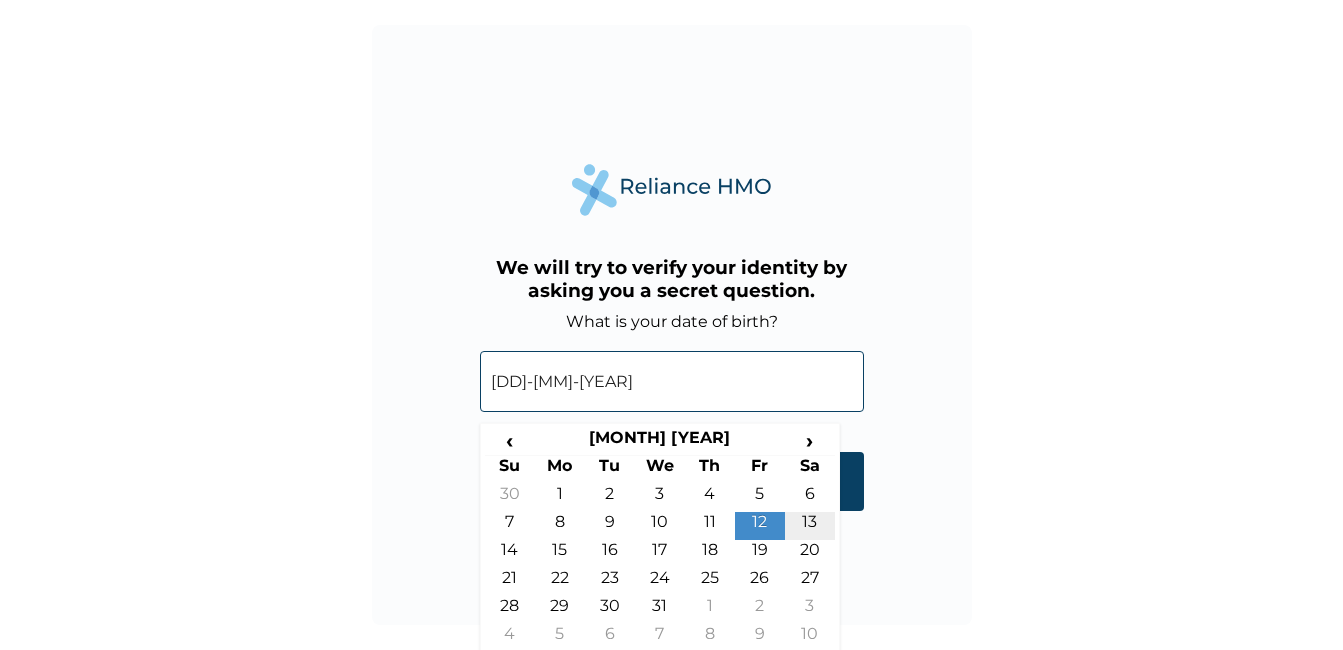click on "13" at bounding box center [810, 526] 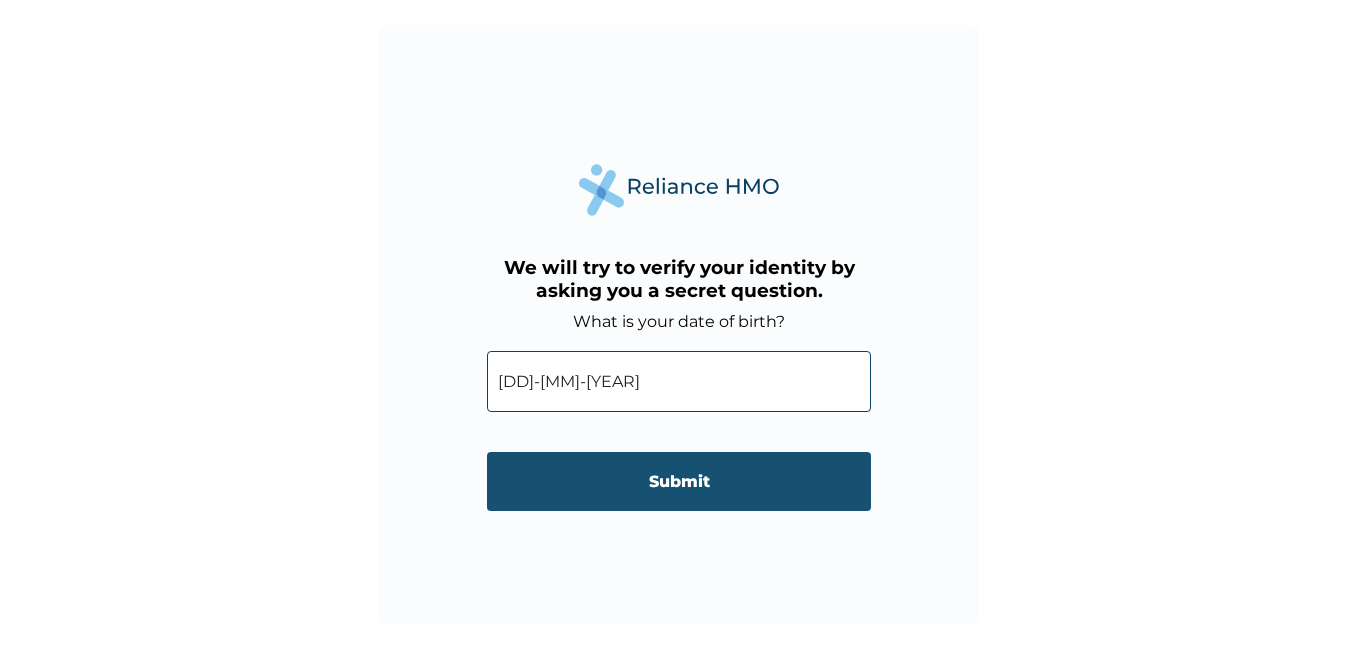 click on "Submit" at bounding box center (679, 481) 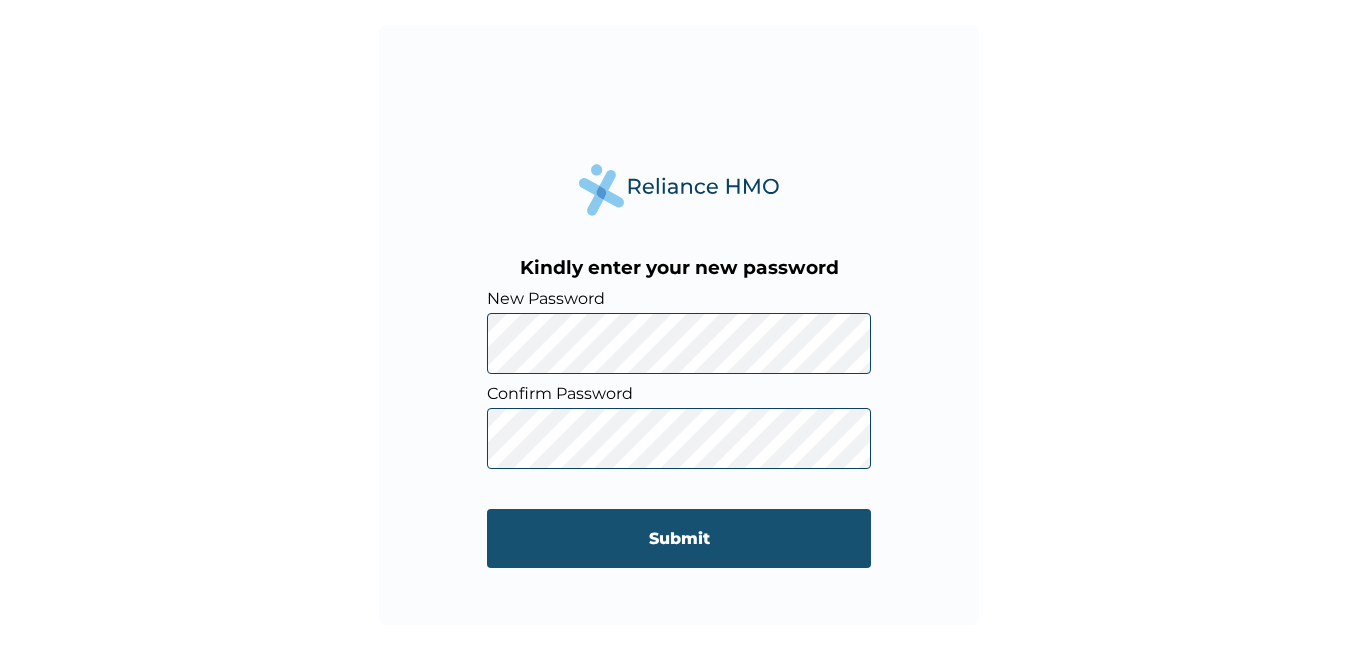 click on "Submit" at bounding box center (679, 538) 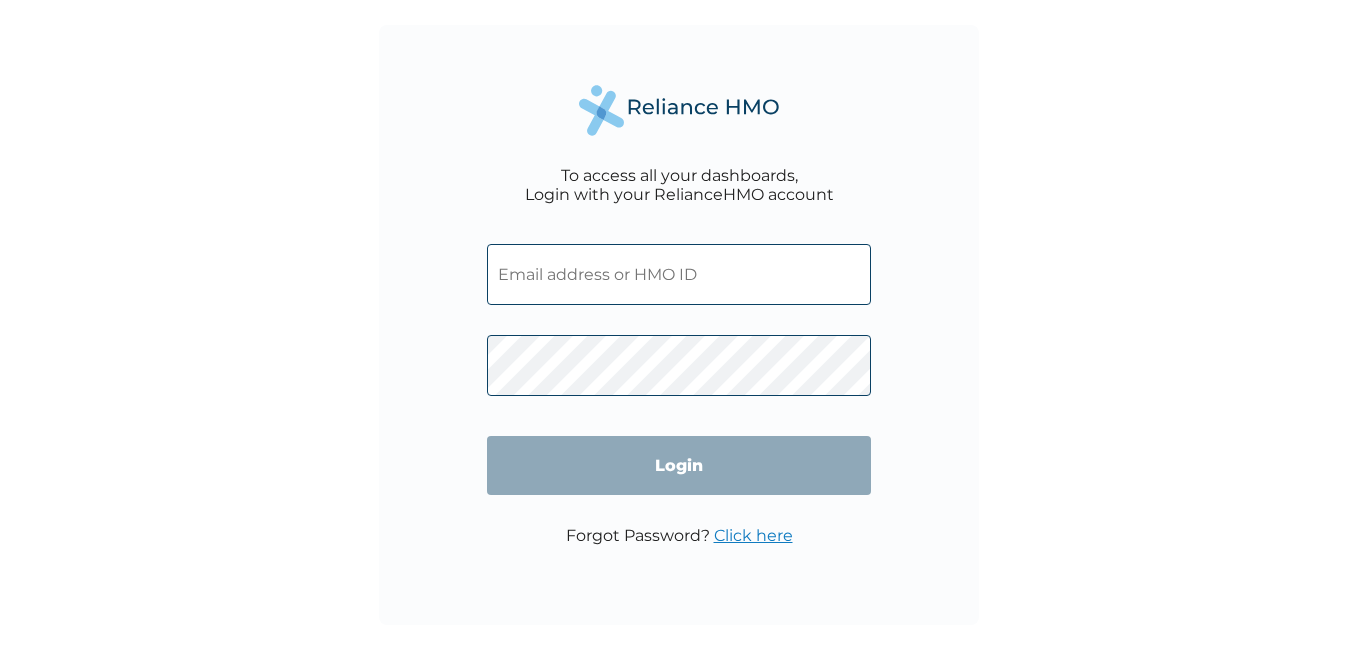 scroll, scrollTop: 0, scrollLeft: 0, axis: both 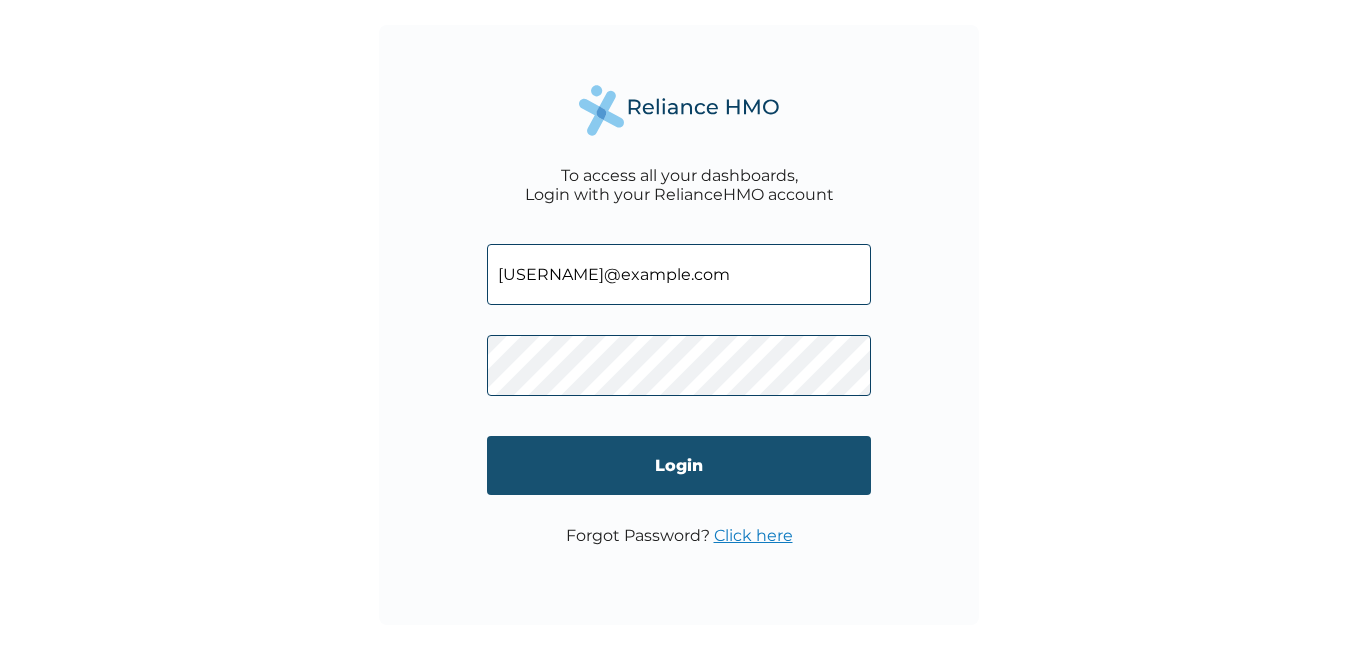 click on "Login" at bounding box center [679, 465] 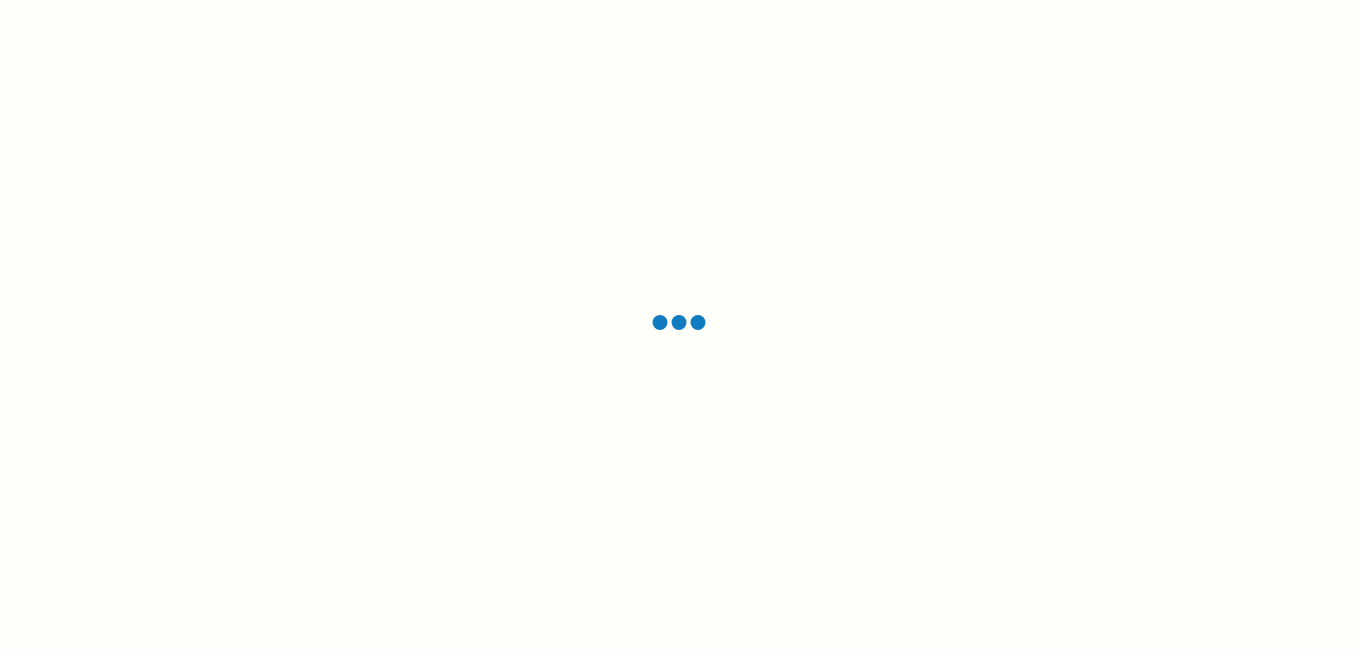 scroll, scrollTop: 0, scrollLeft: 0, axis: both 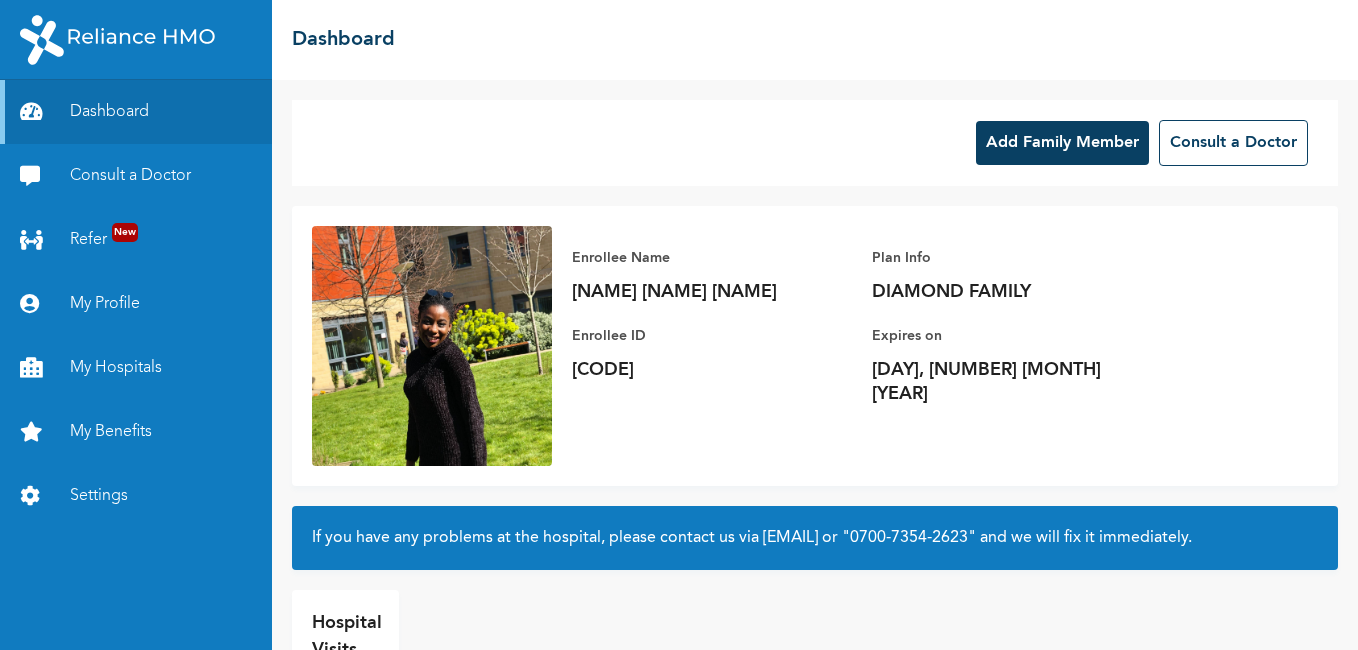 click on "Add Family Member" at bounding box center (1062, 143) 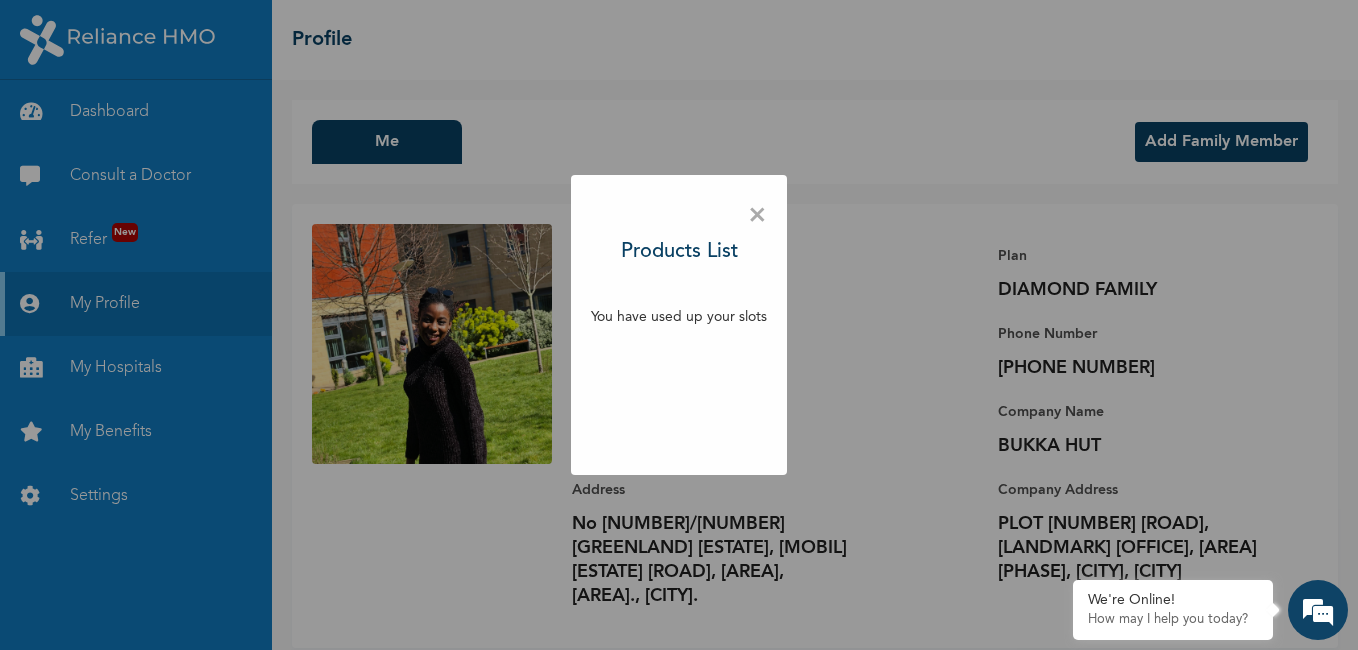 click on "×" at bounding box center [757, 216] 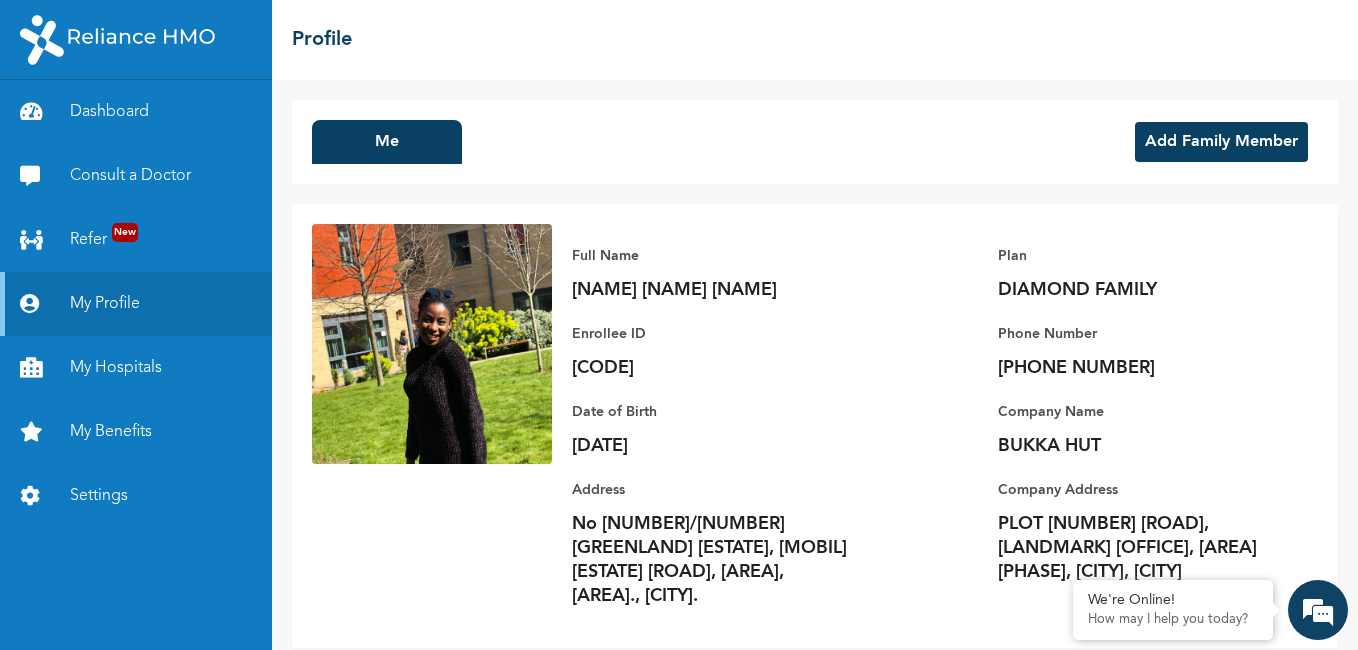 scroll, scrollTop: 38, scrollLeft: 0, axis: vertical 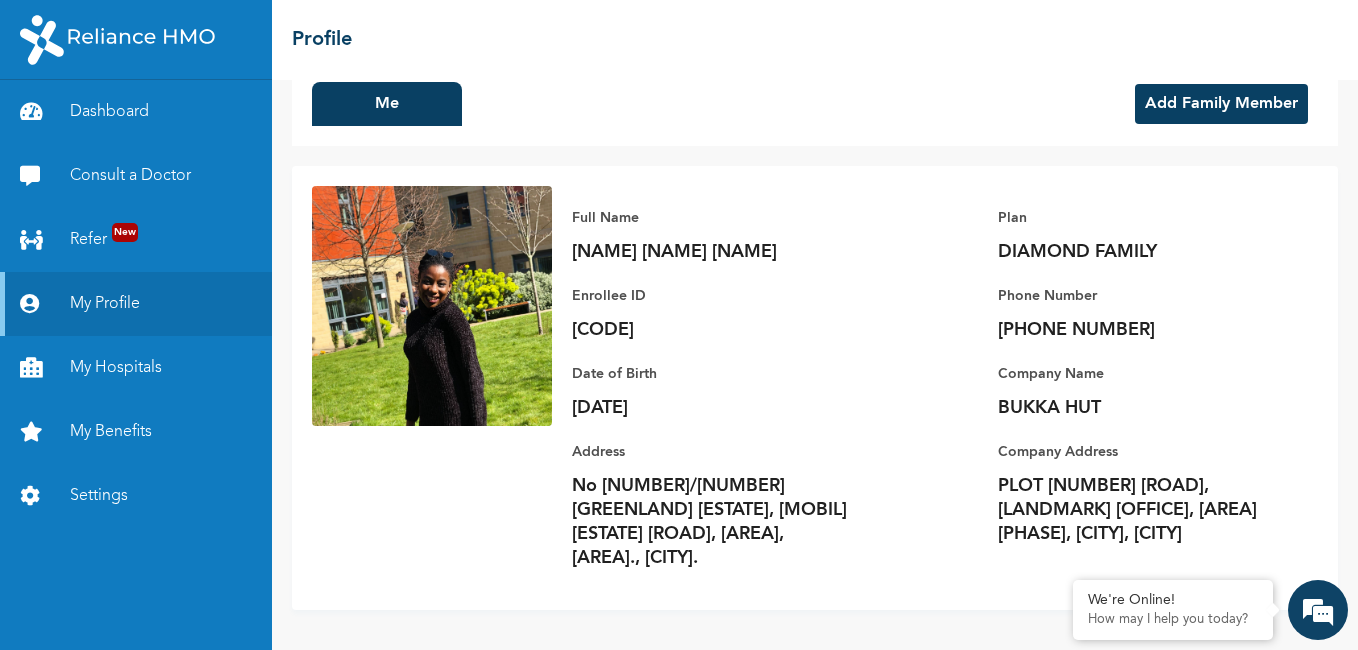 click on "Add Family Member" at bounding box center [1221, 104] 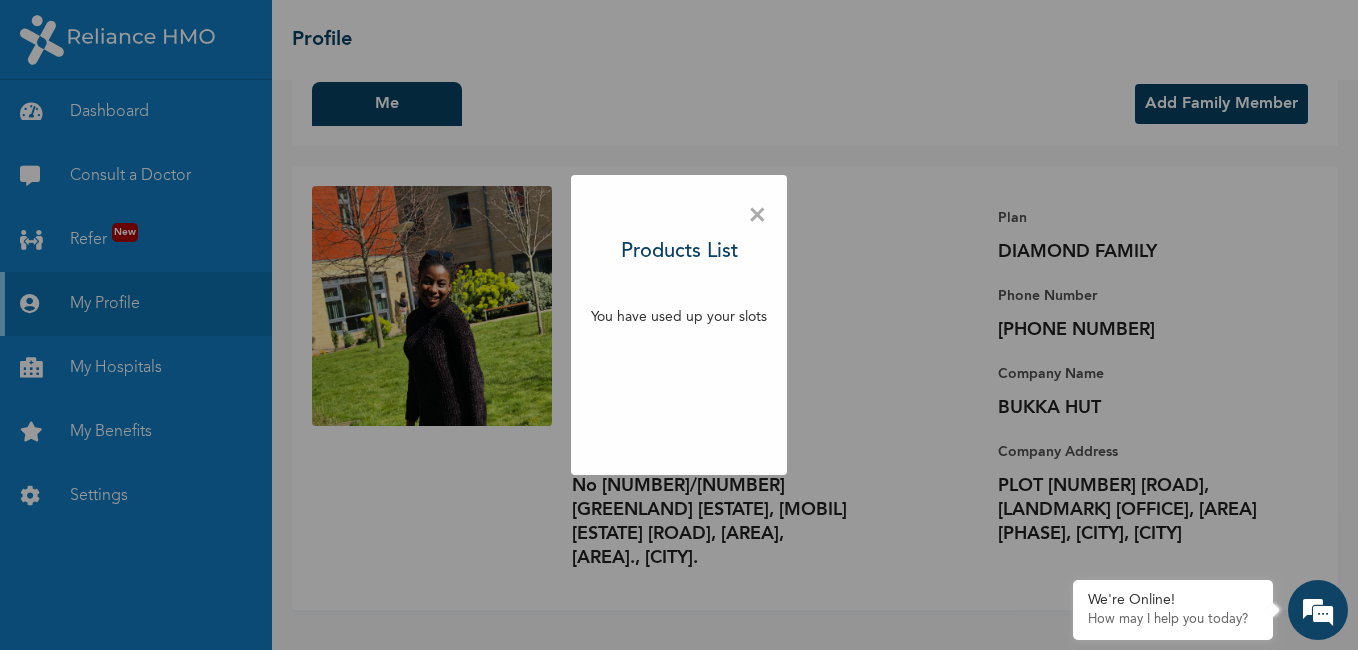 scroll, scrollTop: 0, scrollLeft: 0, axis: both 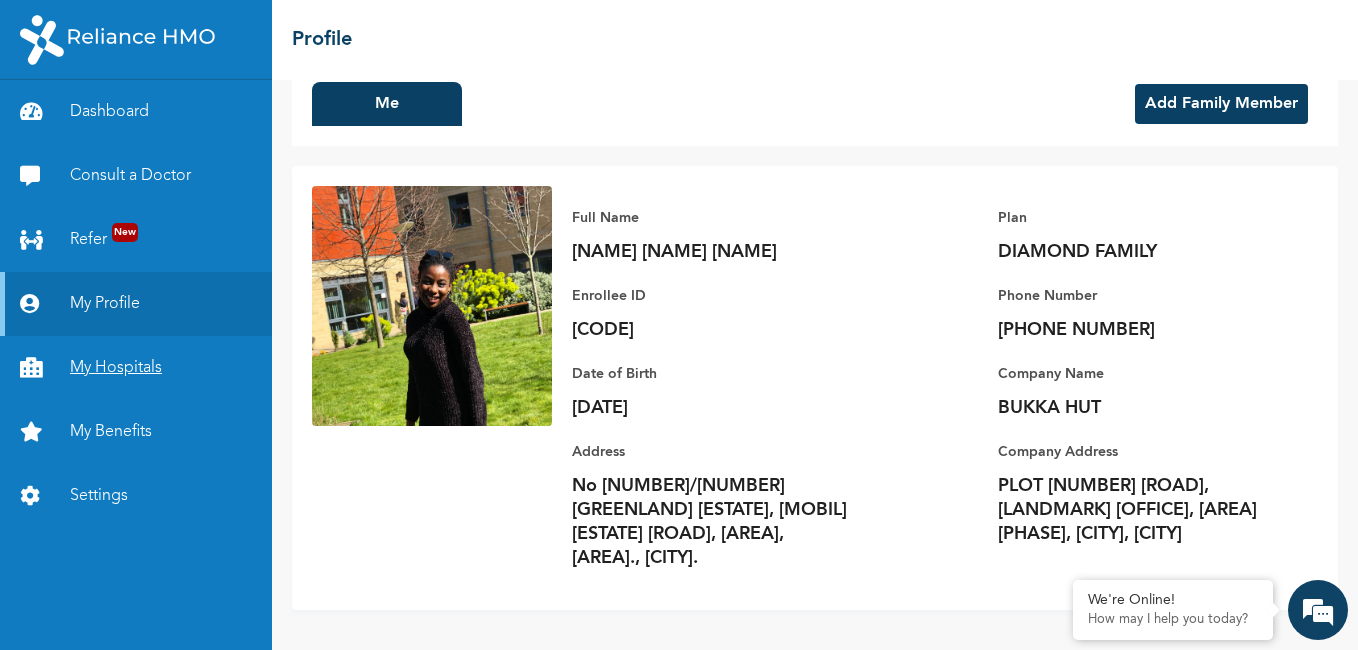 click on "My Hospitals" at bounding box center [136, 368] 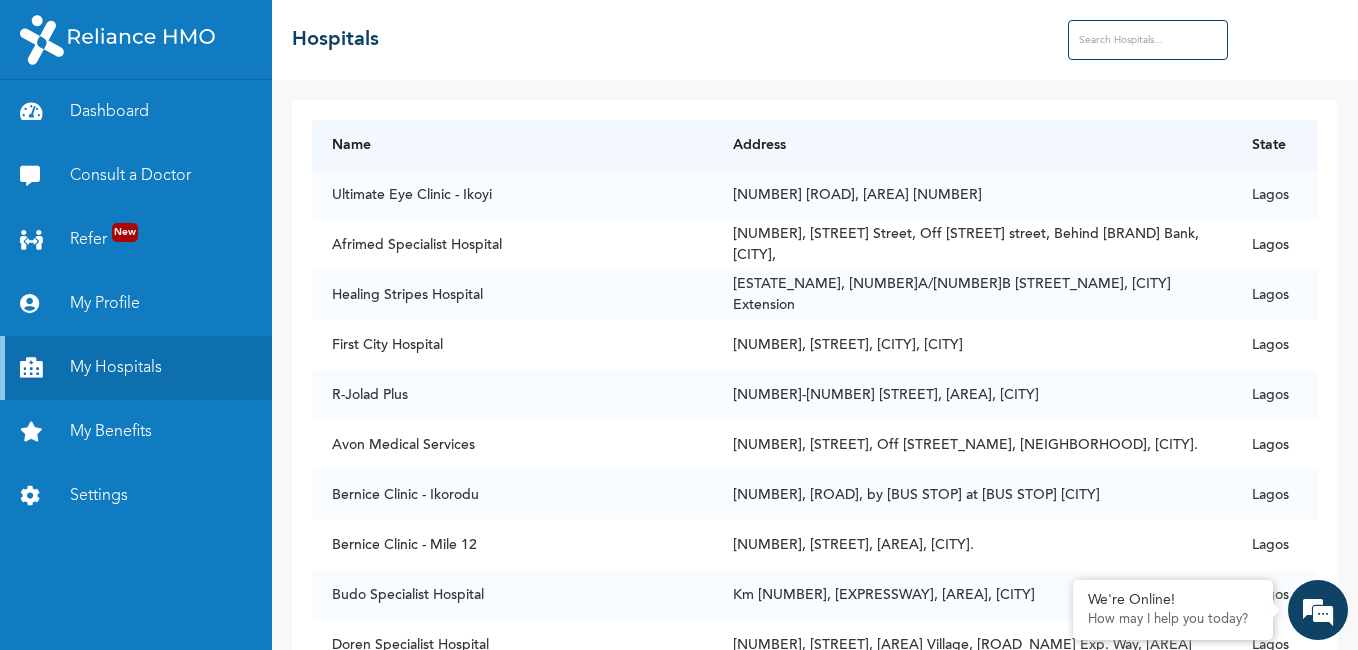 click at bounding box center (1148, 40) 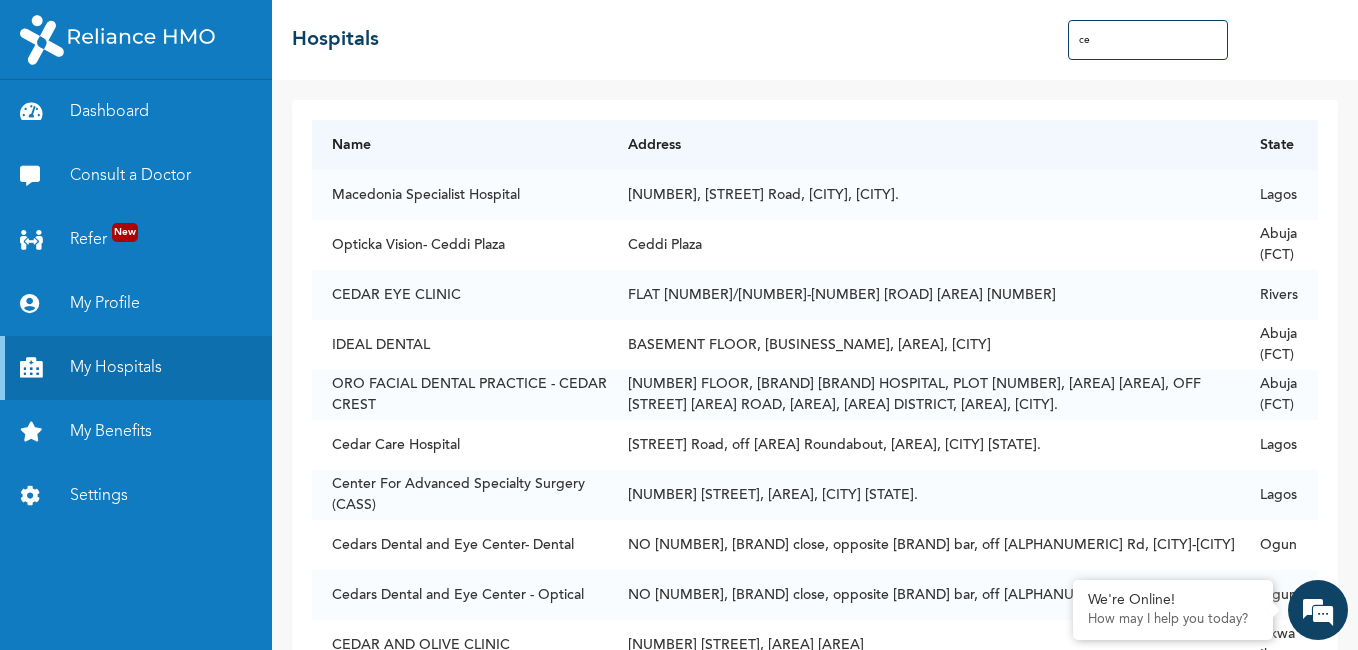 type on "c" 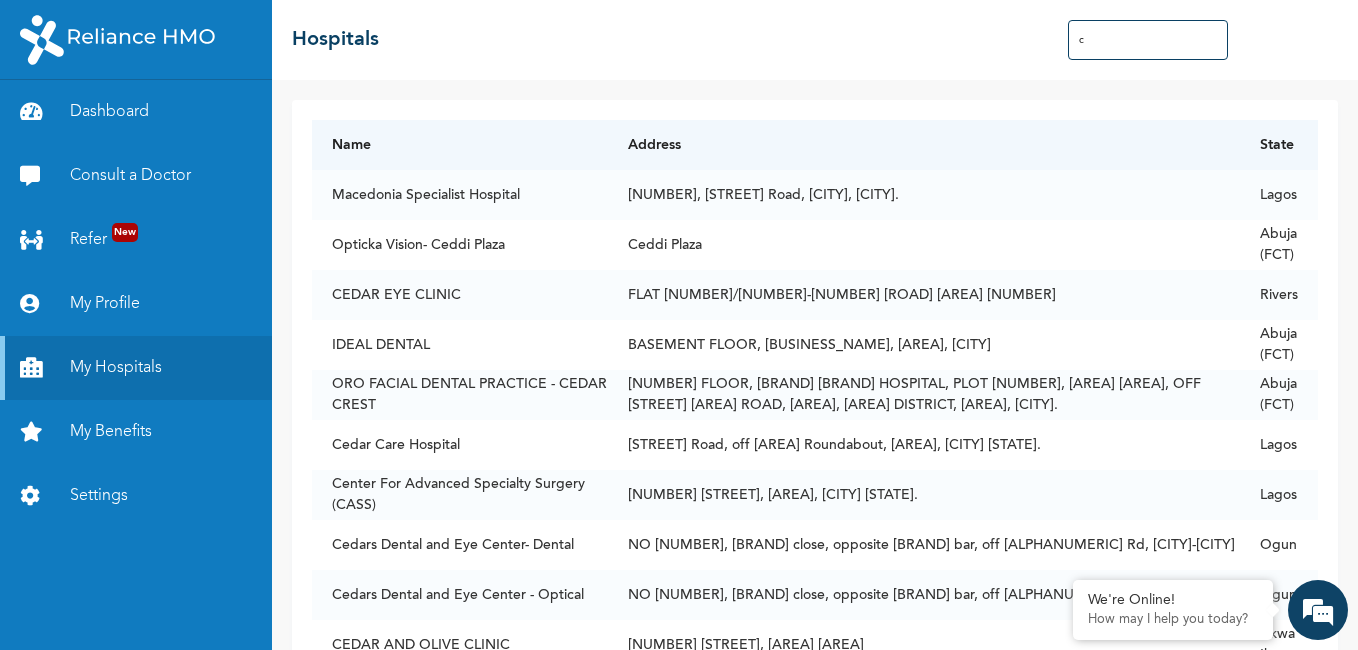 type 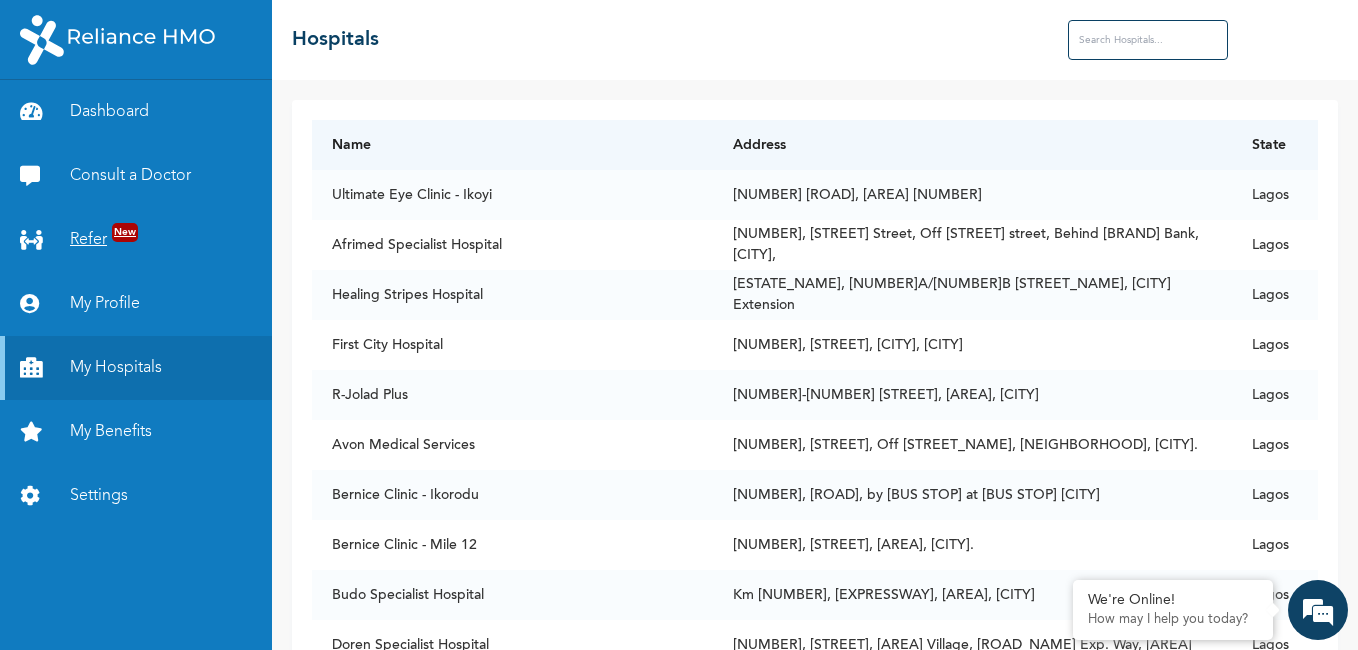 click on "Refer New" at bounding box center (136, 240) 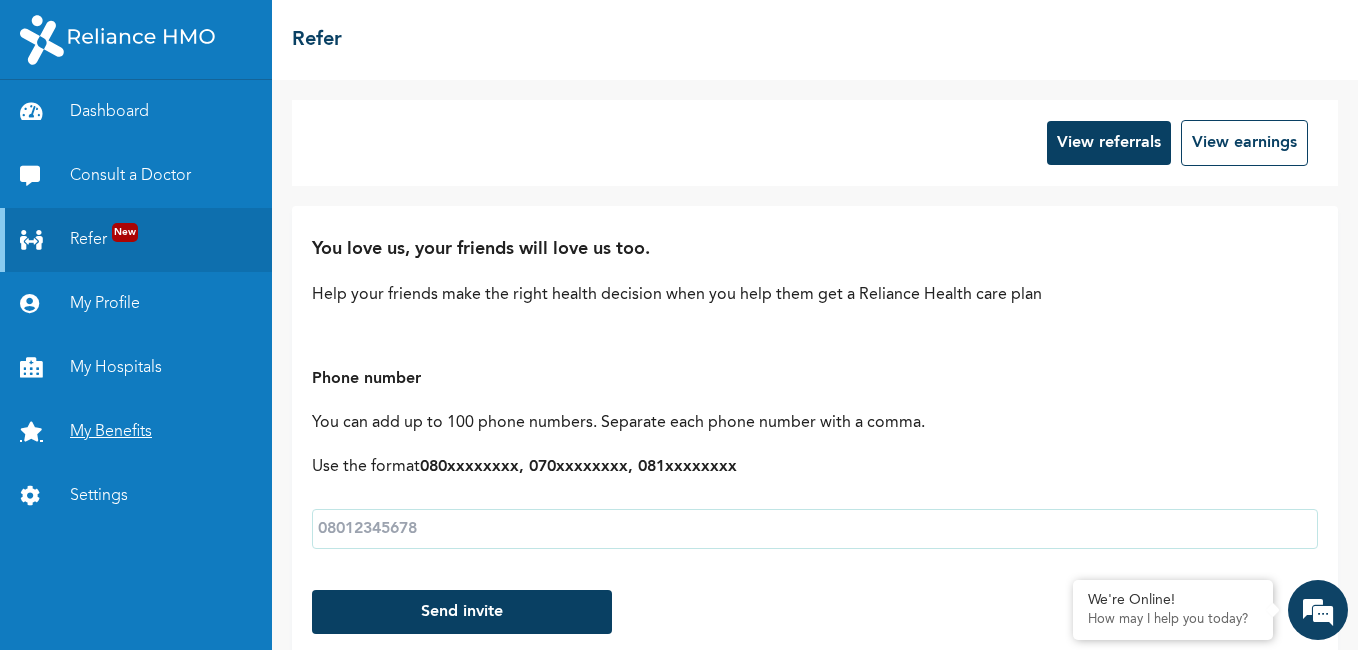 click on "My Benefits" at bounding box center [136, 432] 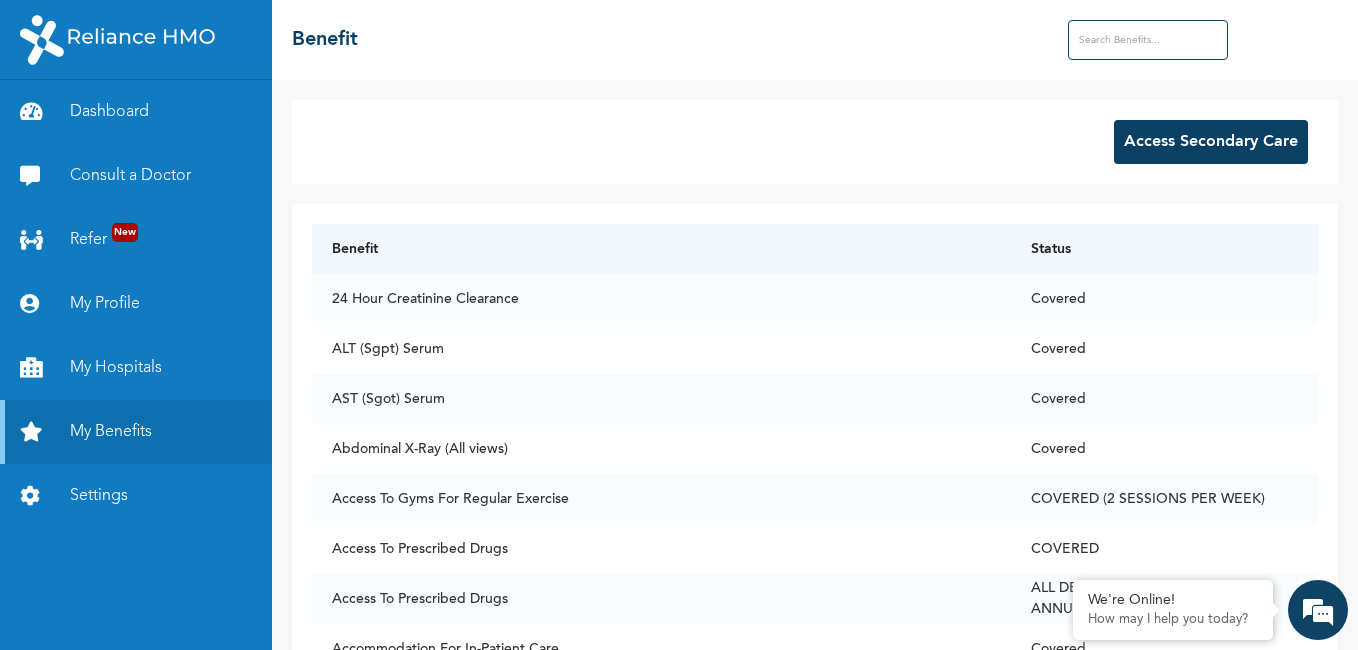 click on "Access Secondary Care" at bounding box center [815, 142] 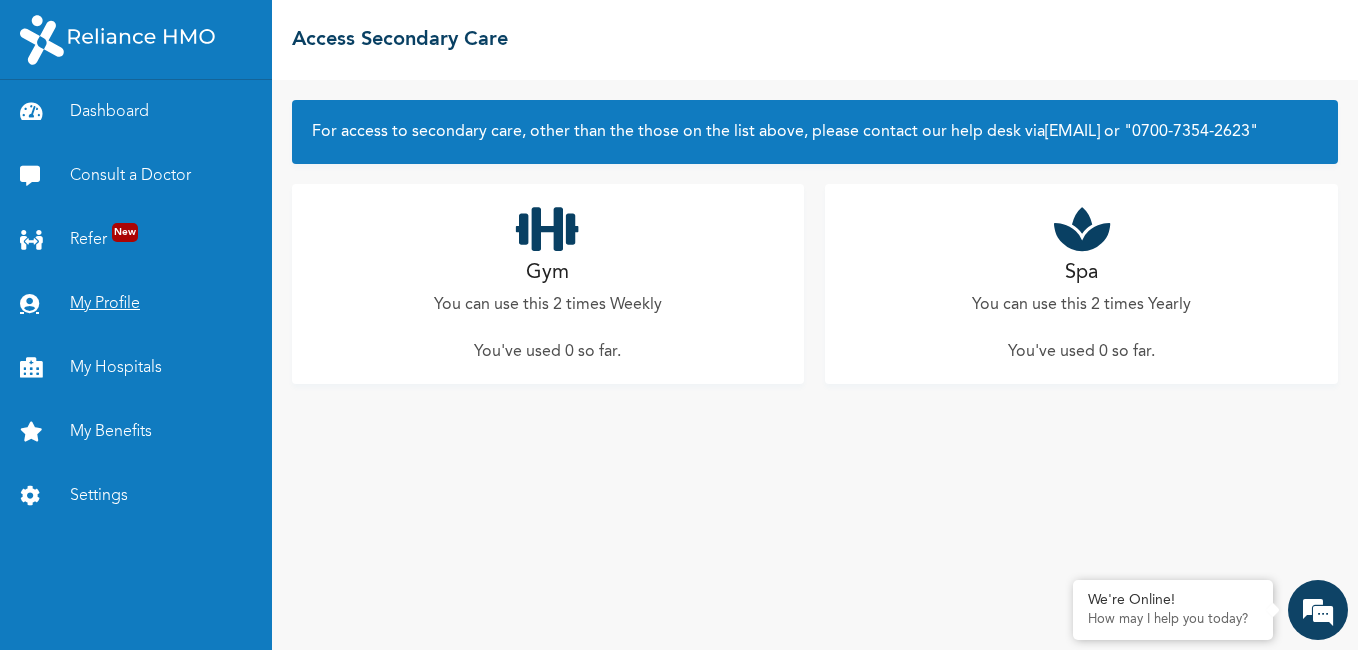 click on "My Profile" at bounding box center [136, 304] 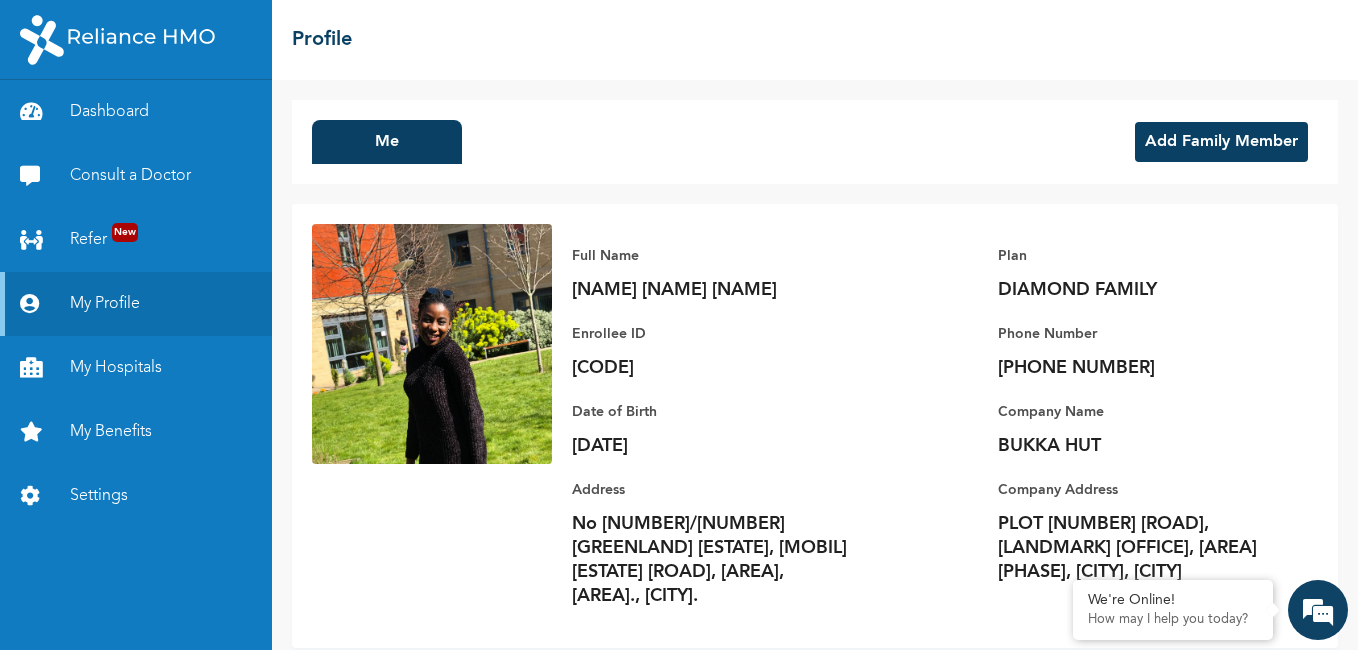 click on "Add Family Member" at bounding box center (1221, 142) 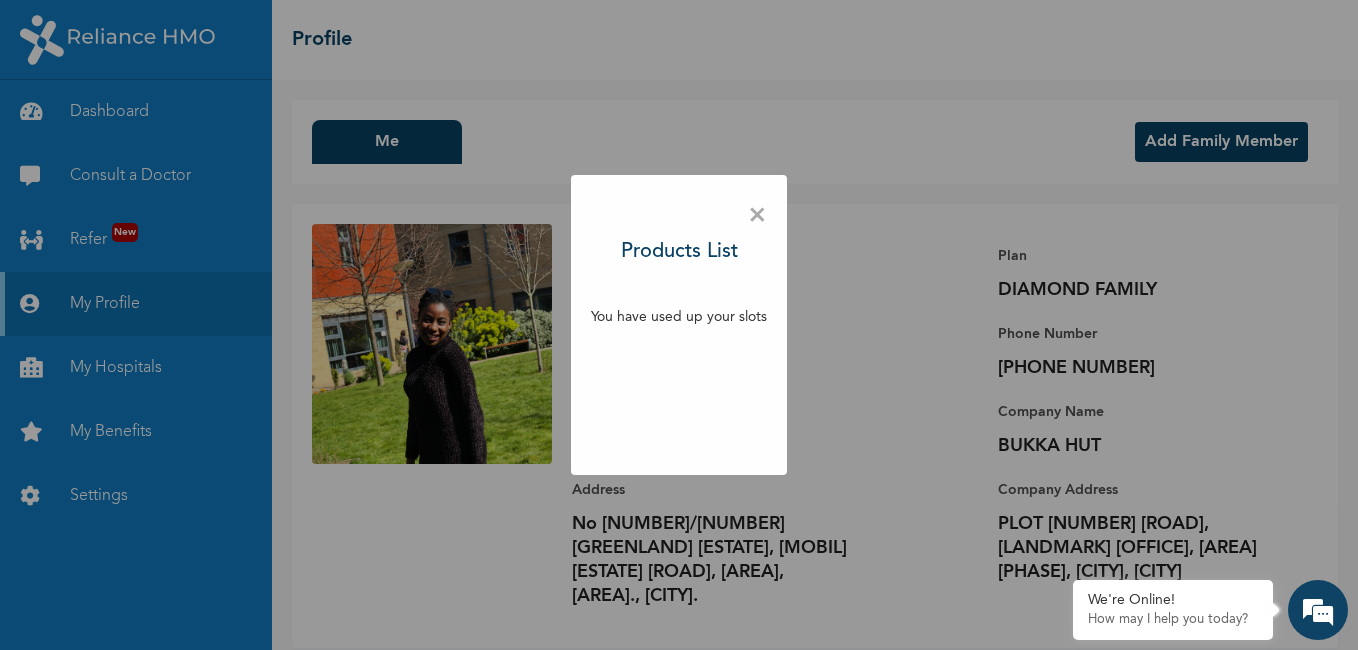 click on "You have used up your slots" at bounding box center [679, 317] 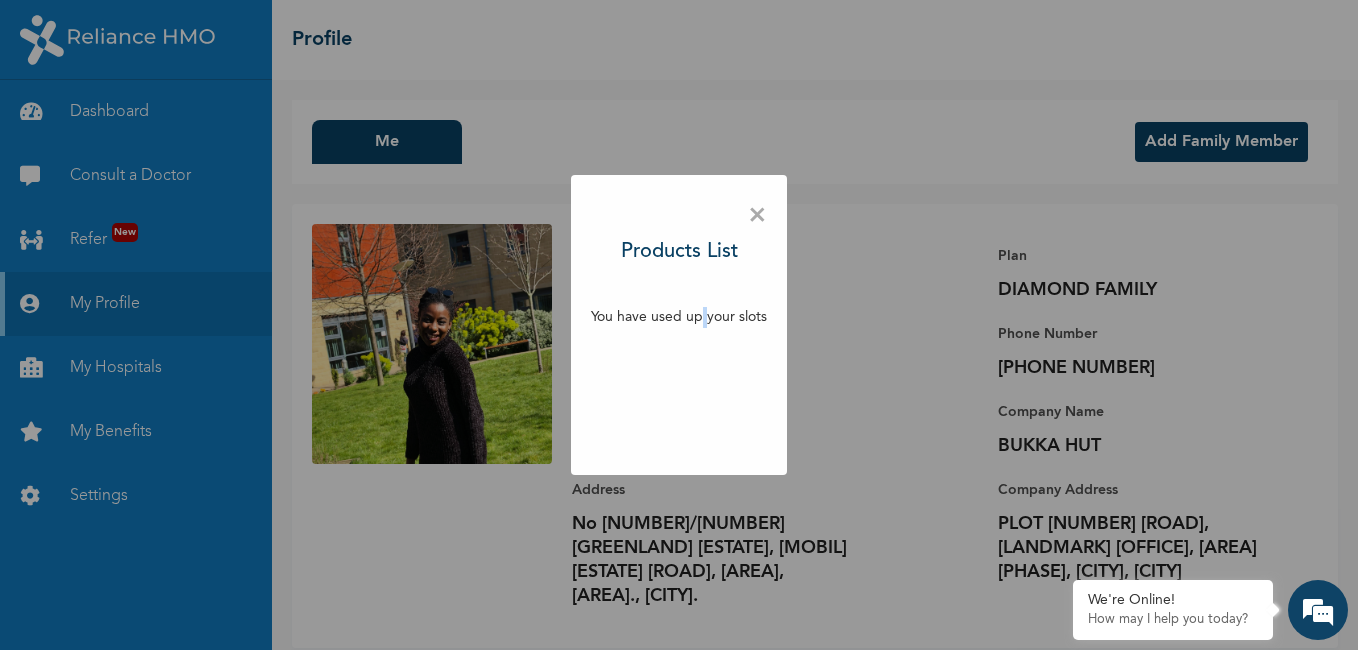click on "You have used up your slots" at bounding box center (679, 317) 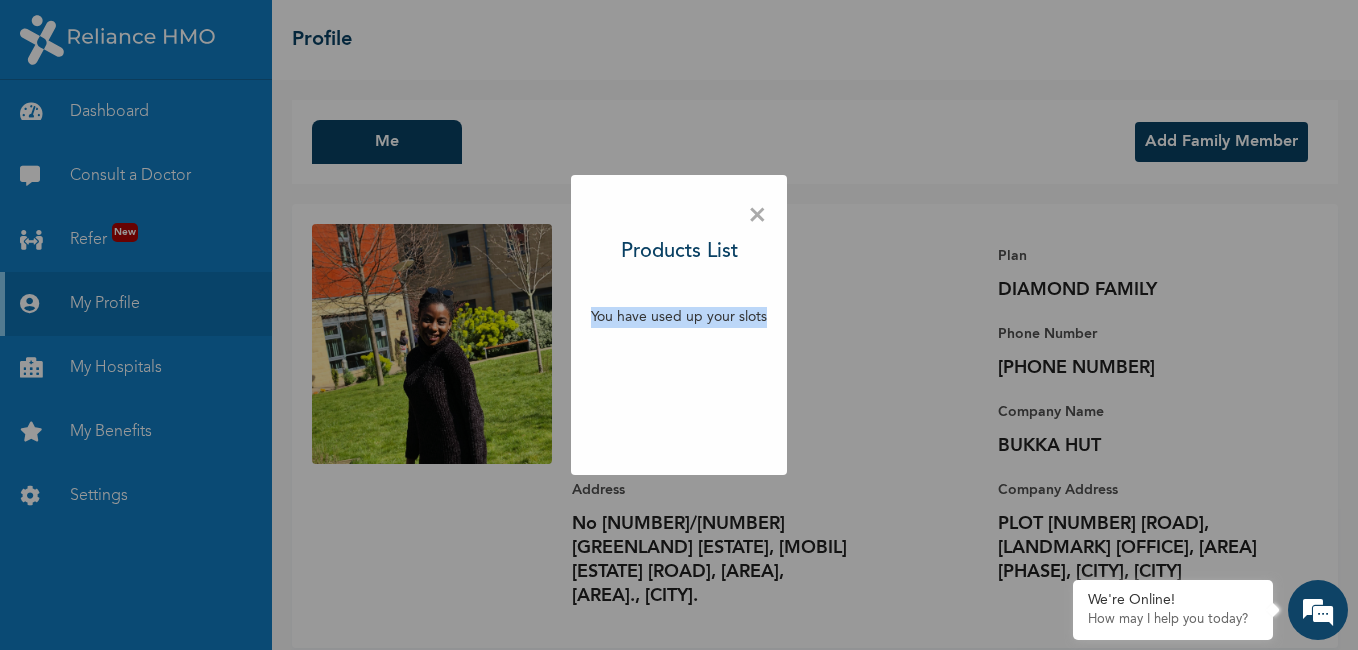 click on "You have used up your slots" at bounding box center (679, 317) 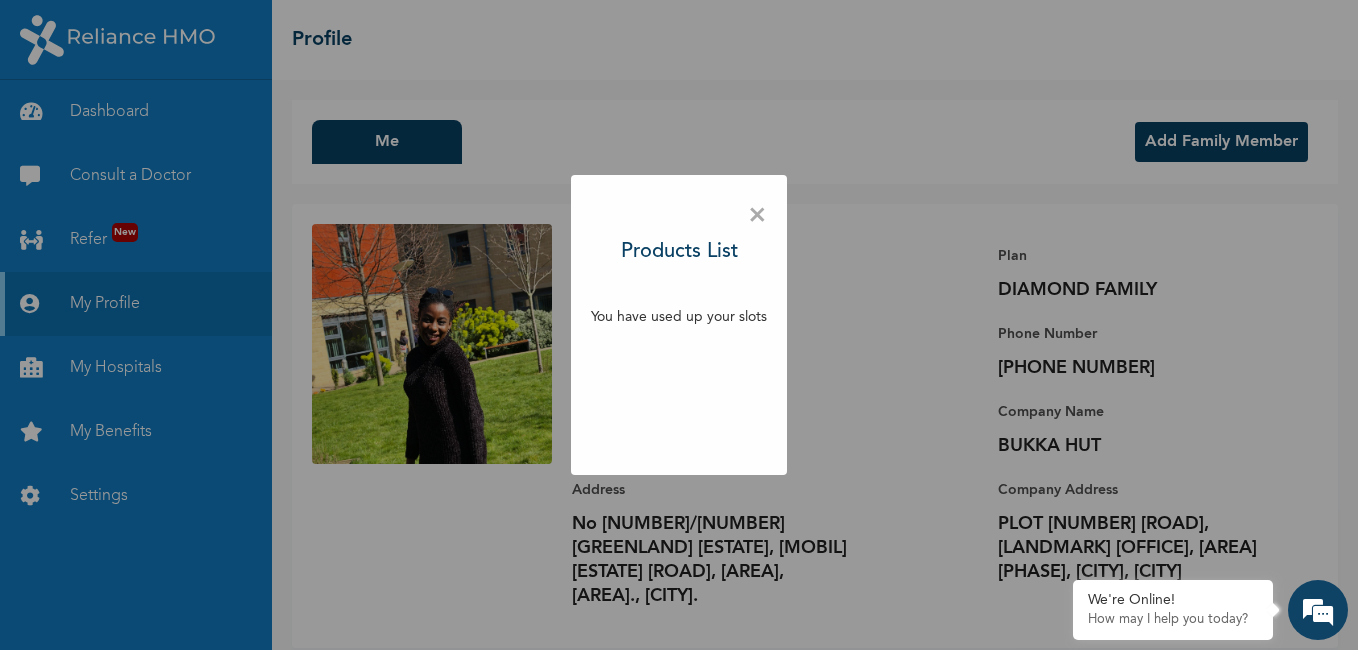 click on "× Products List You have used up your slots" at bounding box center (679, 325) 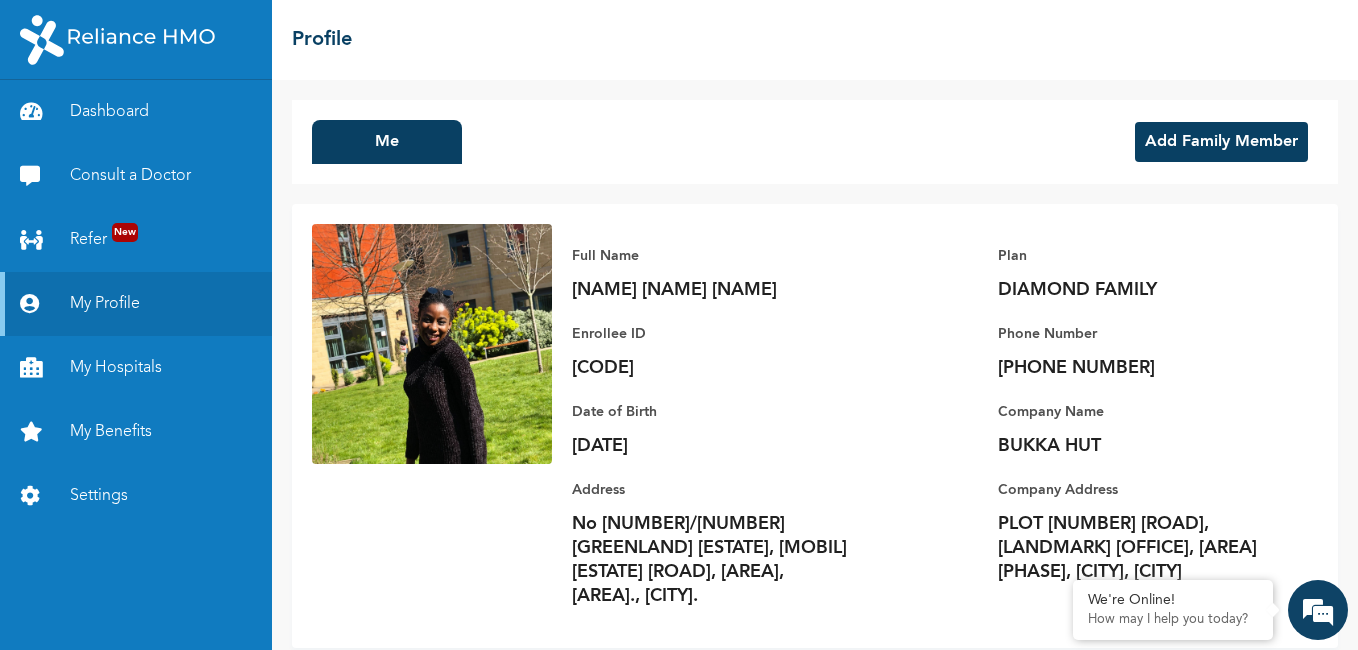 scroll, scrollTop: 38, scrollLeft: 0, axis: vertical 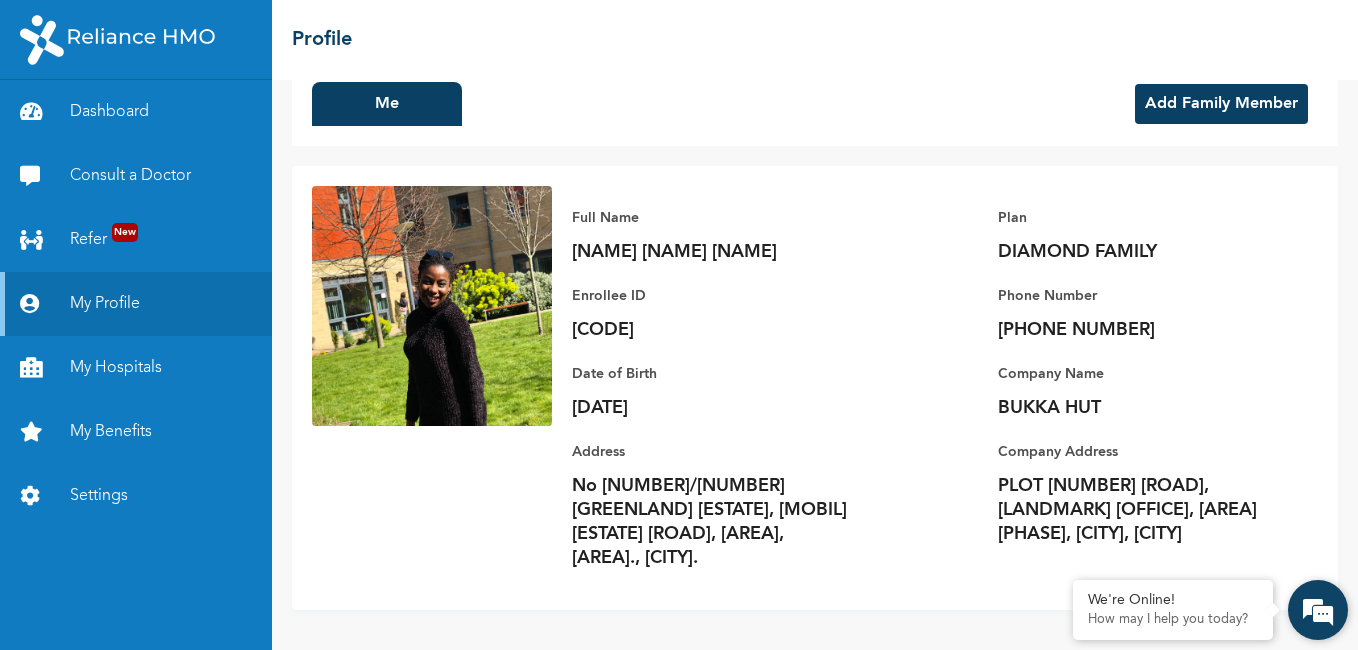 click at bounding box center (1318, 610) 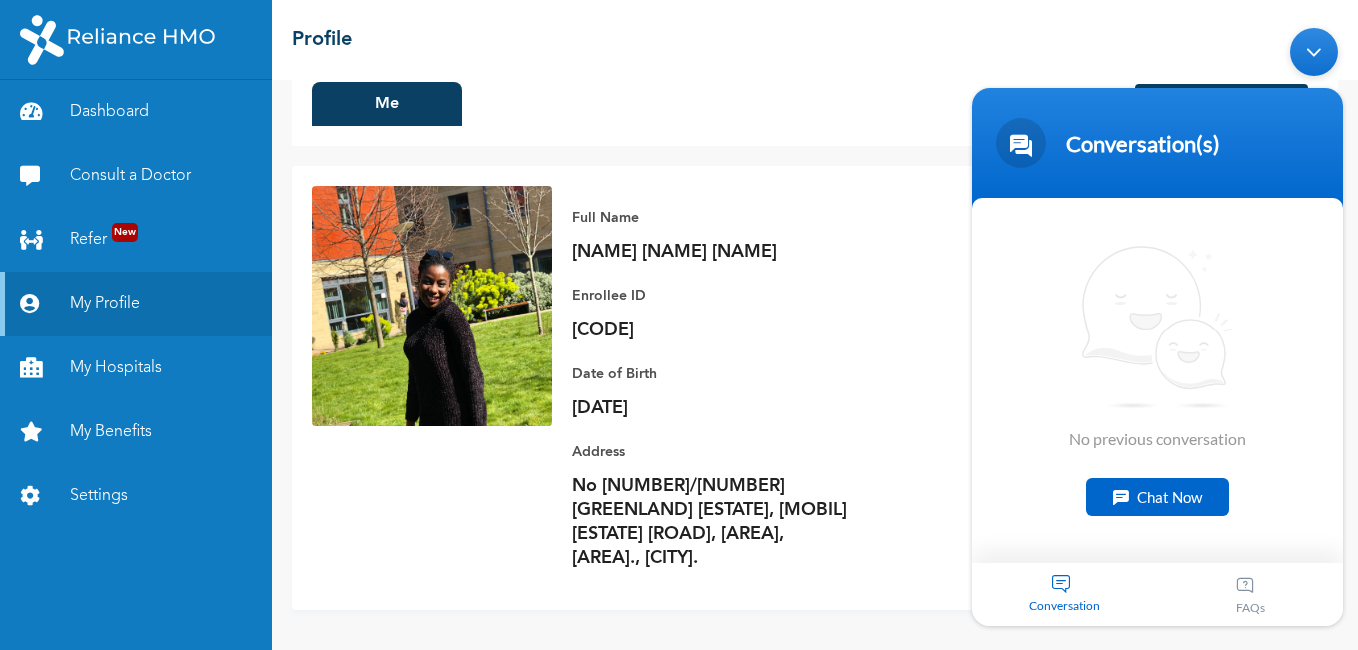 click on "Chat Now" at bounding box center (1157, 496) 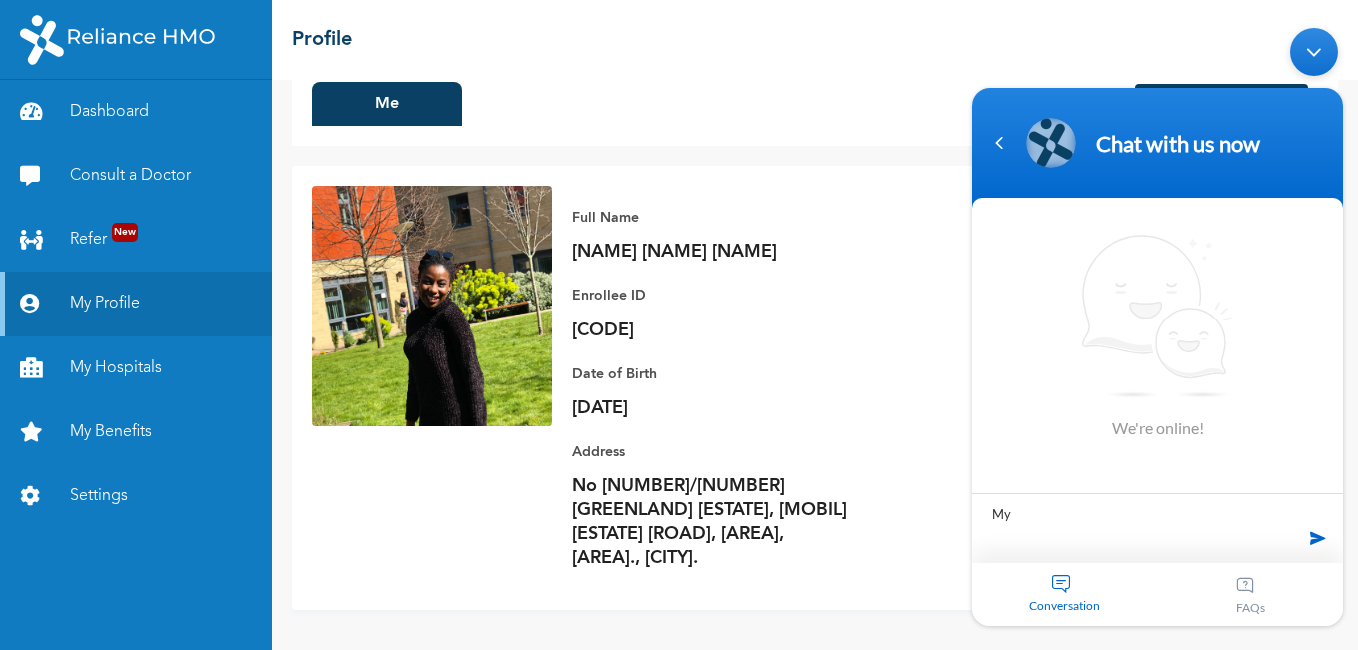 type on "M" 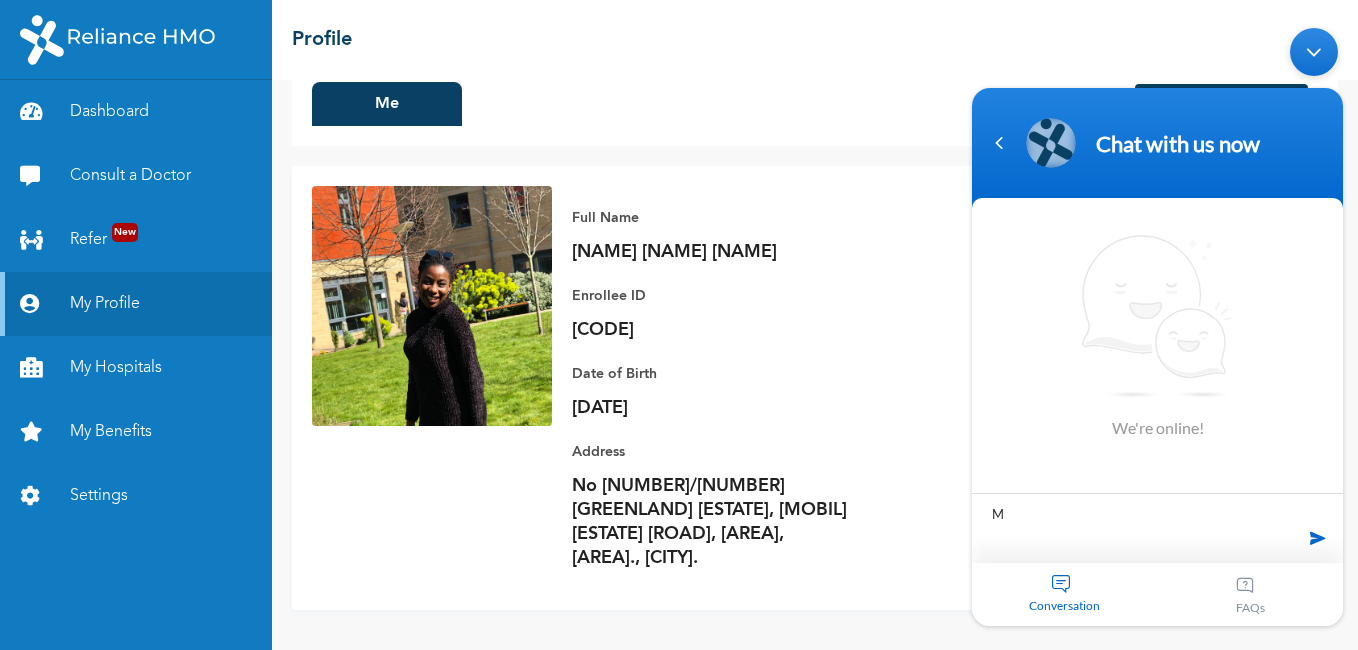type 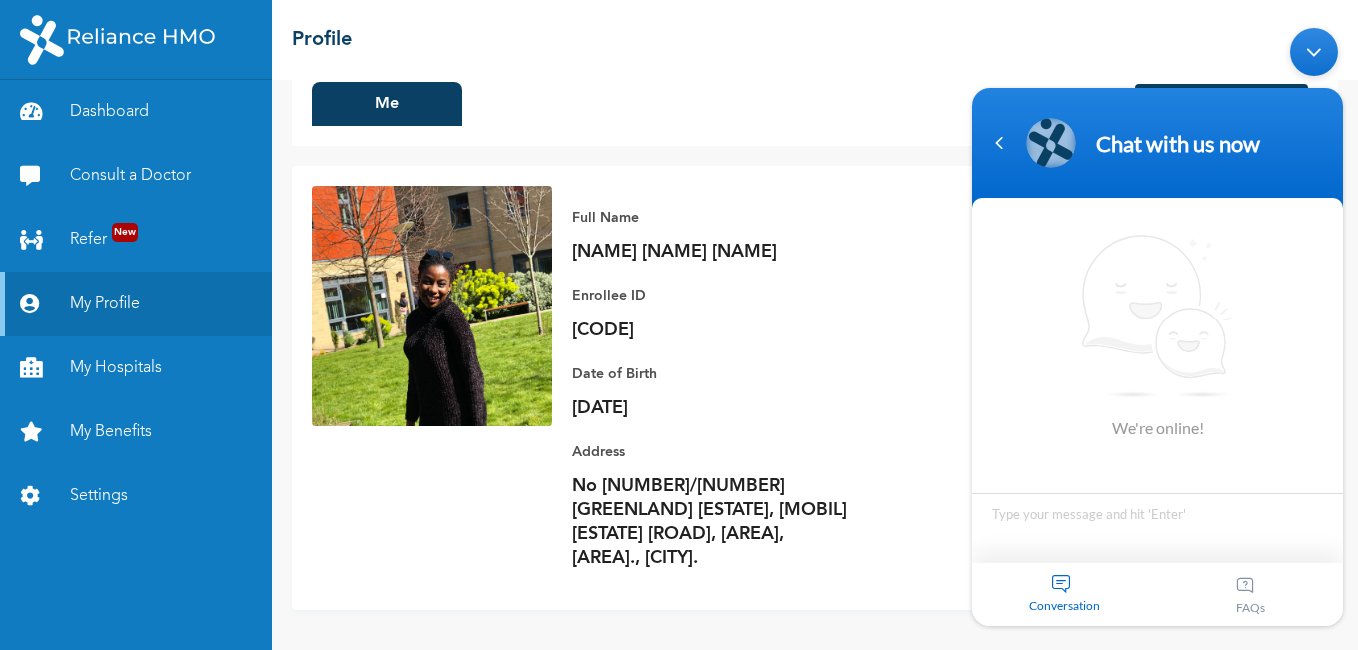 click on "Conversation" at bounding box center (1065, 593) 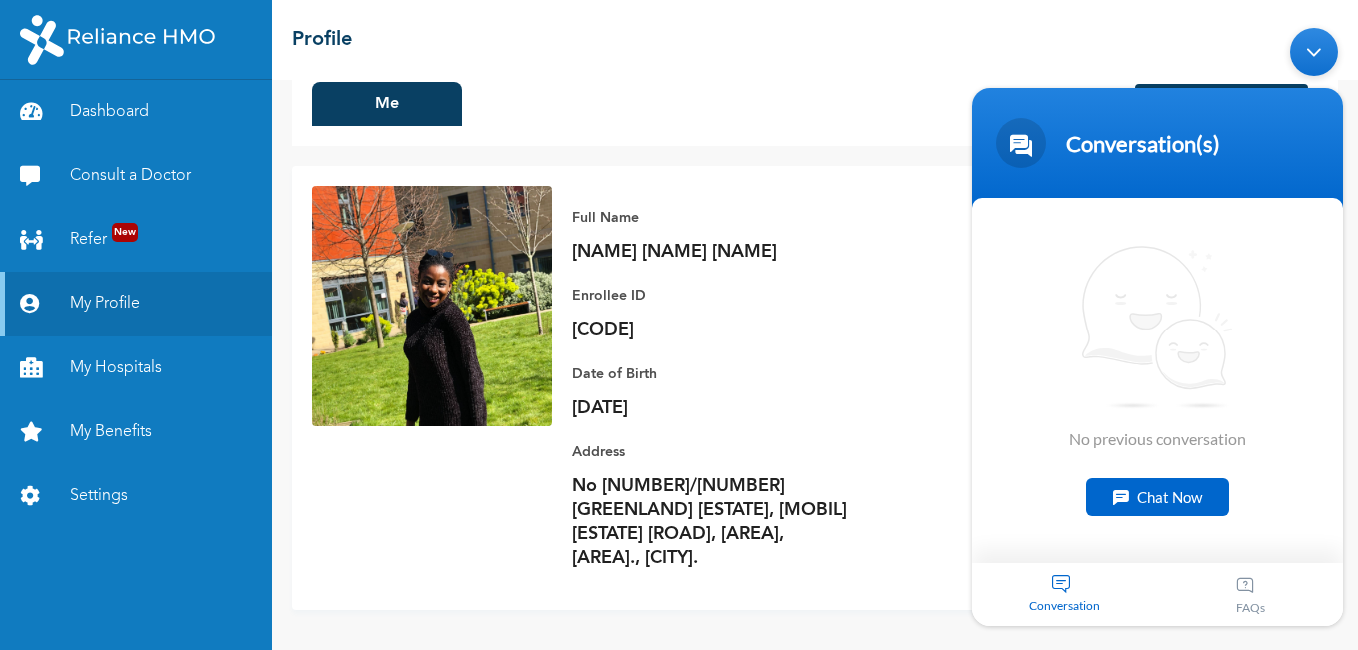 click on "Chat Now" at bounding box center [1157, 496] 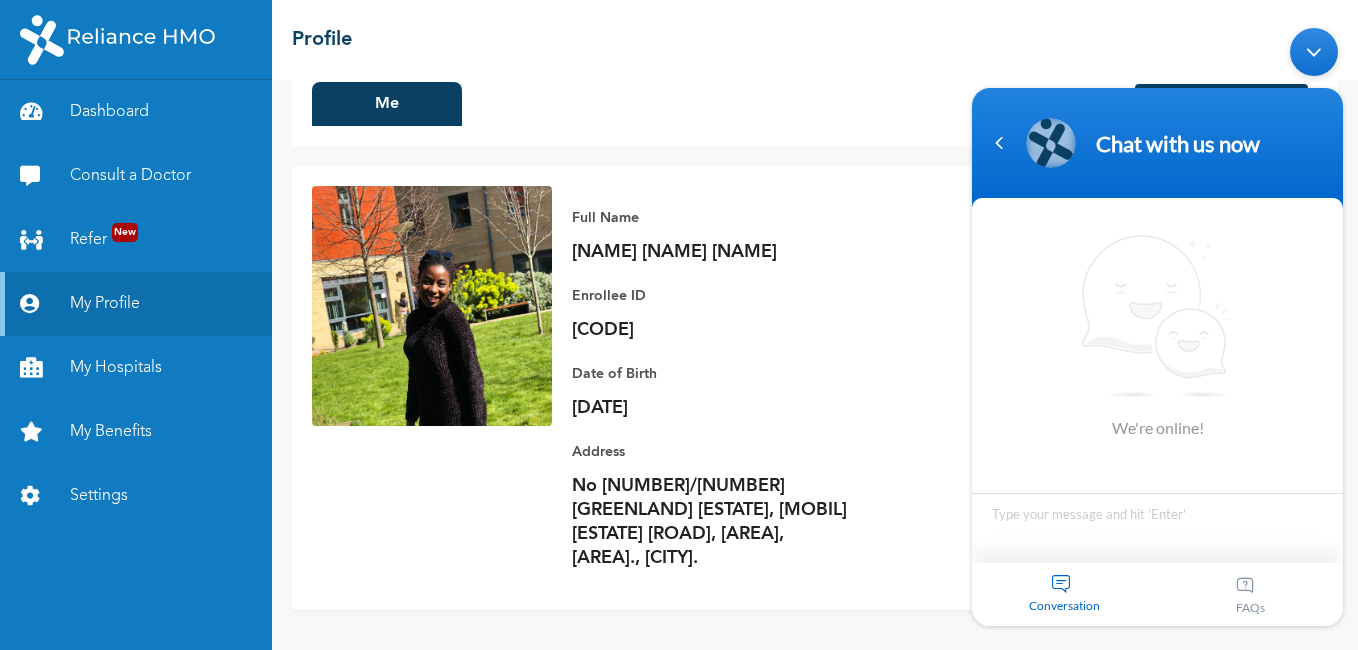 click at bounding box center (1157, 527) 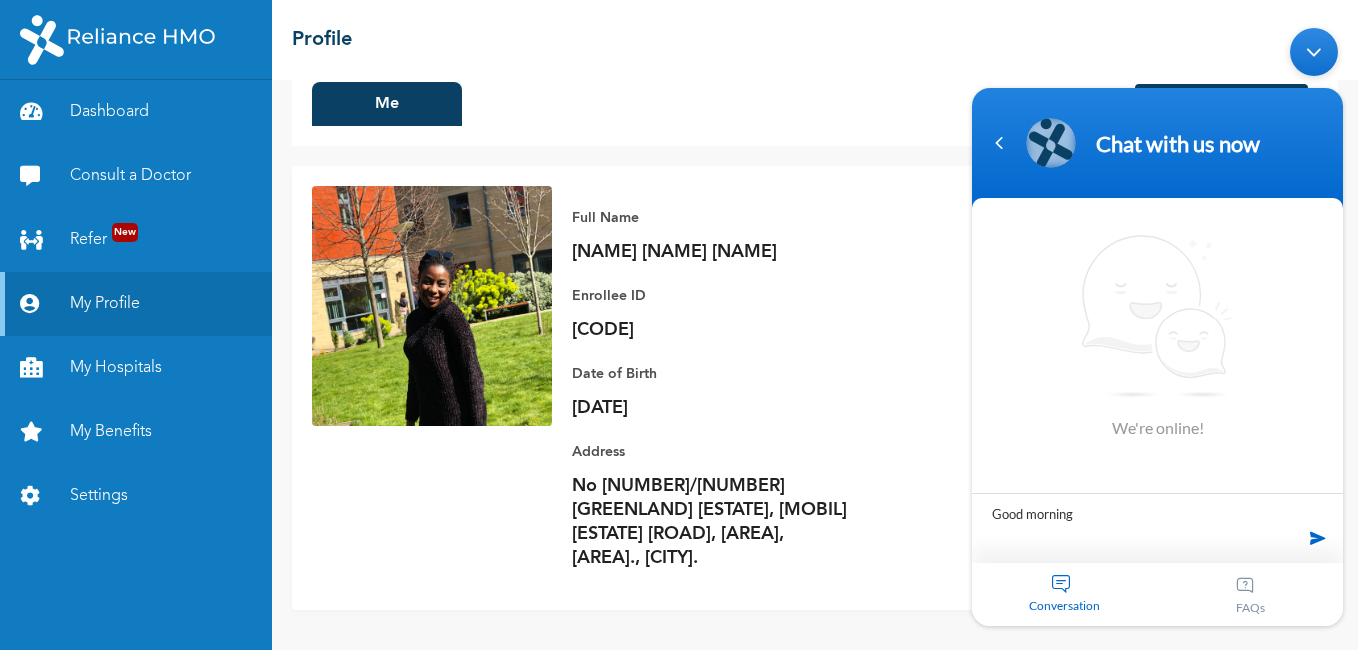 type on "Good morning" 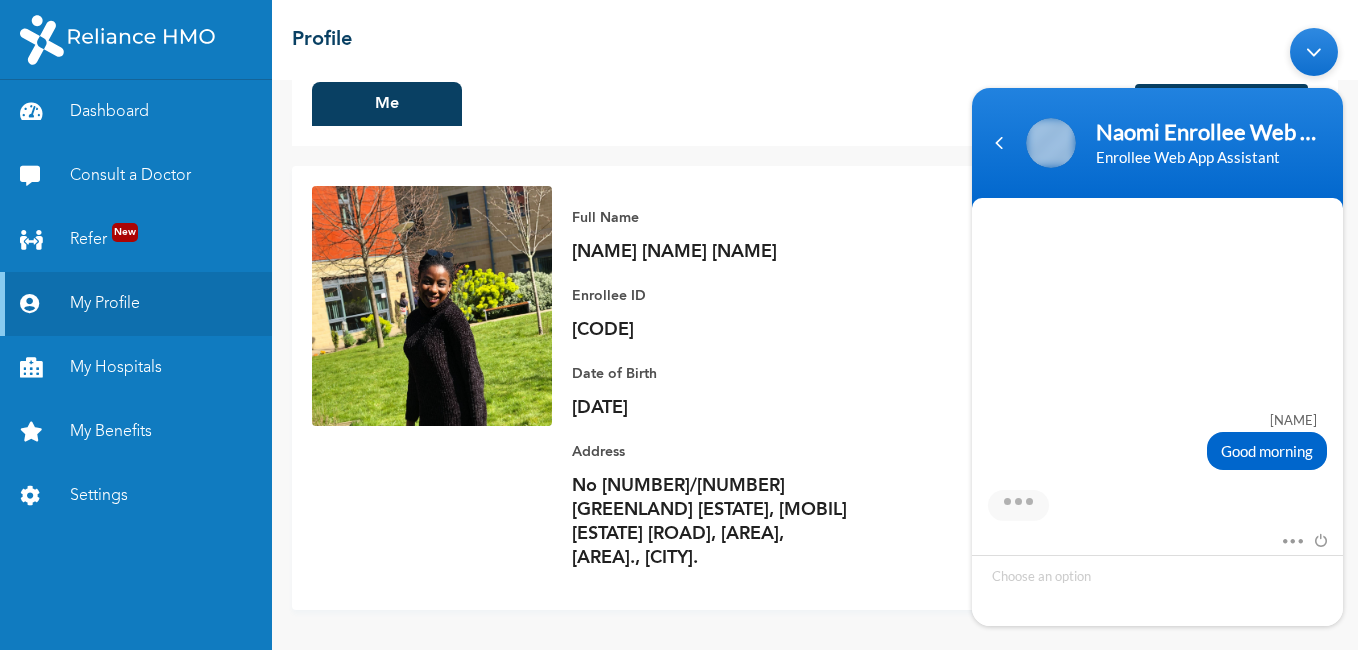 scroll, scrollTop: 306, scrollLeft: 0, axis: vertical 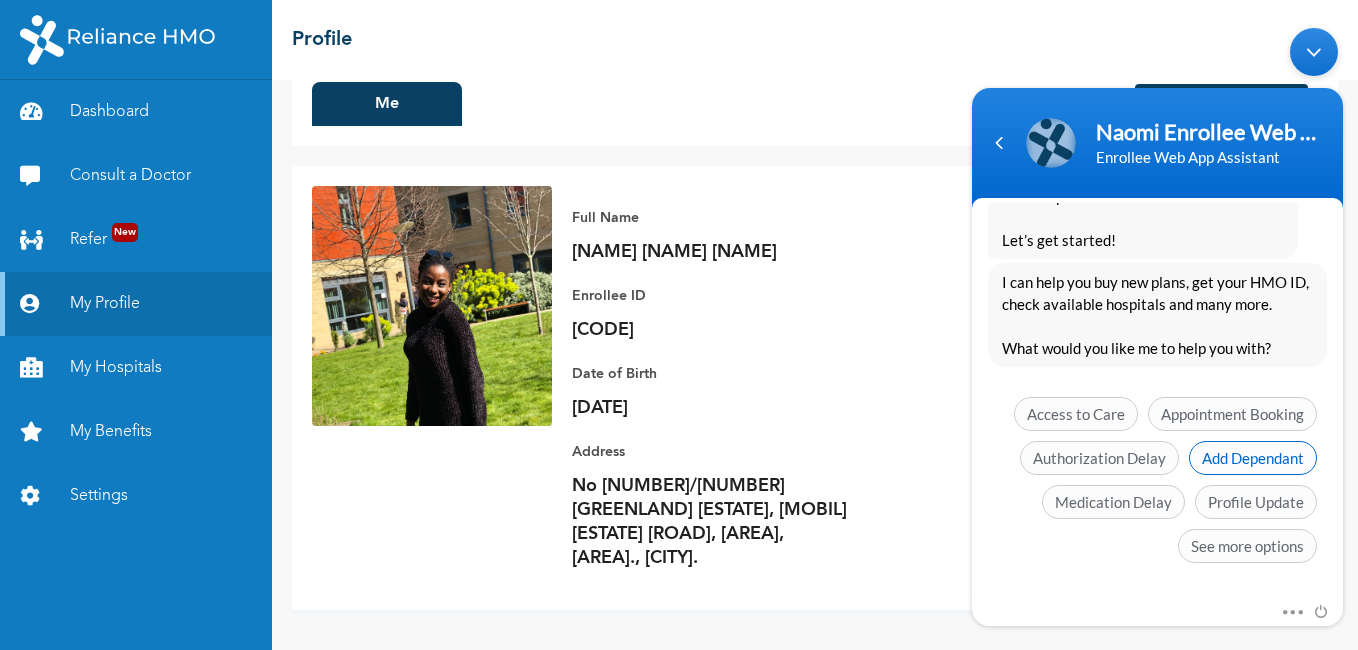 click on "Add Dependant" at bounding box center (1253, 457) 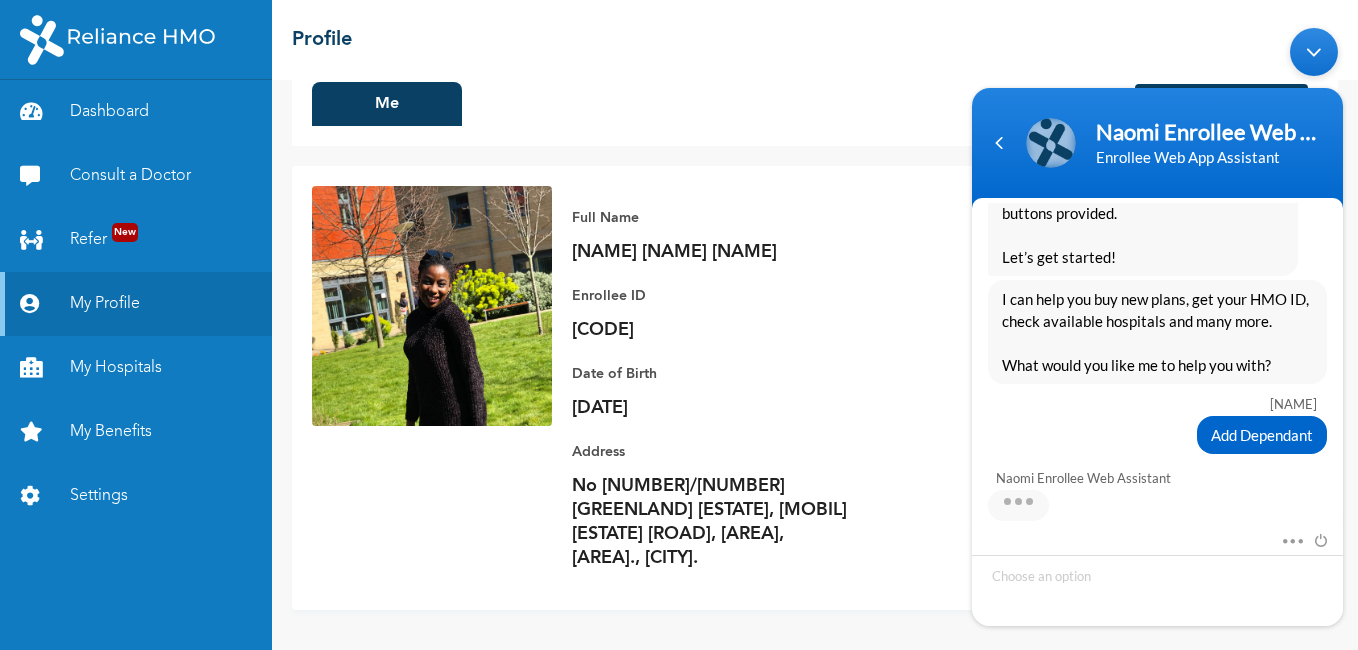 scroll, scrollTop: 599, scrollLeft: 0, axis: vertical 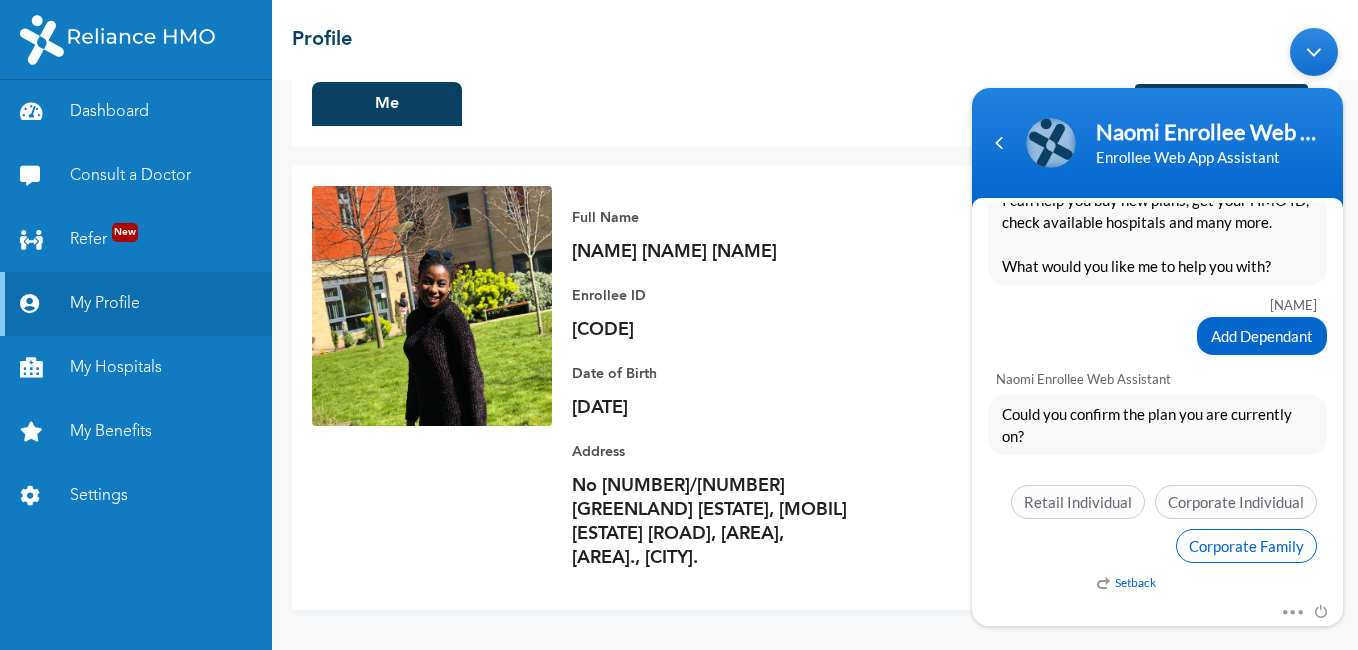 click on "Corporate Family" at bounding box center [1246, 545] 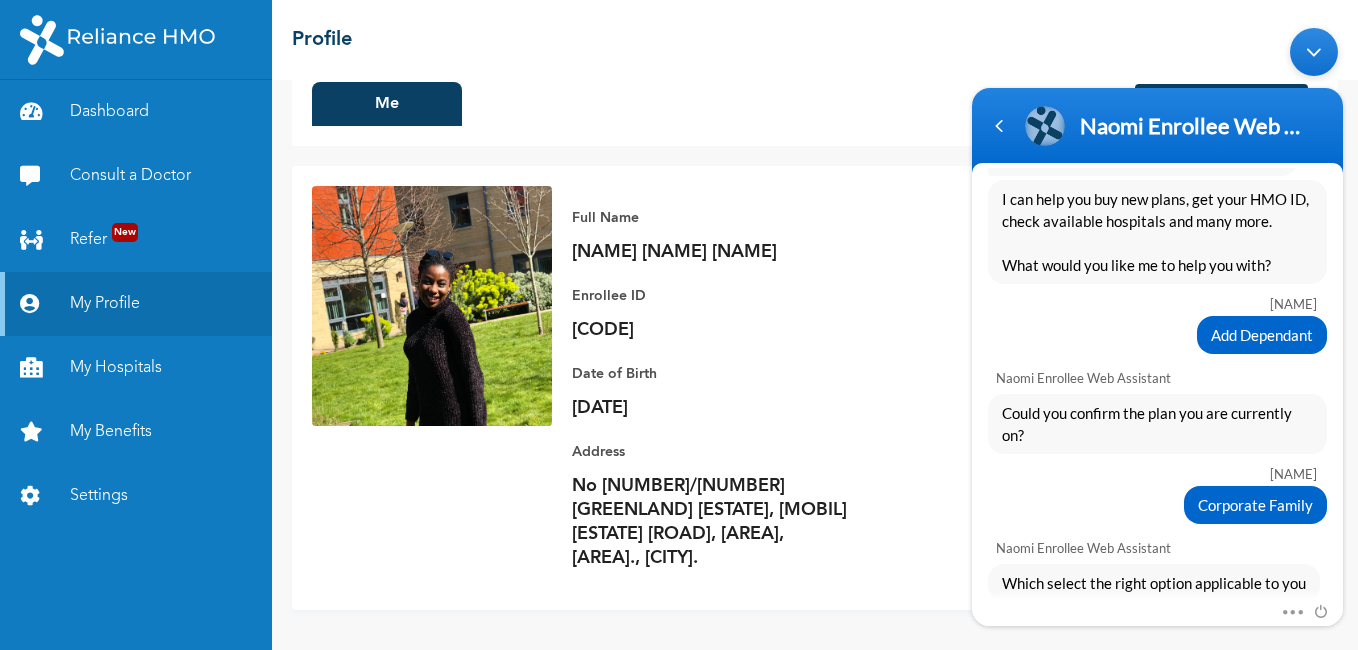 scroll, scrollTop: 668, scrollLeft: 0, axis: vertical 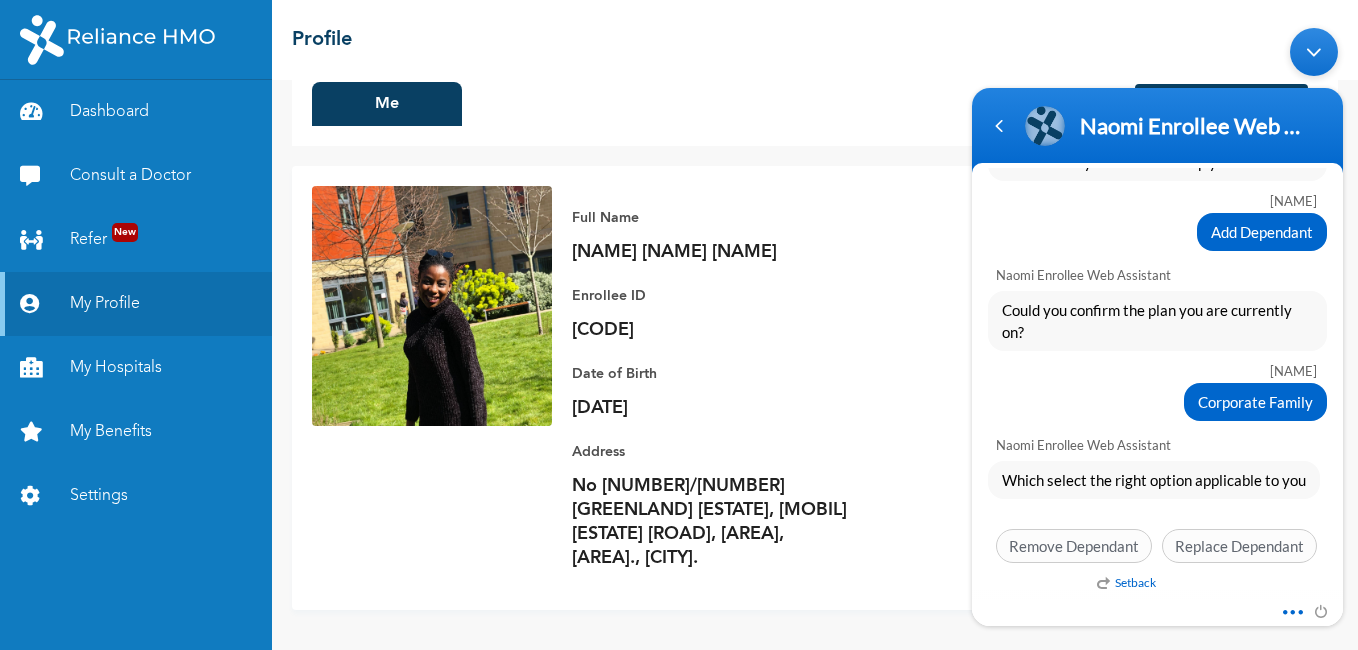 click at bounding box center [1287, 608] 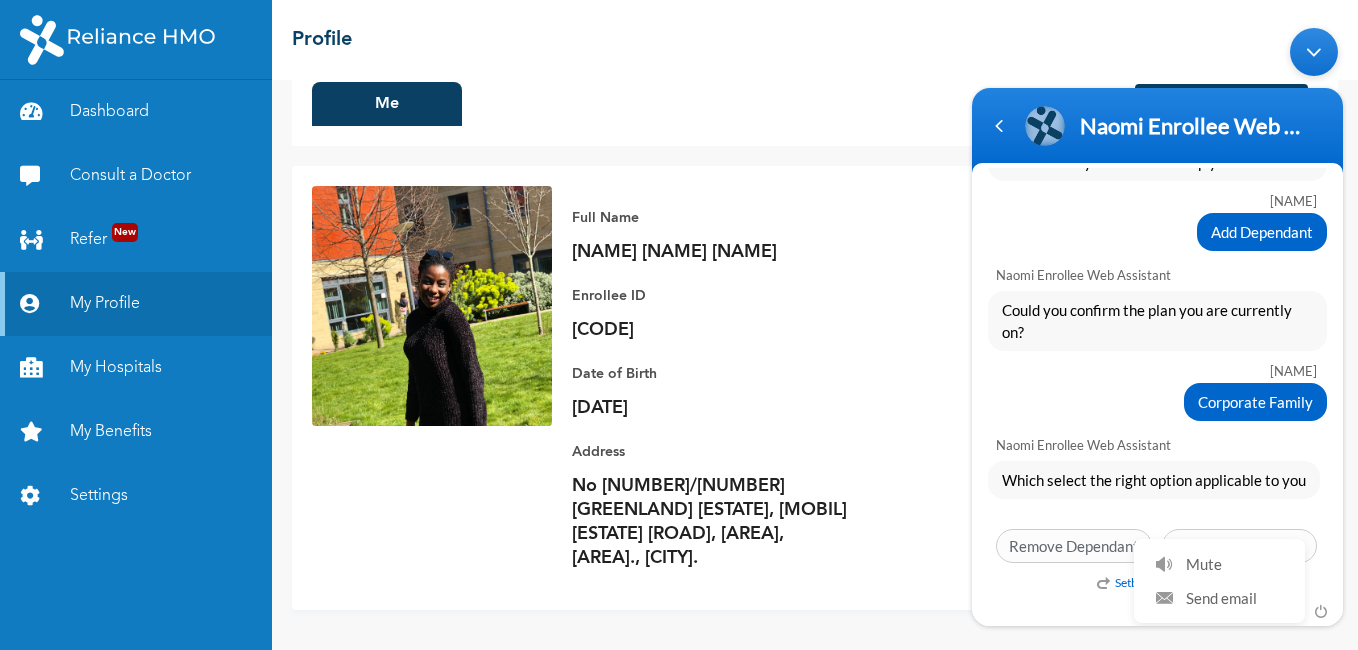click on "Which select the right option applicable to you" at bounding box center (1154, 479) 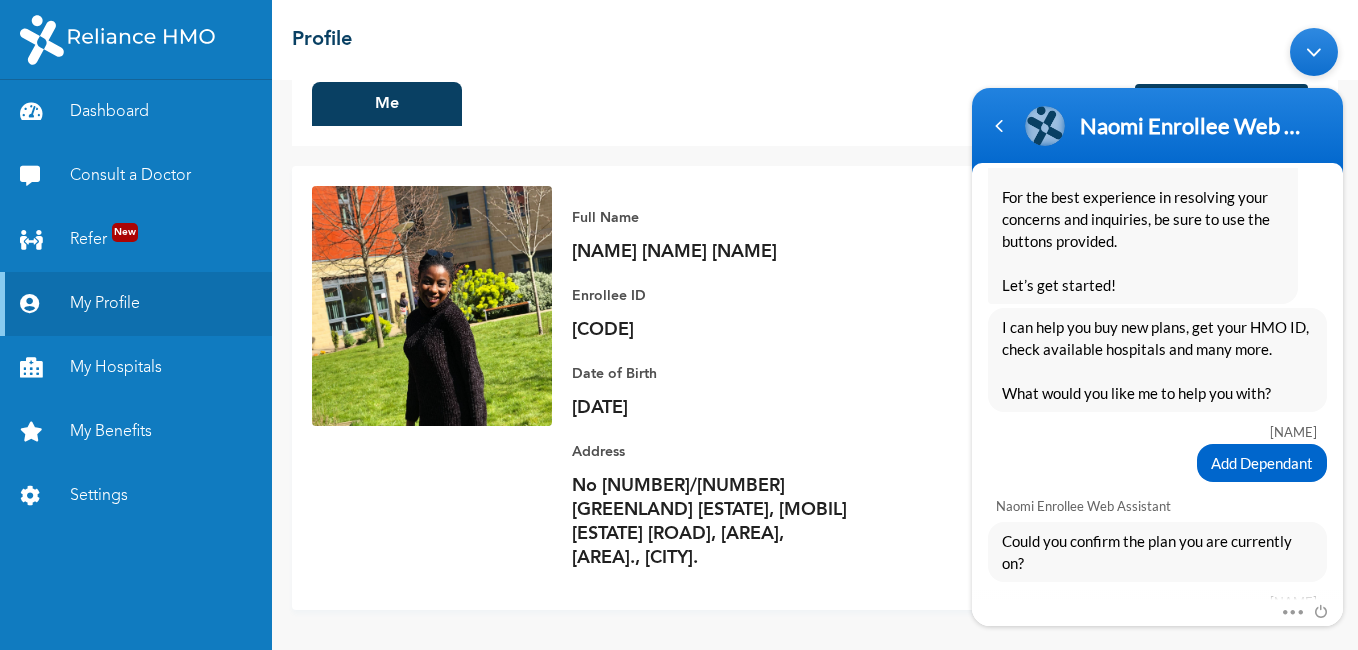 scroll, scrollTop: 668, scrollLeft: 0, axis: vertical 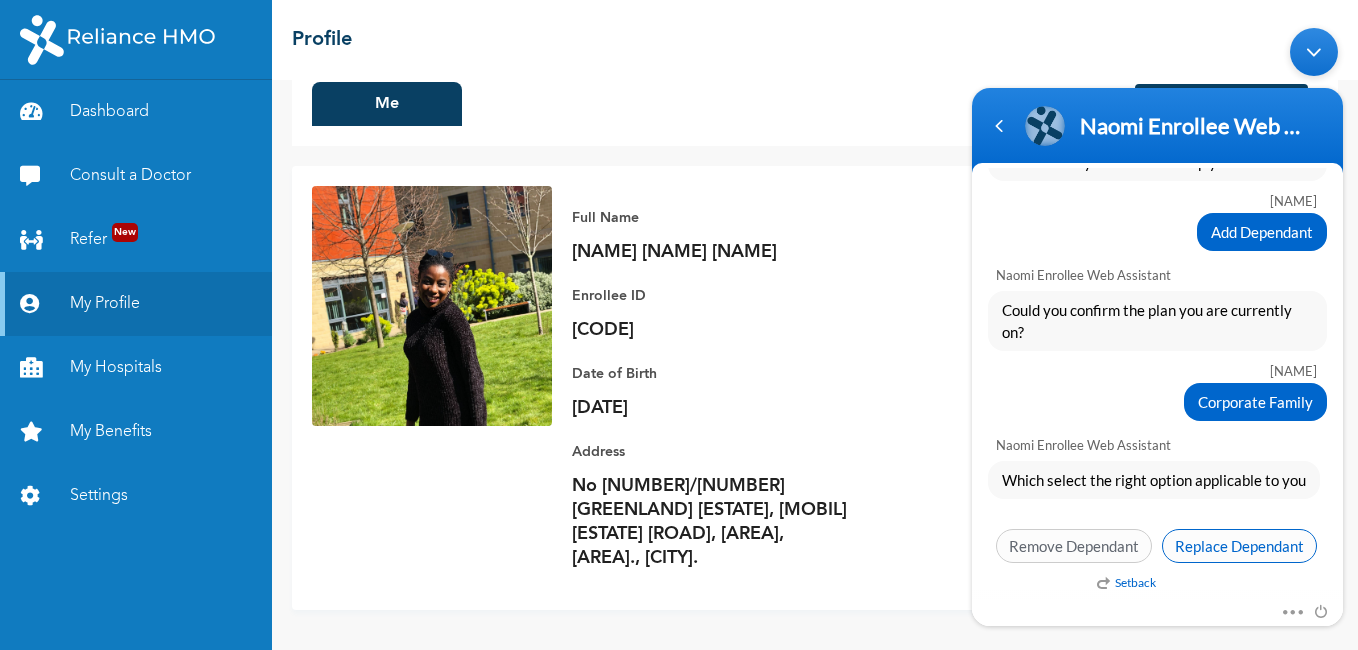 click on "Replace Dependant" at bounding box center [1239, 545] 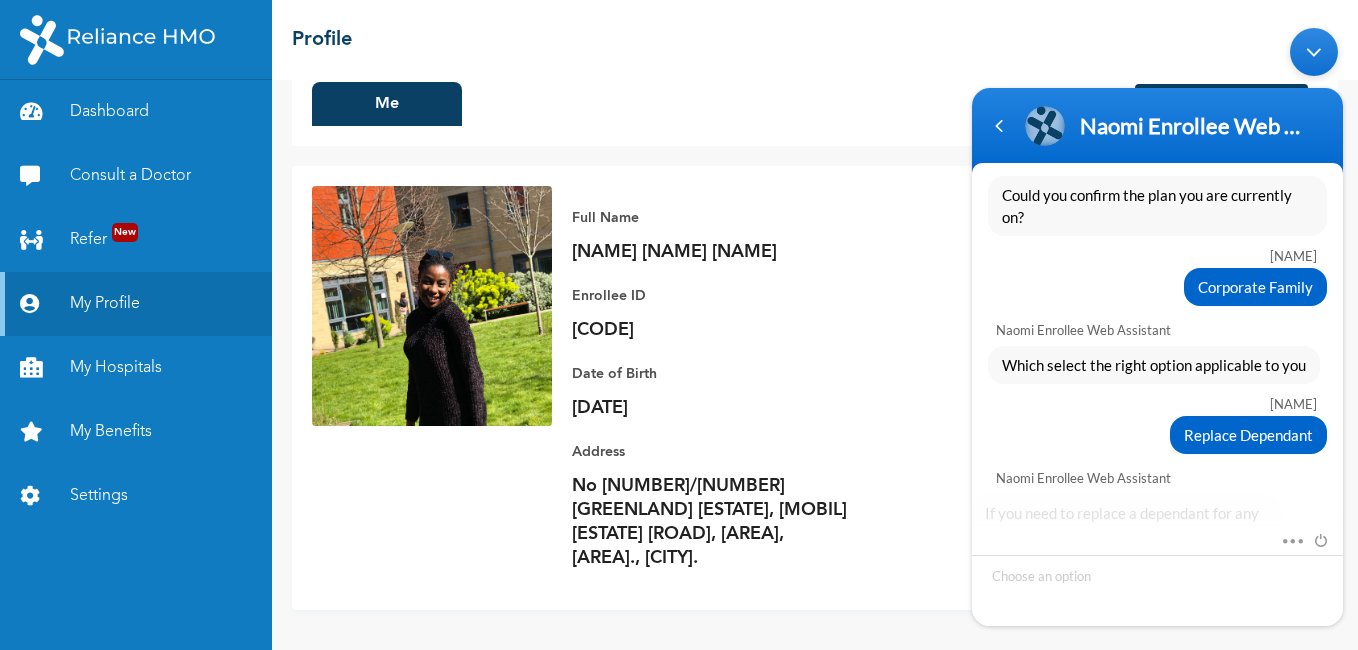 scroll, scrollTop: 911, scrollLeft: 0, axis: vertical 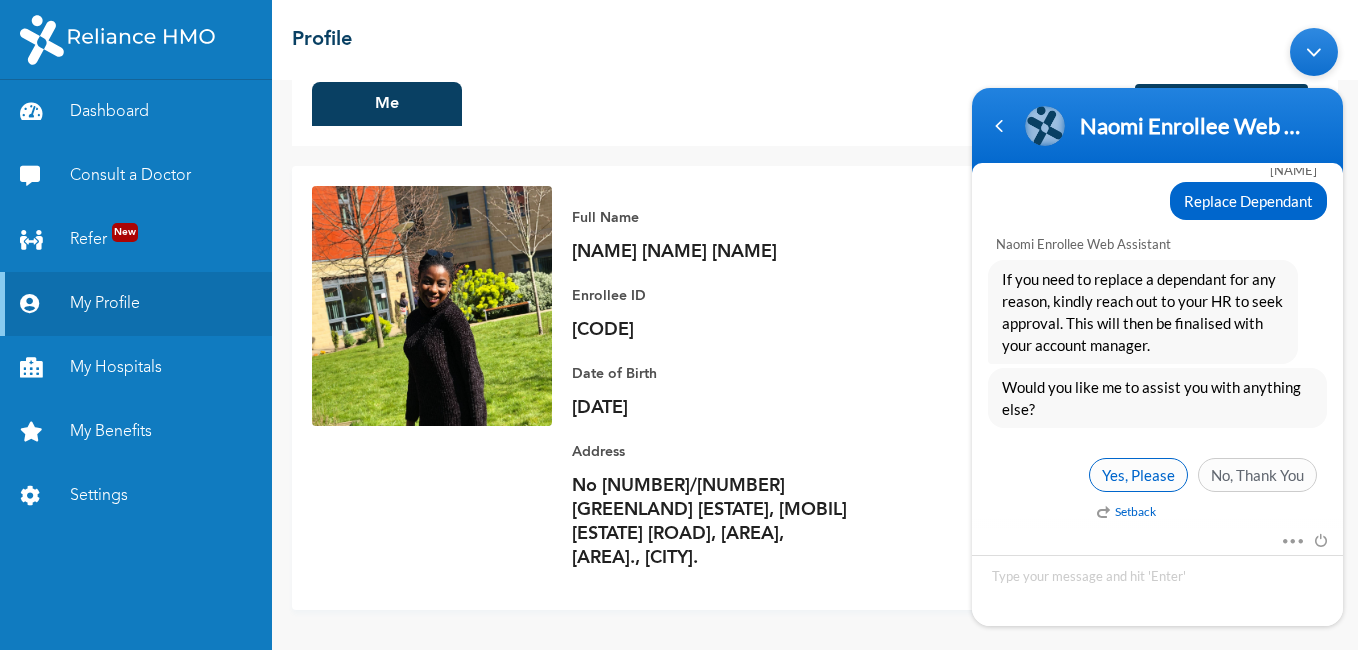 click on "Yes, Please" at bounding box center [1138, 474] 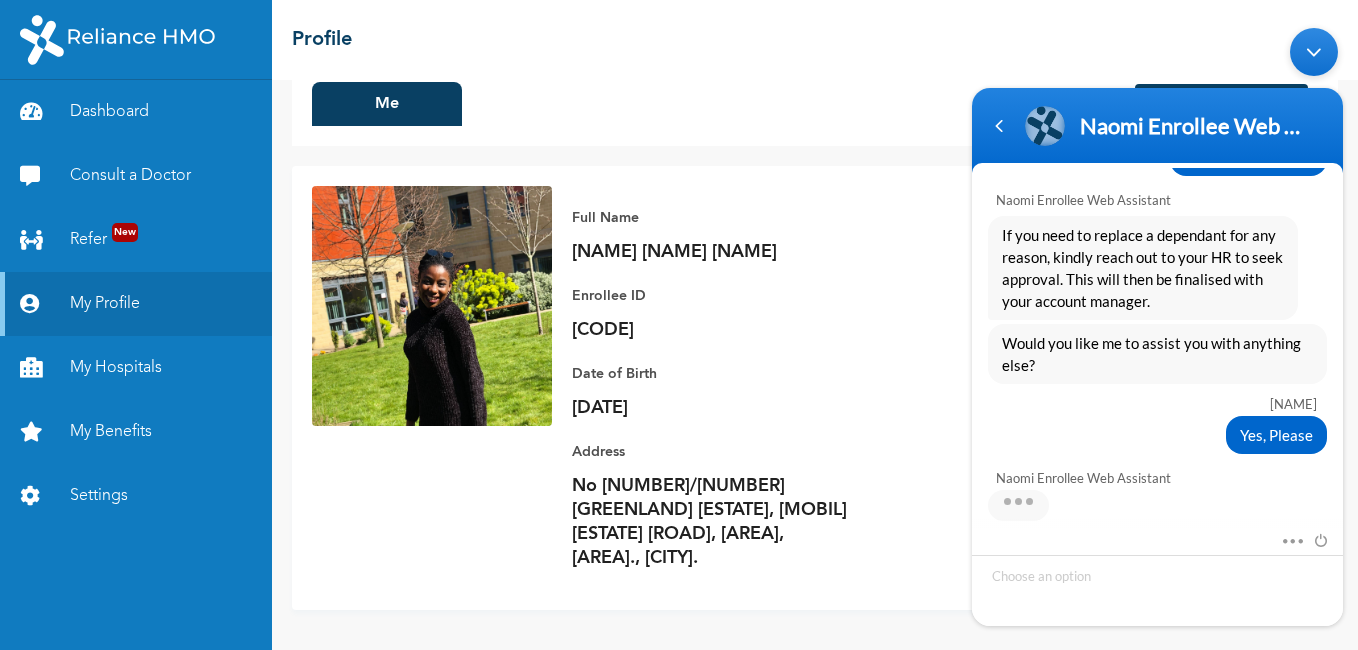 scroll, scrollTop: 1226, scrollLeft: 0, axis: vertical 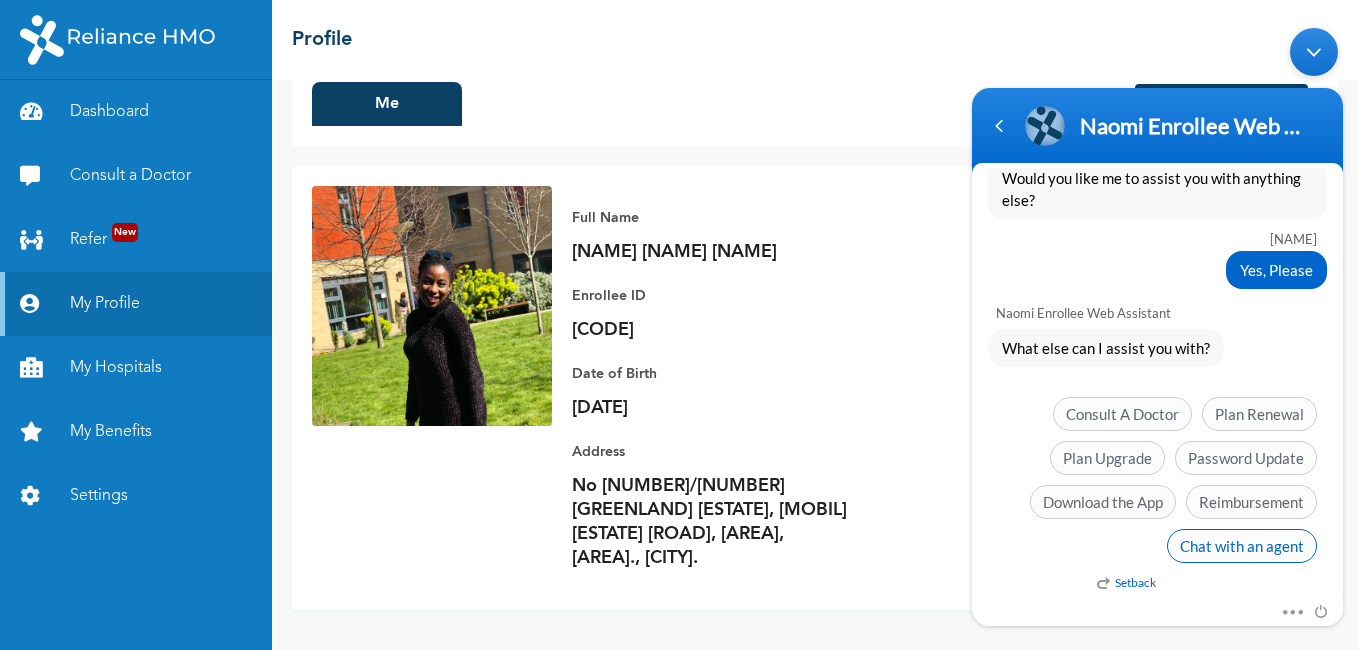 click on "Chat with an agent" at bounding box center [1242, 545] 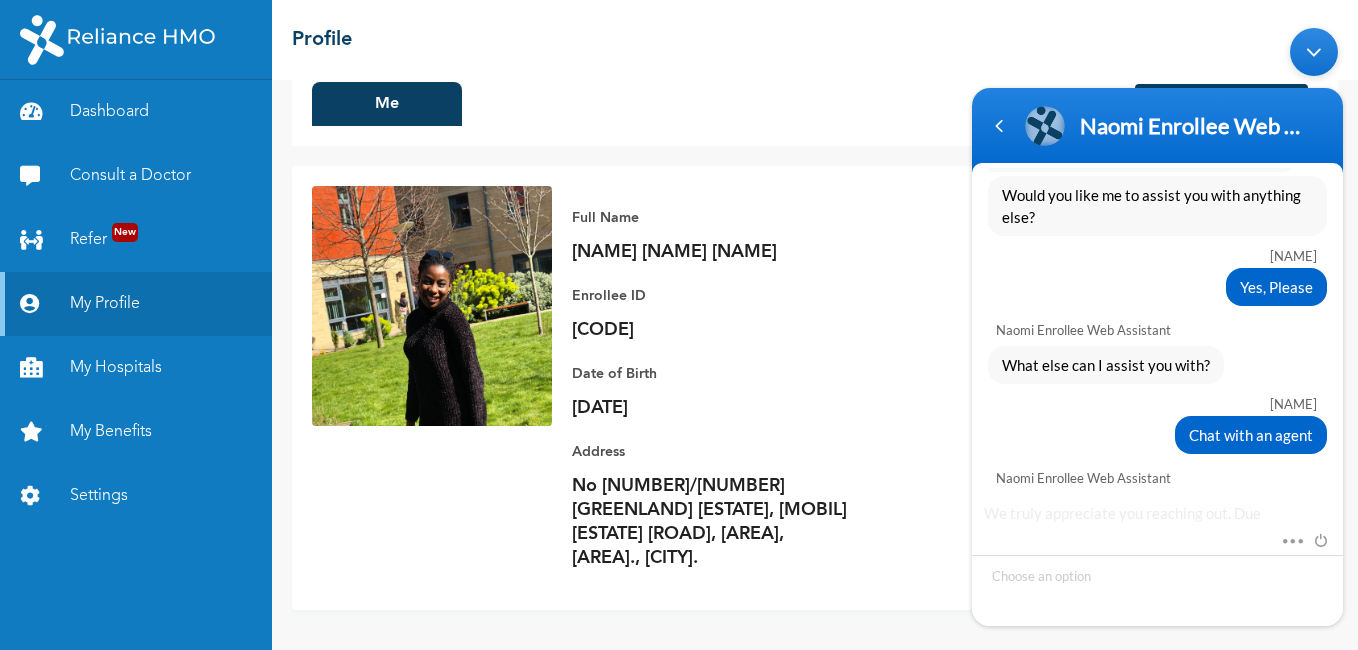scroll, scrollTop: 1513, scrollLeft: 0, axis: vertical 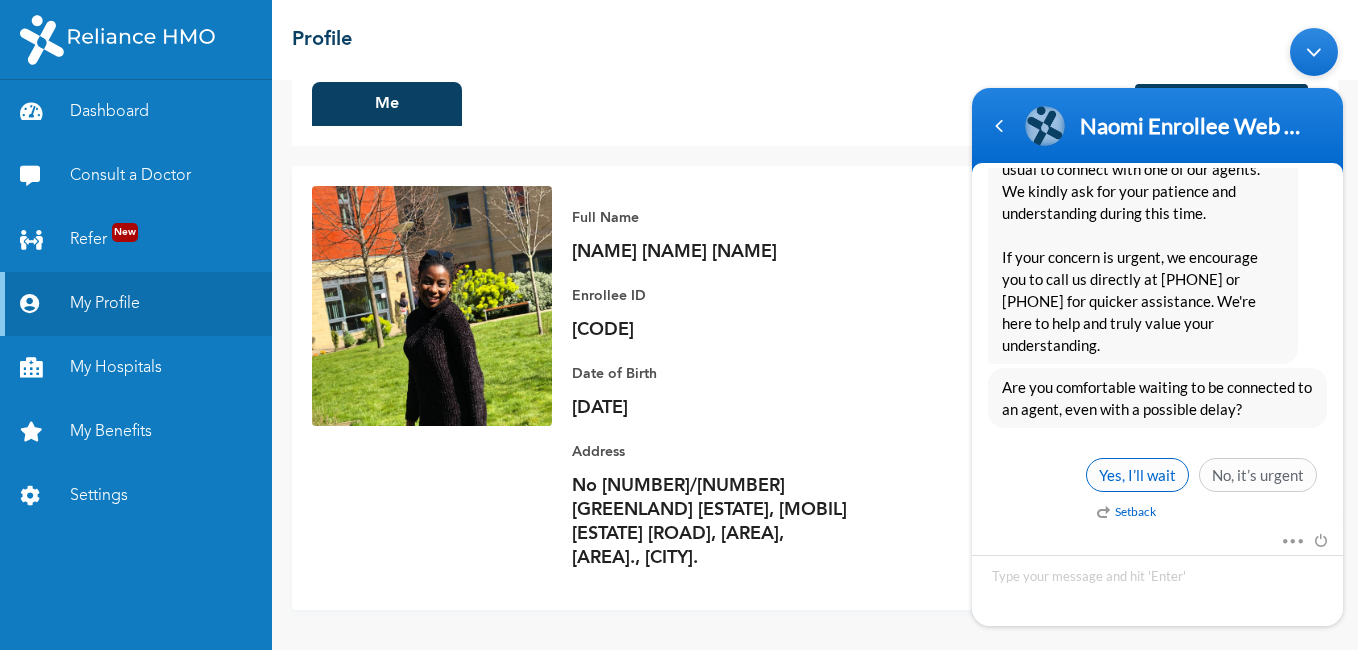 click on "Yes, I’ll wait" at bounding box center (1137, 474) 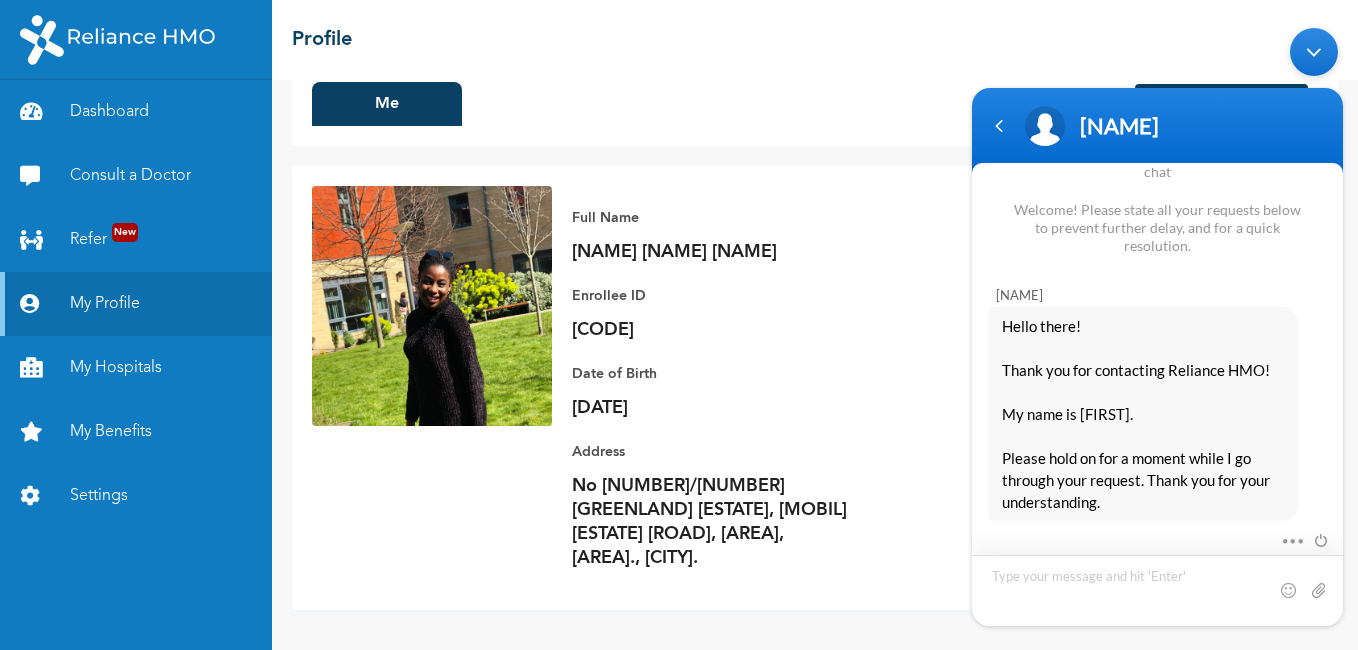 scroll, scrollTop: 2156, scrollLeft: 0, axis: vertical 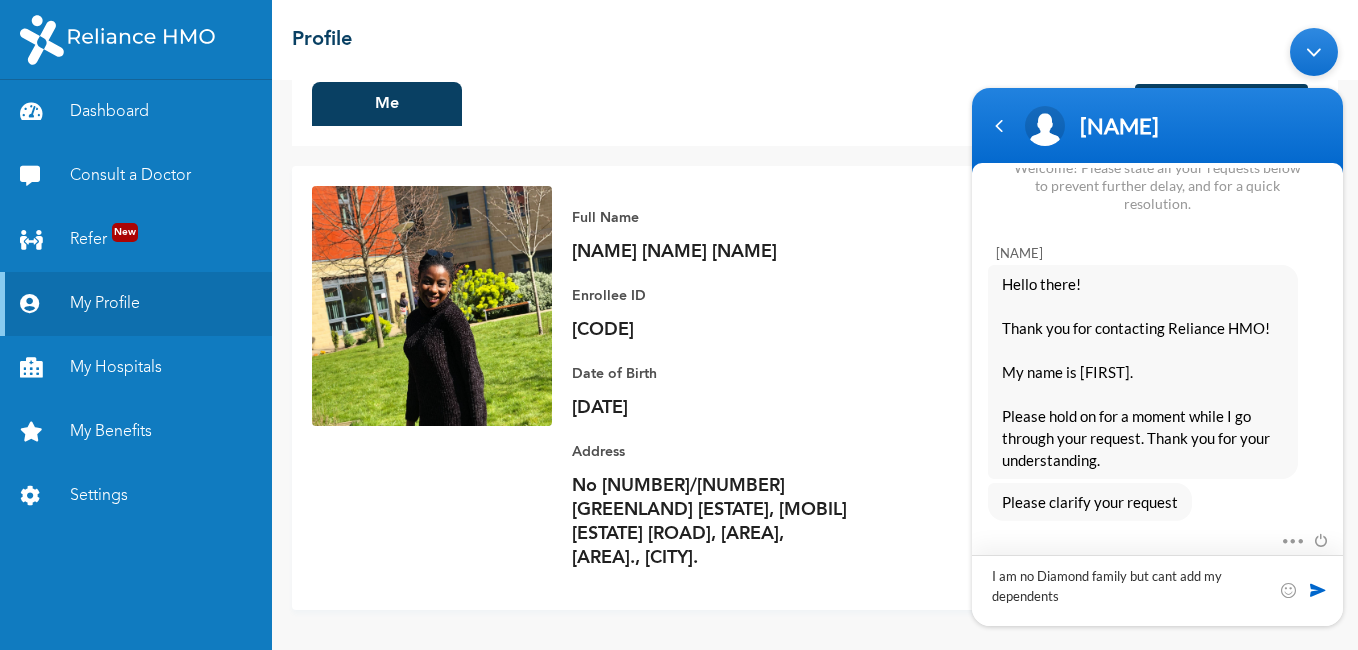 type on "I am no Diamond family but cant add my dependents" 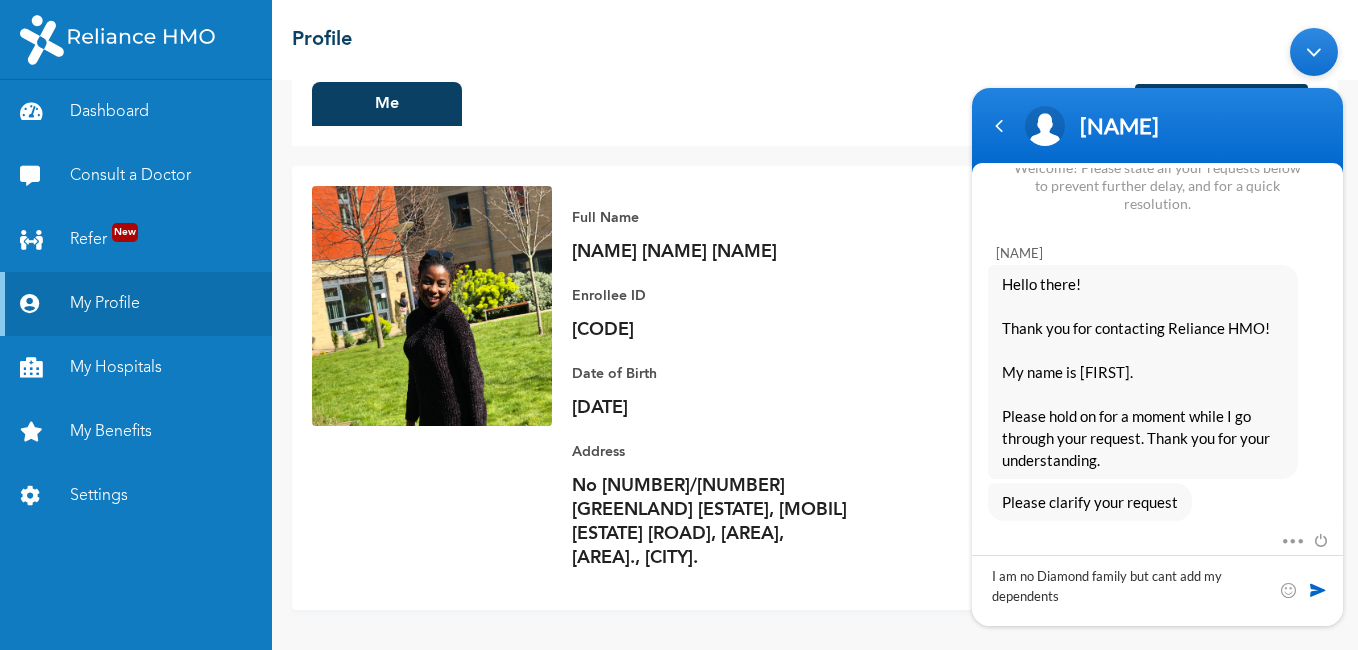 click at bounding box center (1318, 589) 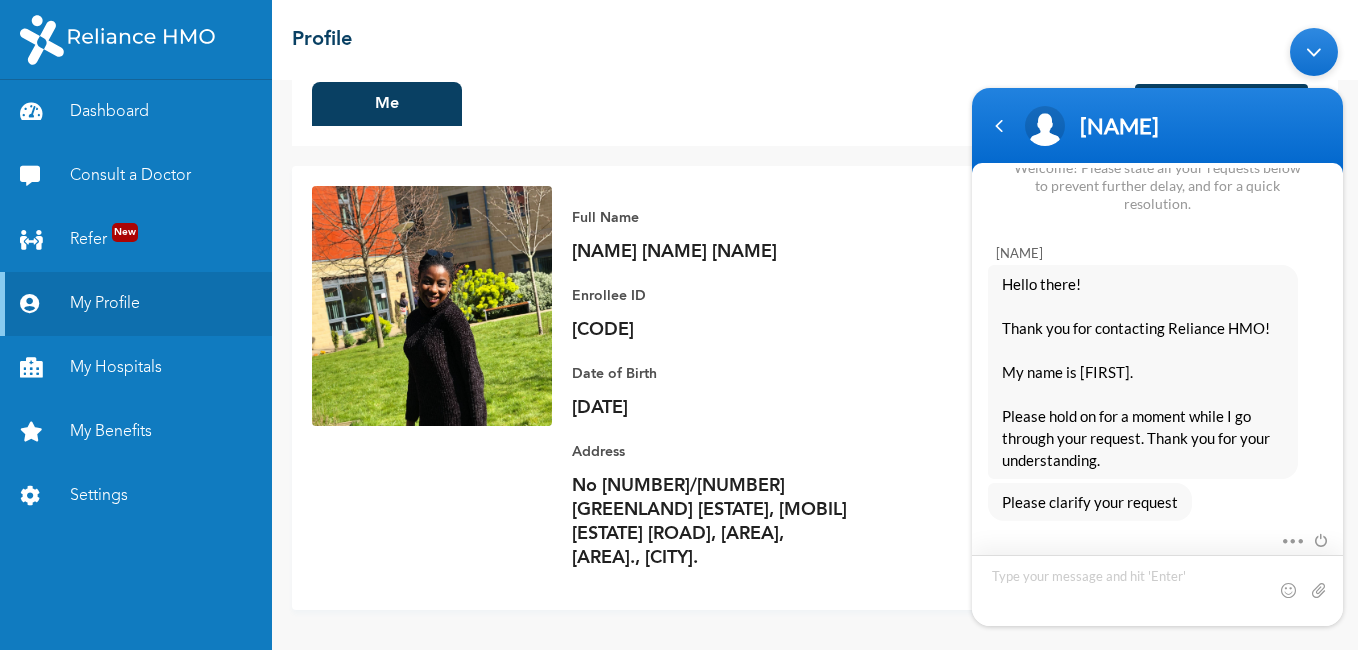 scroll, scrollTop: 2248, scrollLeft: 0, axis: vertical 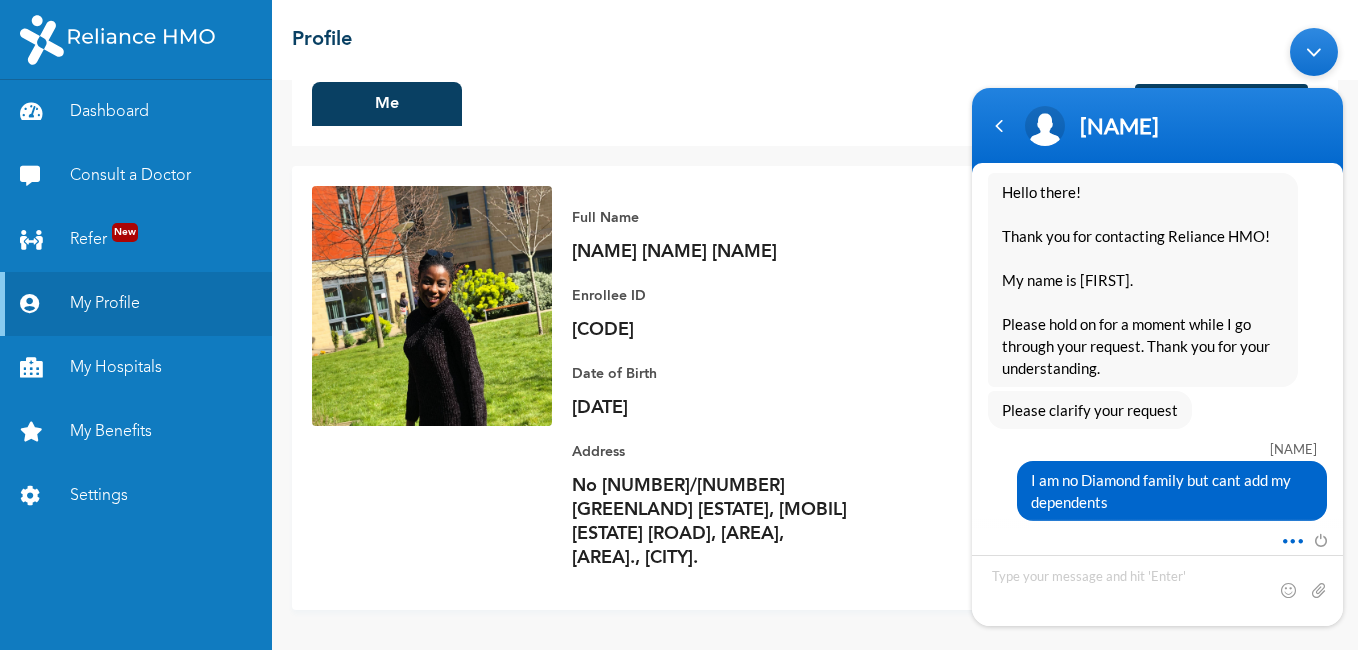 click at bounding box center (1287, 537) 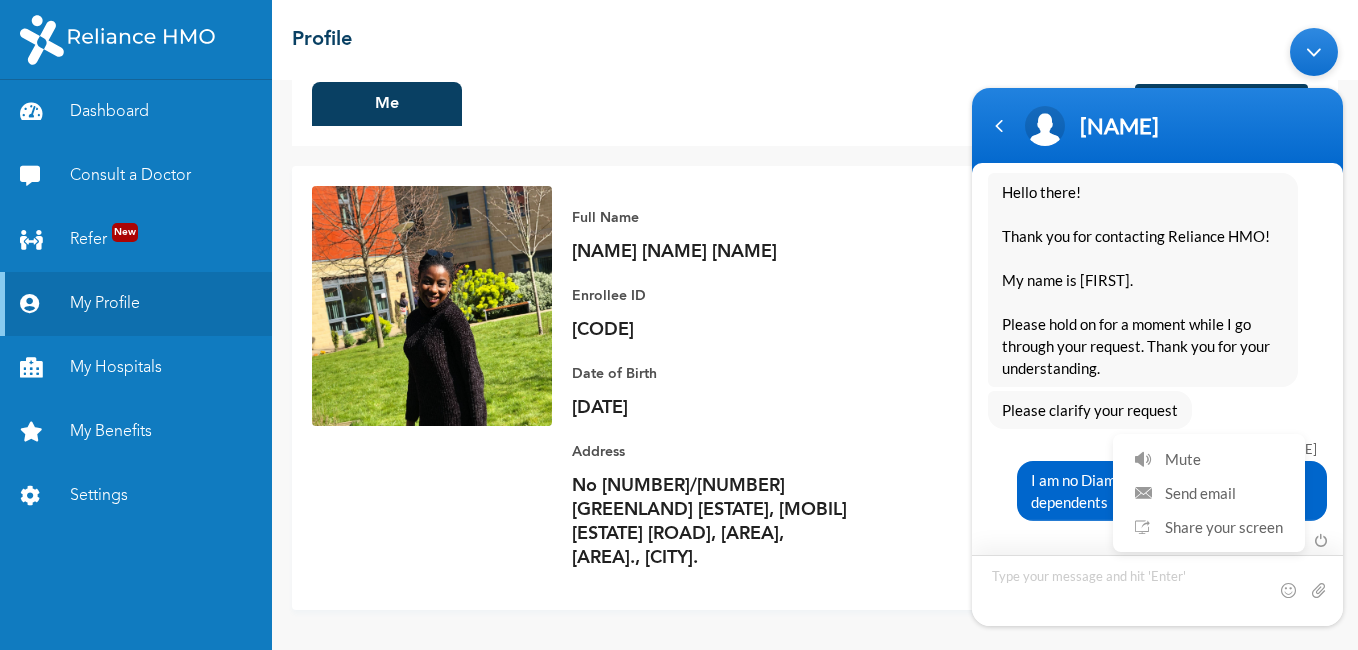 click at bounding box center (1157, 589) 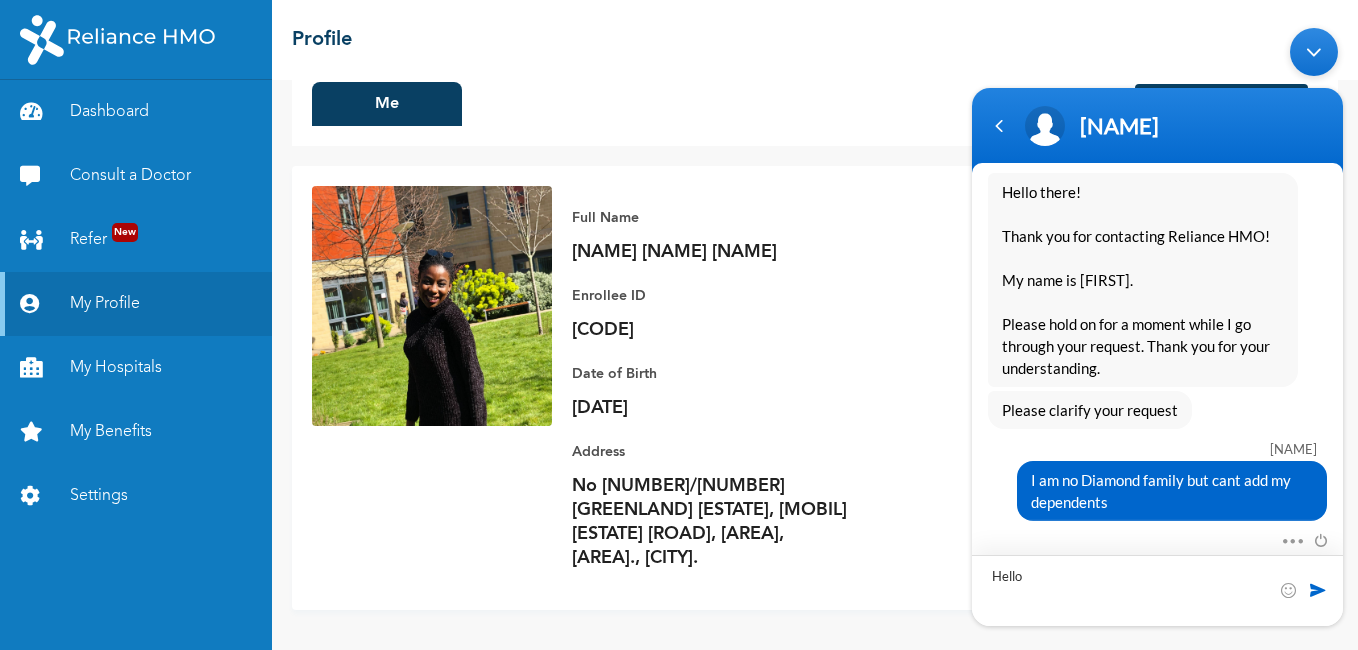 click on "Hello" at bounding box center (1157, 589) 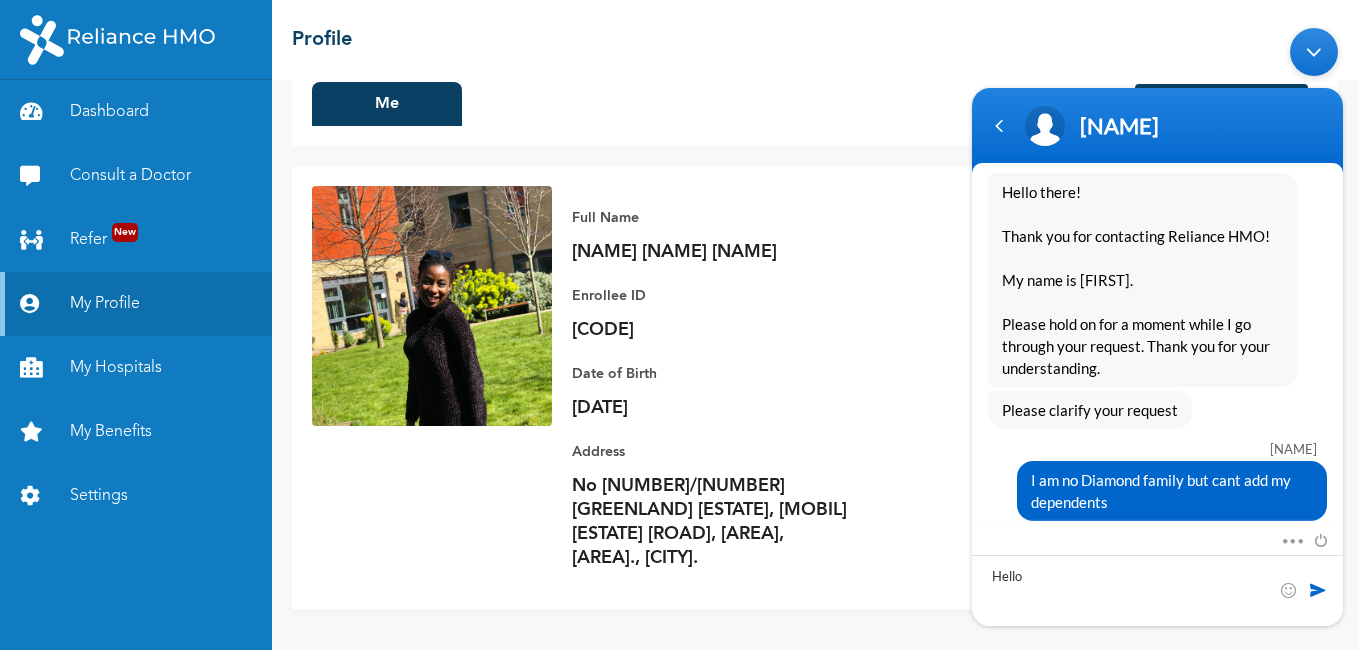 click at bounding box center [1307, 589] 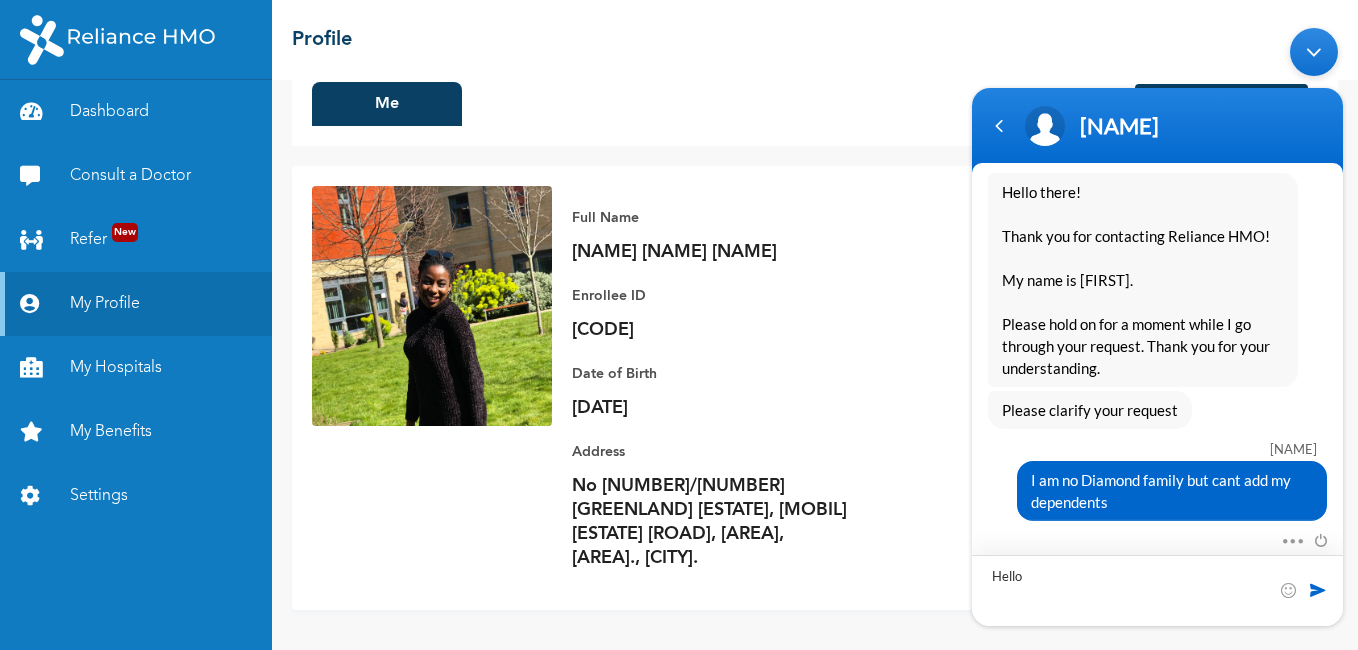 click on "Hello" at bounding box center [1157, 589] 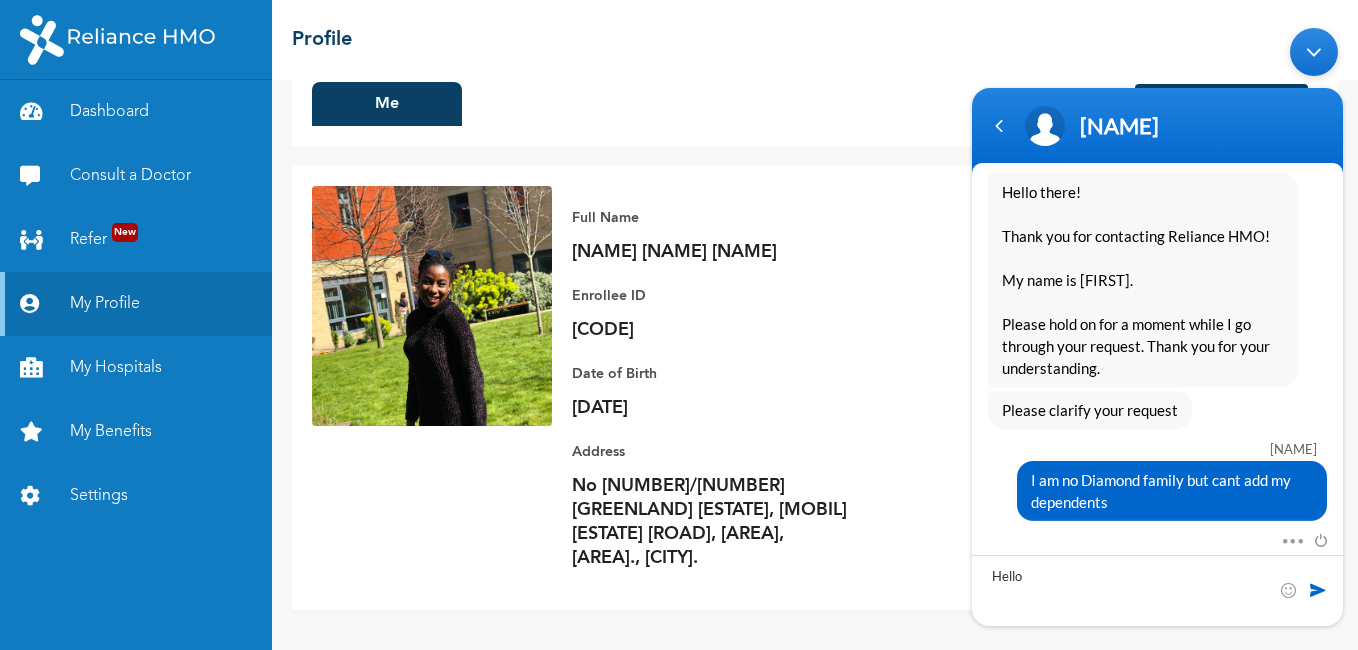 click at bounding box center [1318, 589] 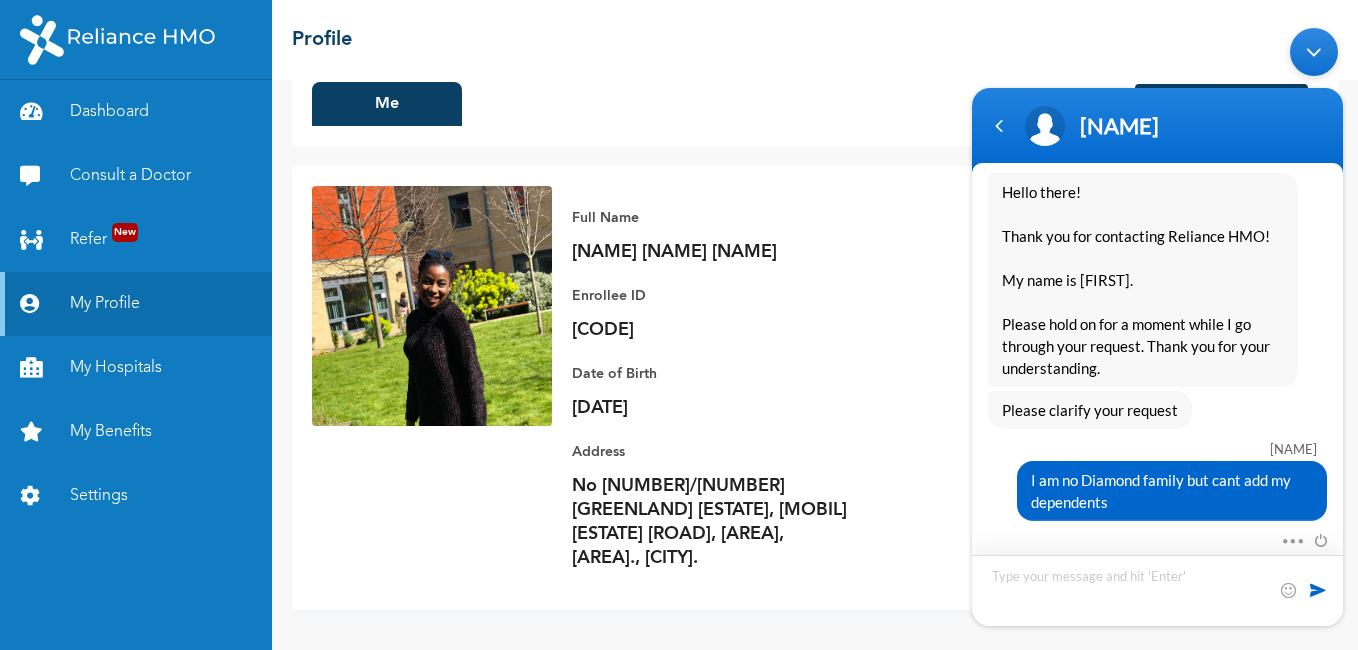 scroll, scrollTop: 2290, scrollLeft: 0, axis: vertical 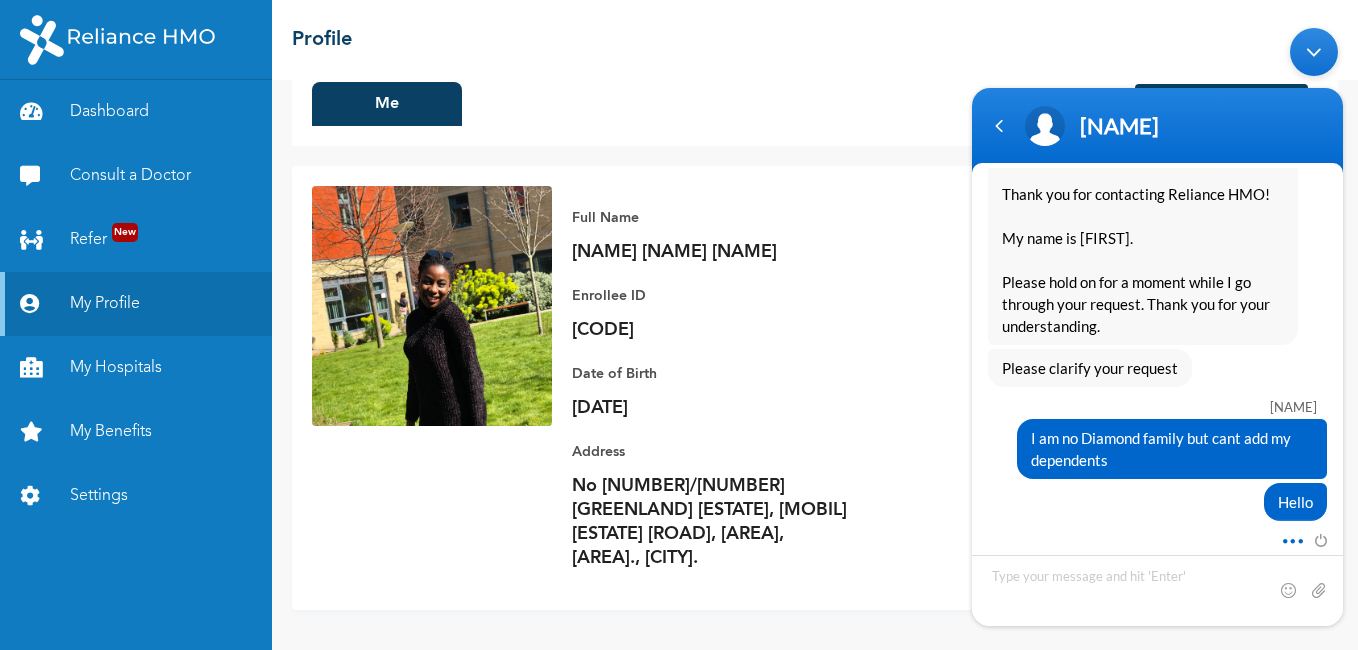 click at bounding box center [1287, 537] 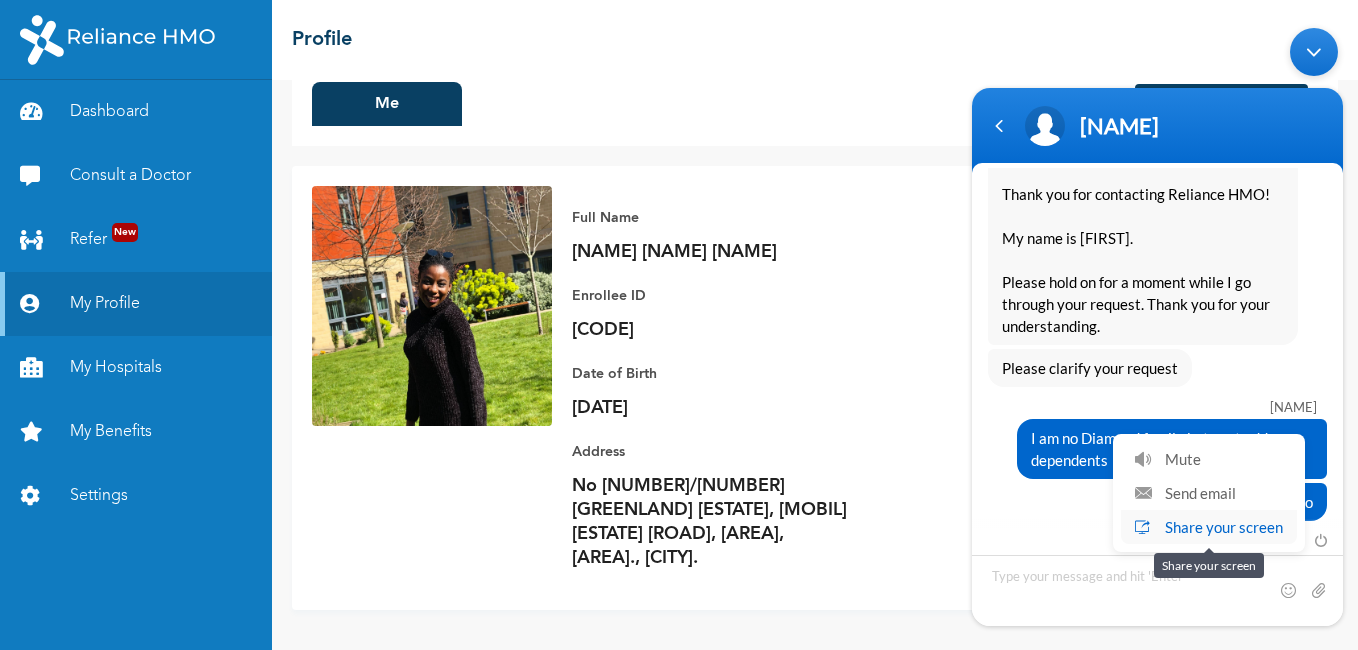 click on "Share your screen" at bounding box center (1209, 526) 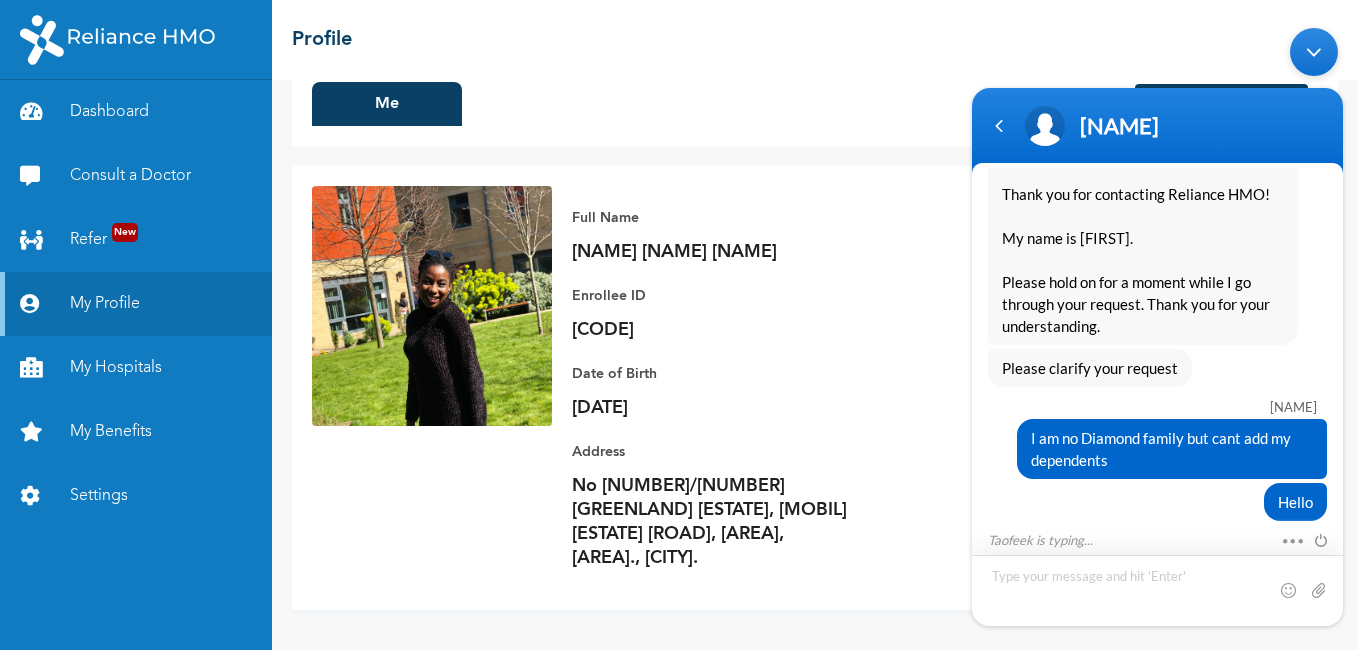 click at bounding box center [1157, 589] 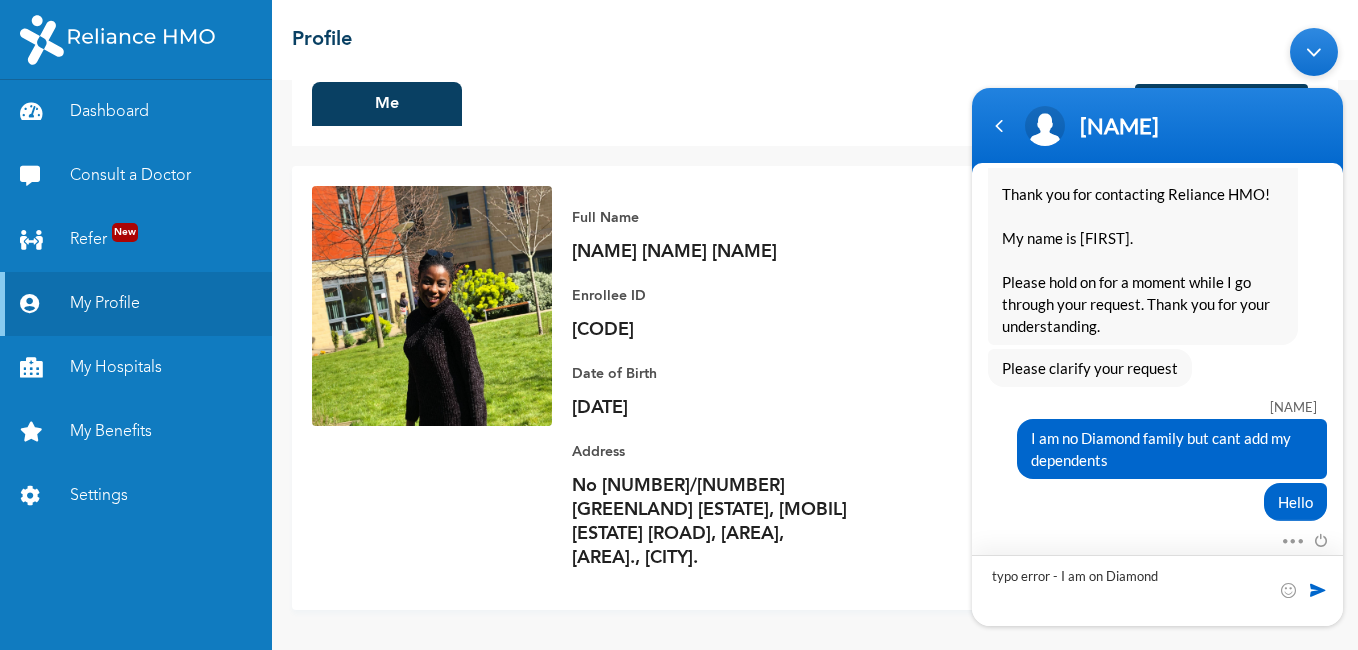 scroll, scrollTop: 2382, scrollLeft: 0, axis: vertical 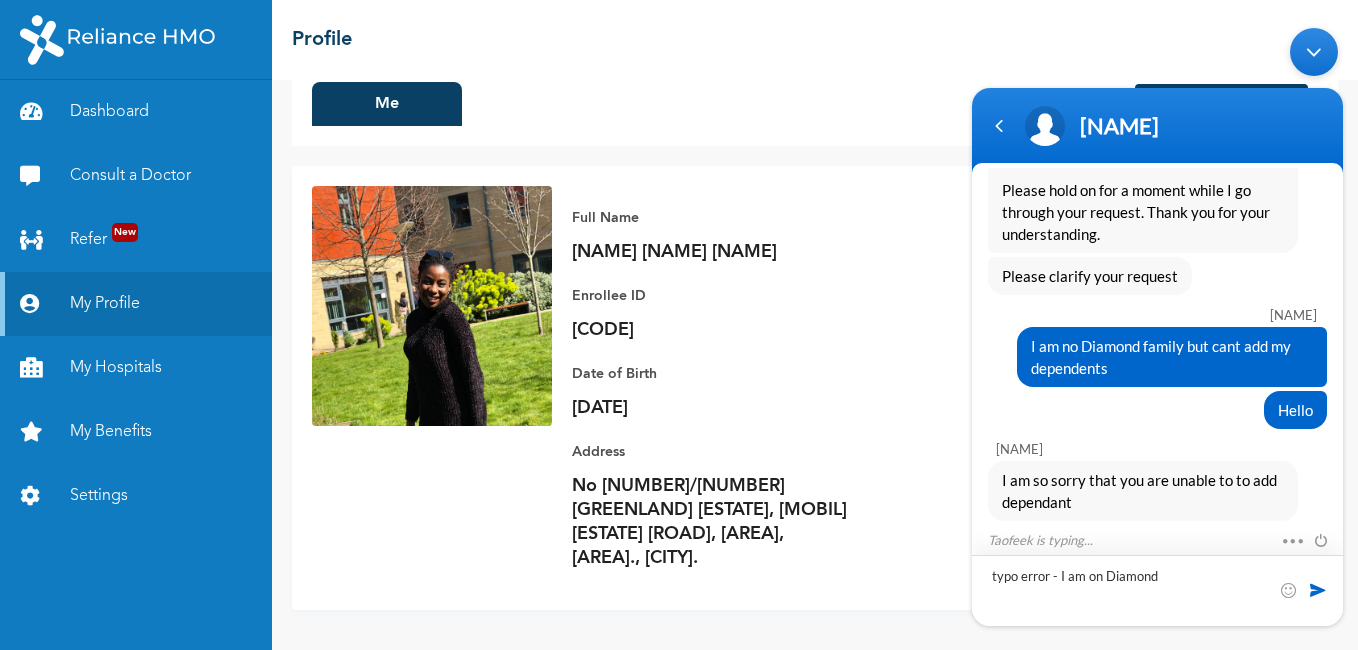 type on "typo error - I am on Diamond" 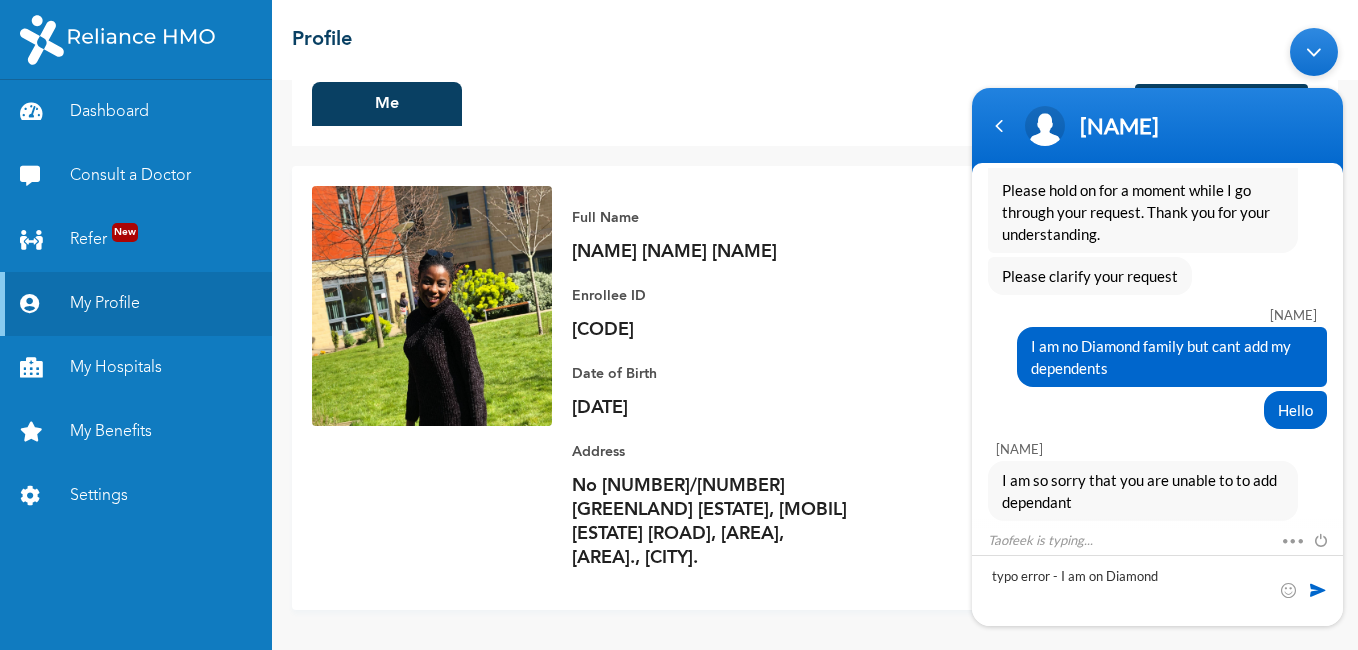 click on "[NAME] [NAME] [GOOD] [MORNING] [NAME] [WELCOME] to [COMPANY]! My name is [NAME], your digital assistant! It's a pleasure to have you here.  😊 I'm designed to help with common questions like access to care, plan renewal, booking appointments, and more. If your request falls outside of these topics, please use the buttons to get connected to an agent for top-notch support. For the best experience in resolving your concerns and inquiries, be sure to use the buttons provided. Let’s get started!  I can help you buy new plans, get your HMO ID, check available hospitals and many more. What would you like me to help you with?  [NAME] [DEPENDANT] [NAME] [PLAN] [YOU] are currently on?  [NAME] [FAMILY] [NAME] select the right option applicable to you  [NAME] [DEPENDANT] [NAME] Yes, Please   [NAME]" at bounding box center (1157, 326) 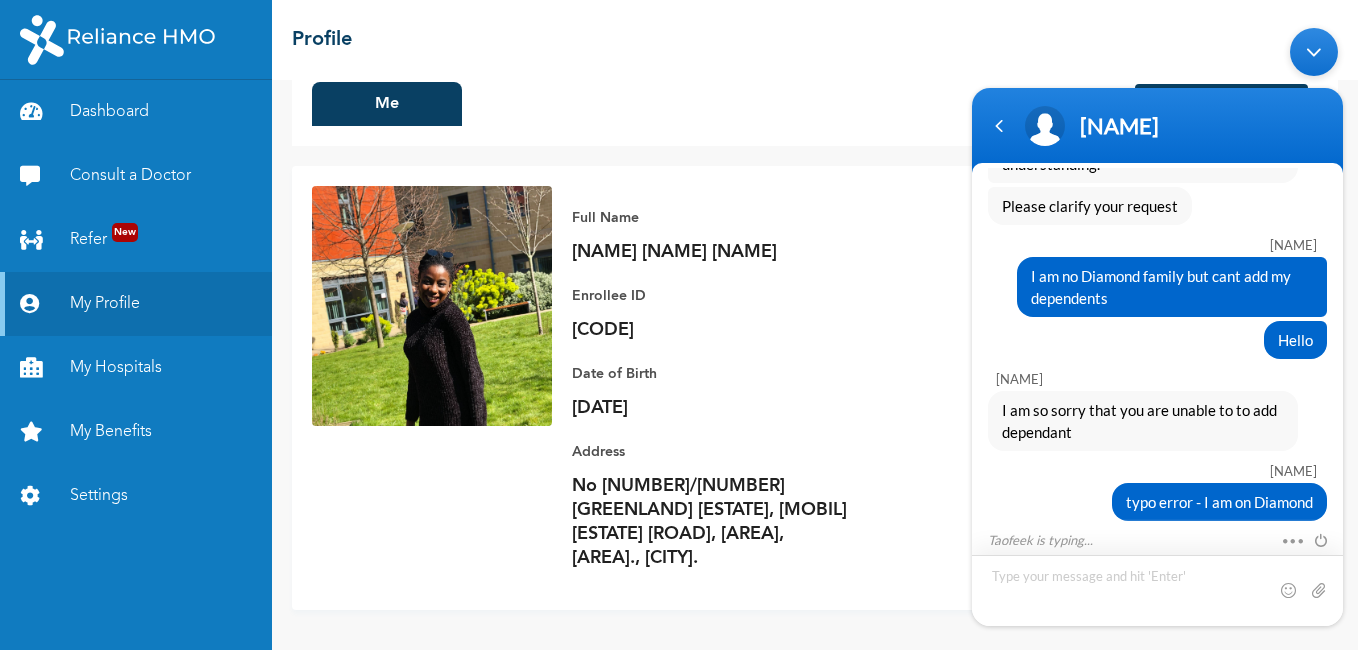 scroll, scrollTop: 2522, scrollLeft: 0, axis: vertical 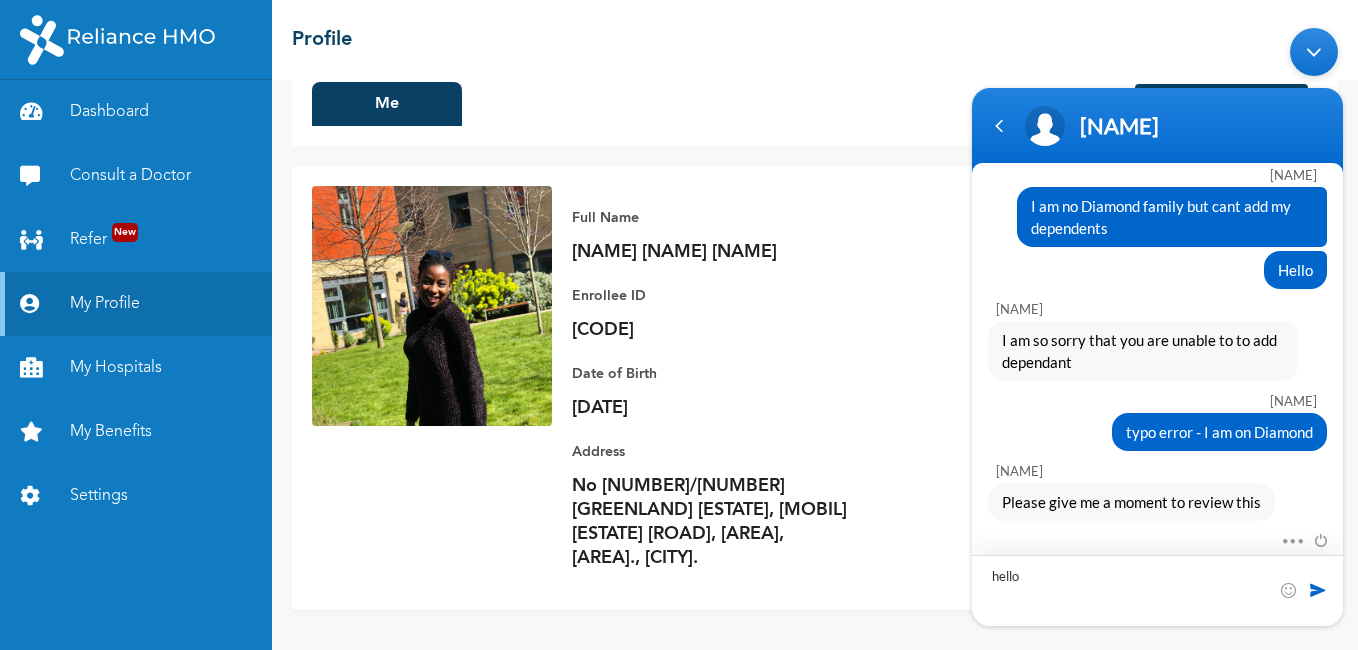 click on "hello" at bounding box center (1157, 589) 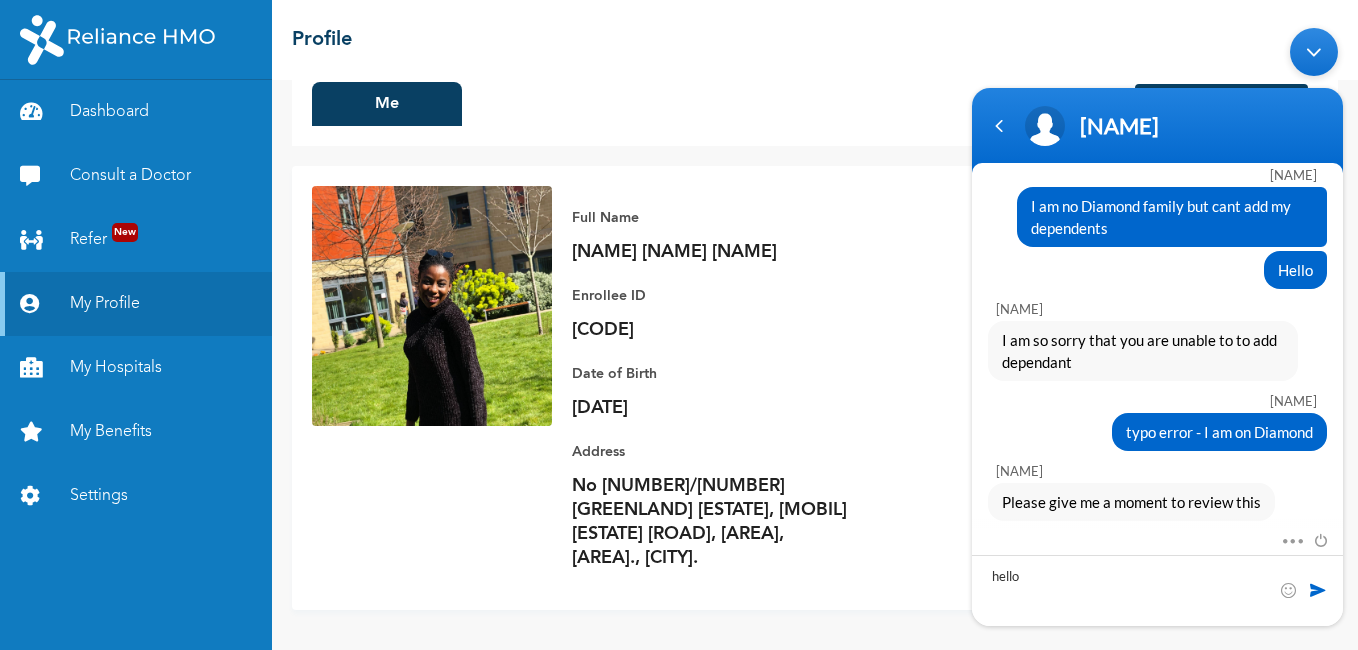 click at bounding box center (1318, 589) 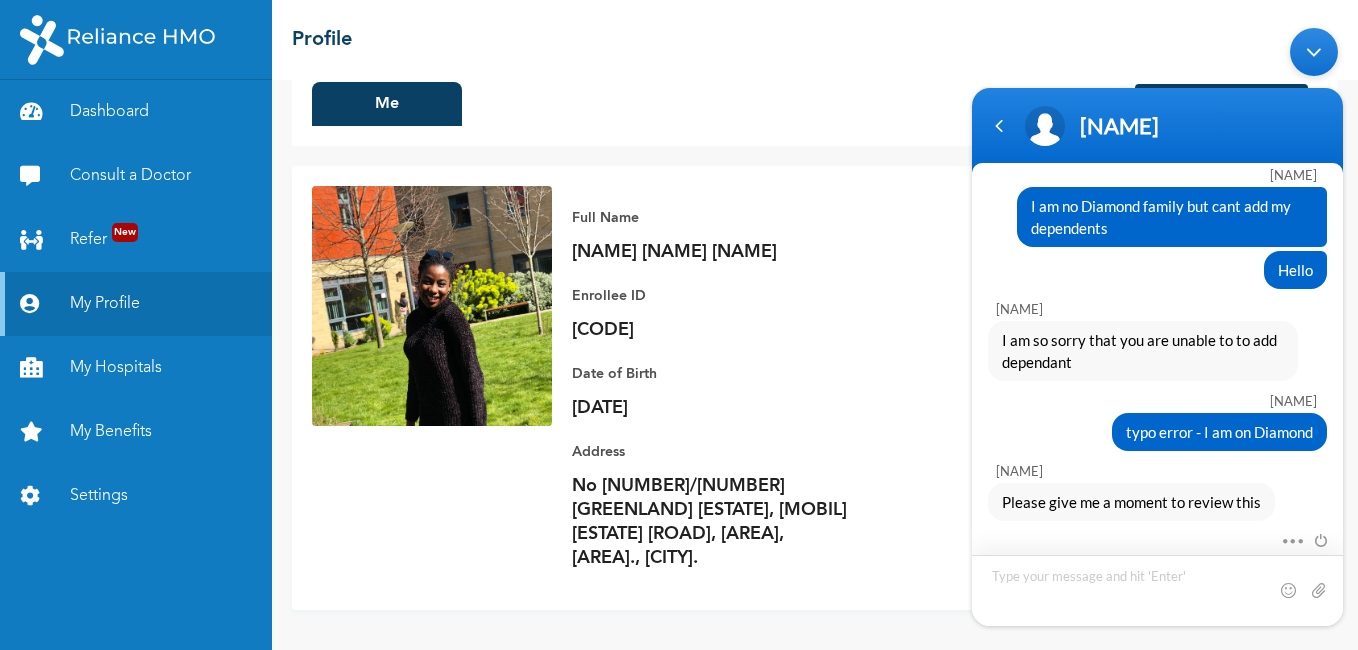 scroll, scrollTop: 2592, scrollLeft: 0, axis: vertical 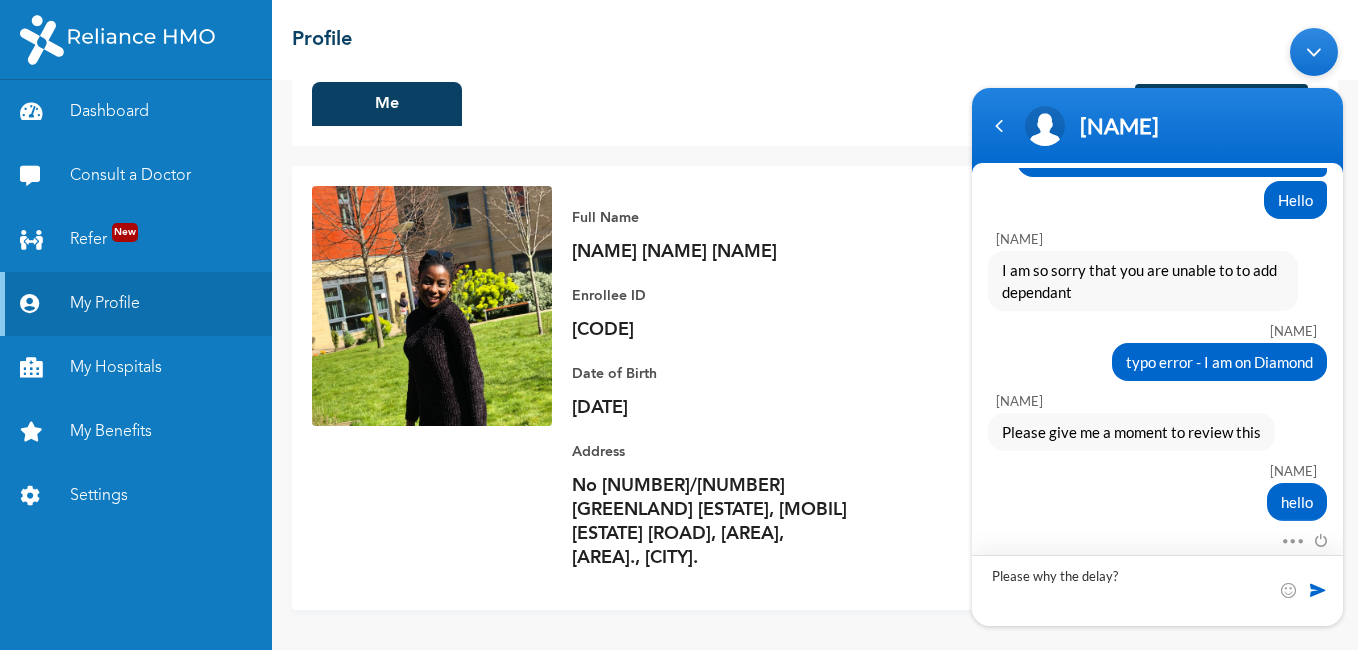 type on "Please why the delay?" 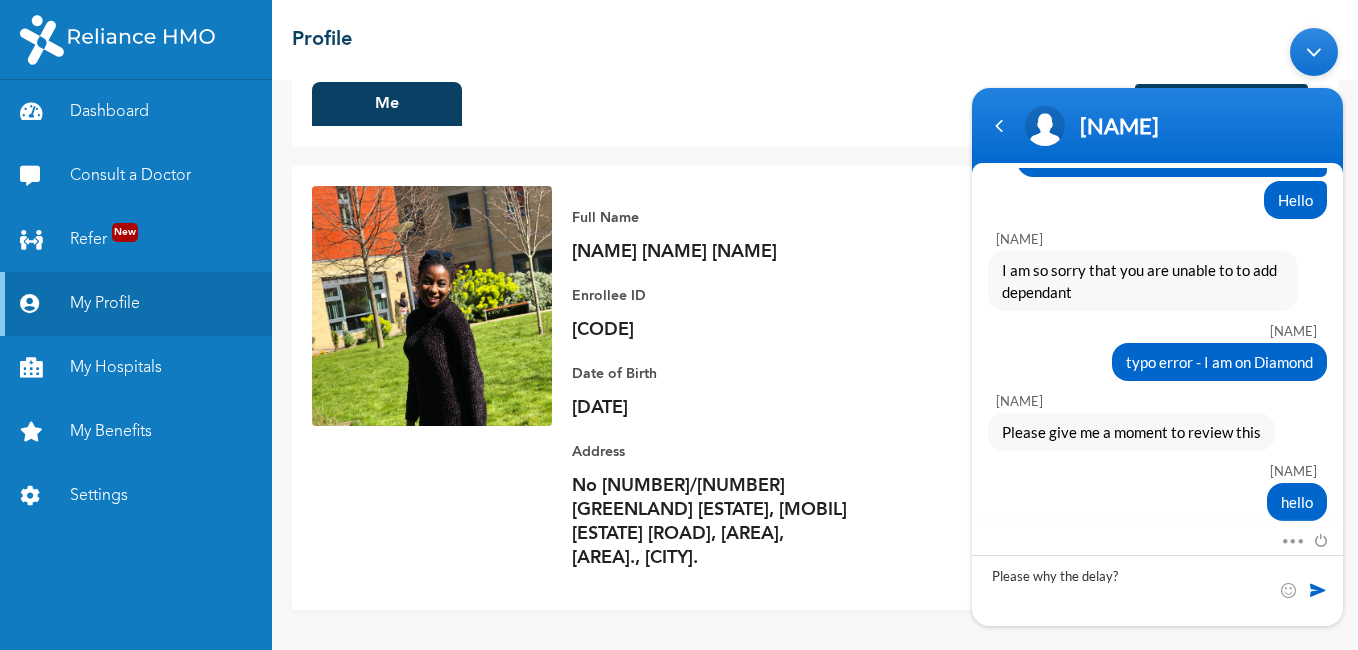click at bounding box center [1307, 589] 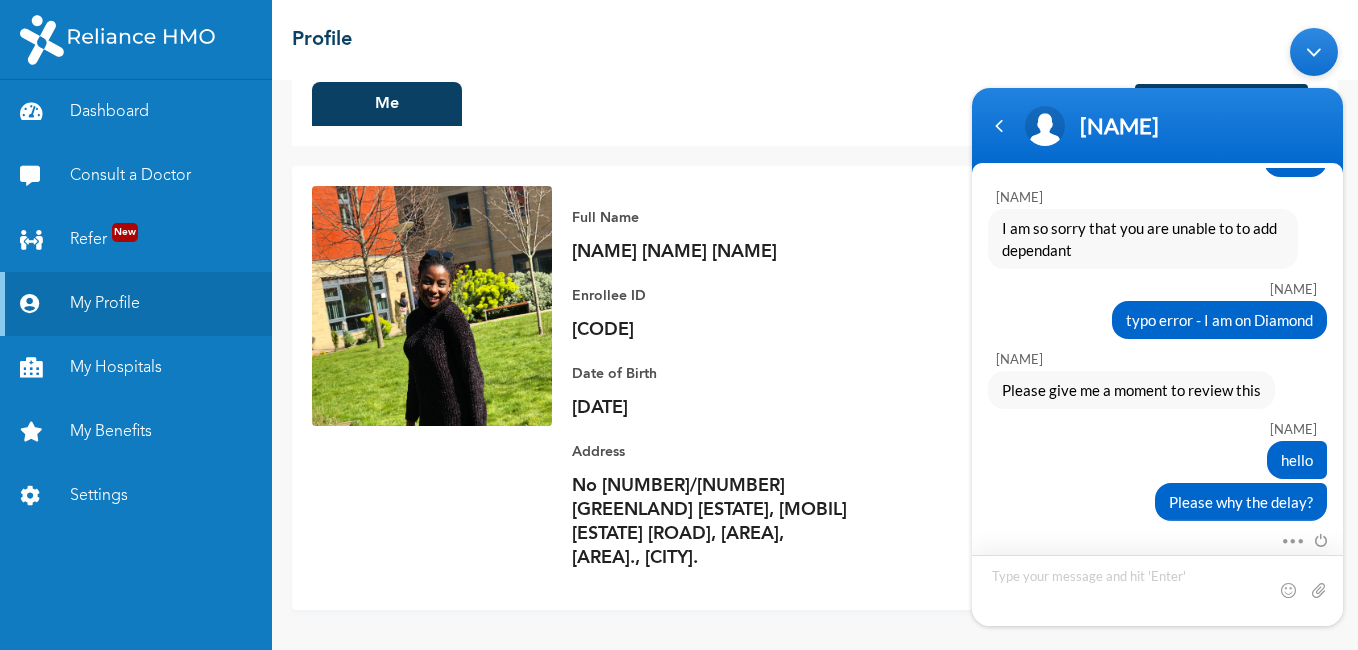 scroll, scrollTop: 2704, scrollLeft: 0, axis: vertical 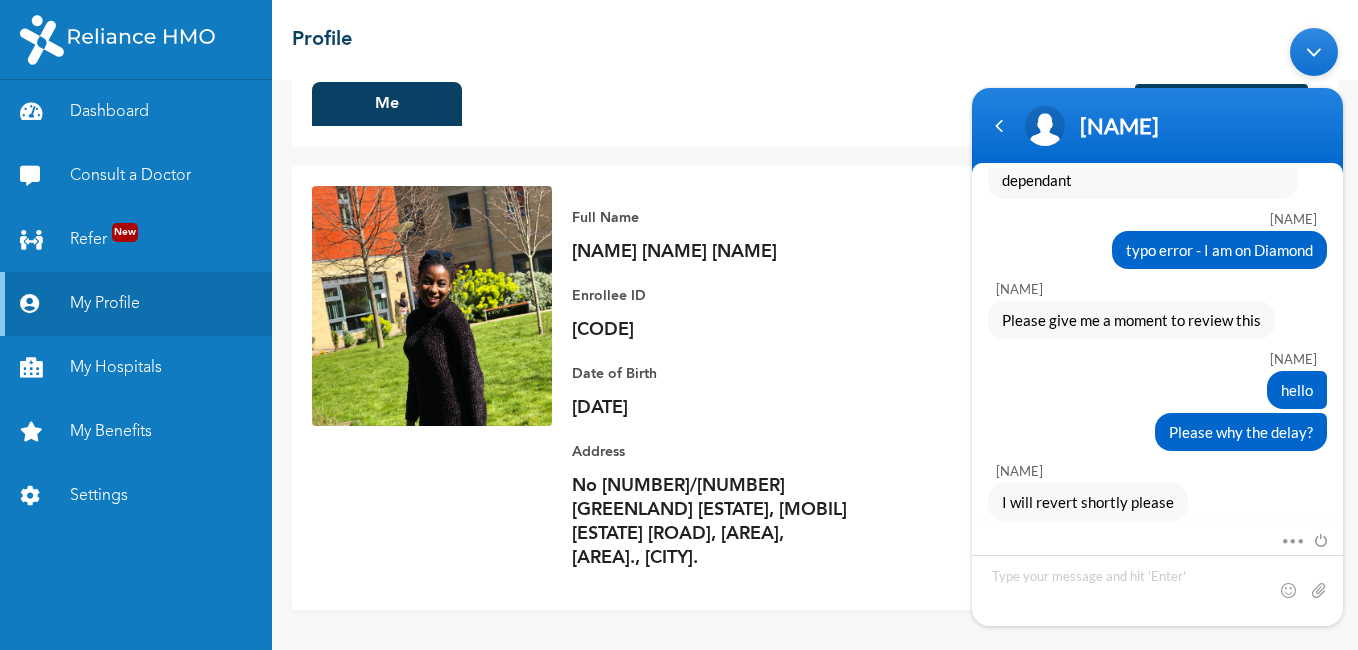 click on "We're Online! How may I help you today?" at bounding box center (1173, 610) 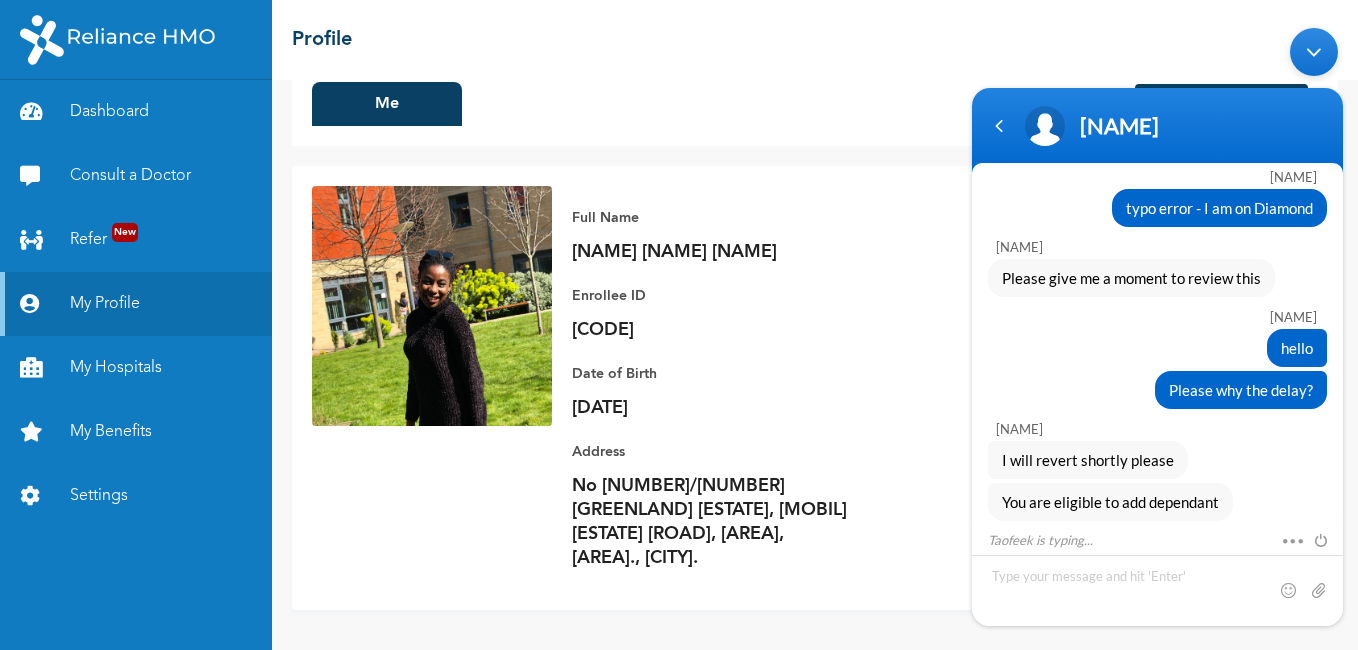 scroll, scrollTop: 2810, scrollLeft: 0, axis: vertical 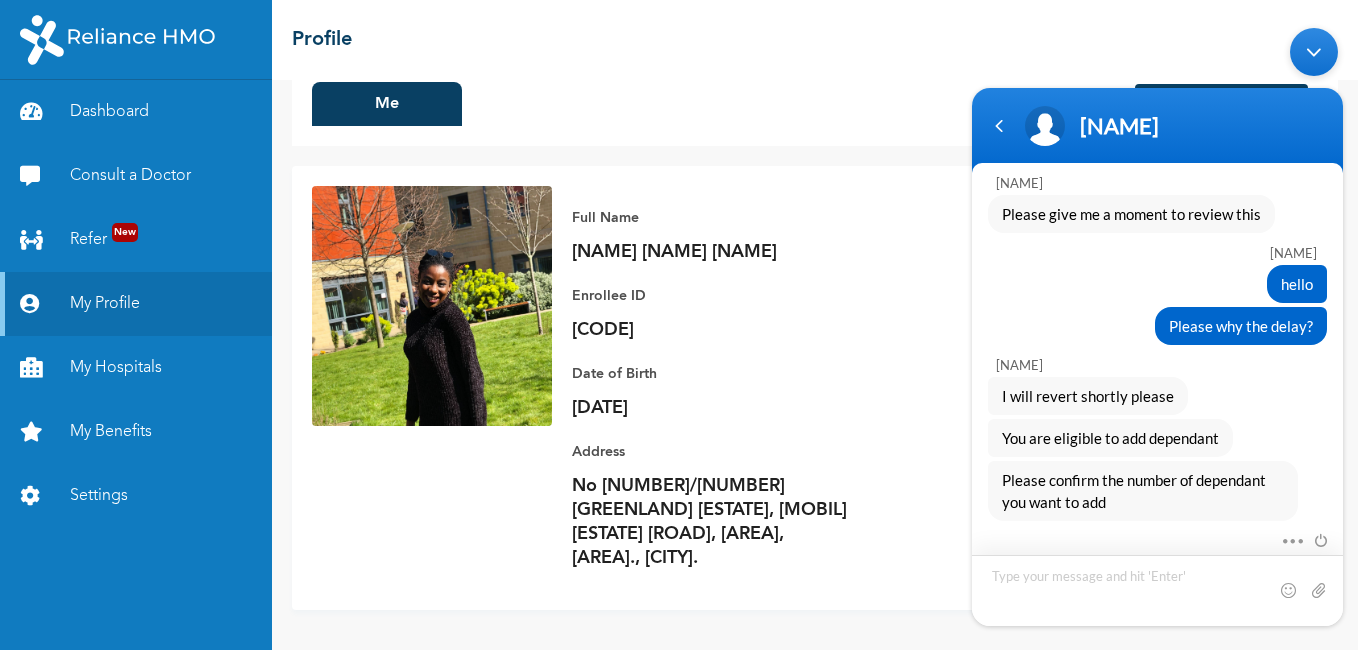 click at bounding box center [1157, 589] 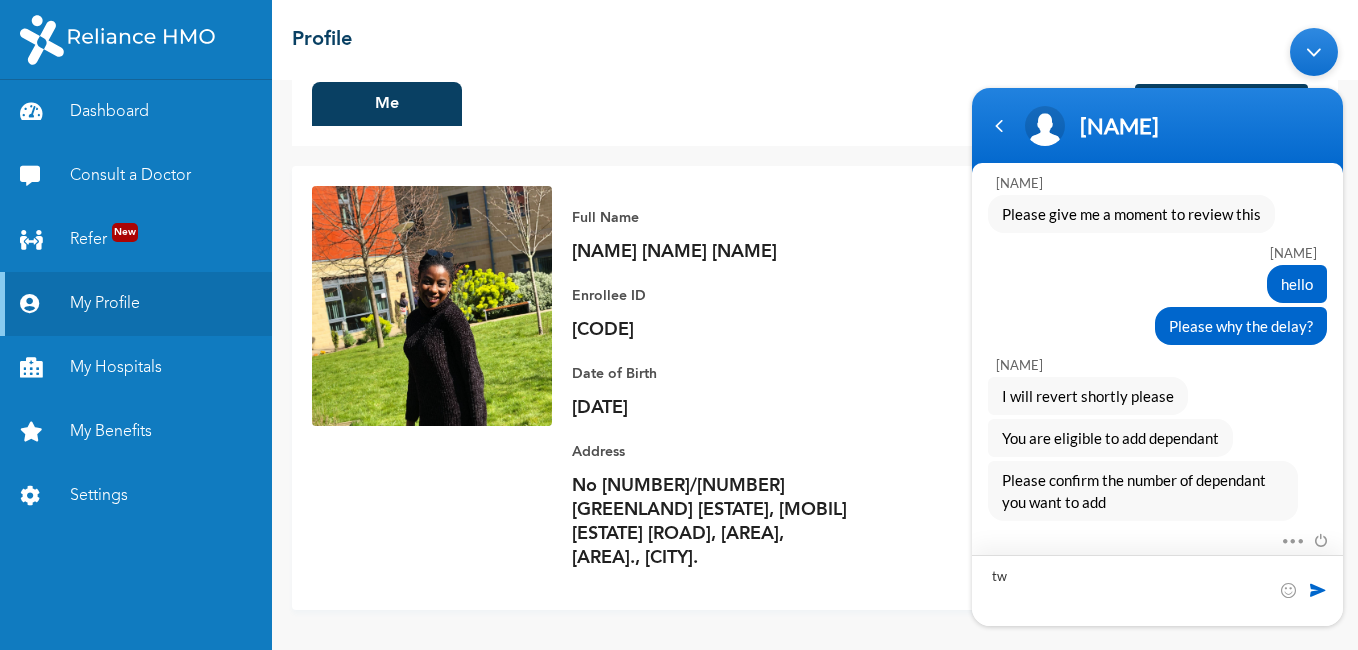 type on "two" 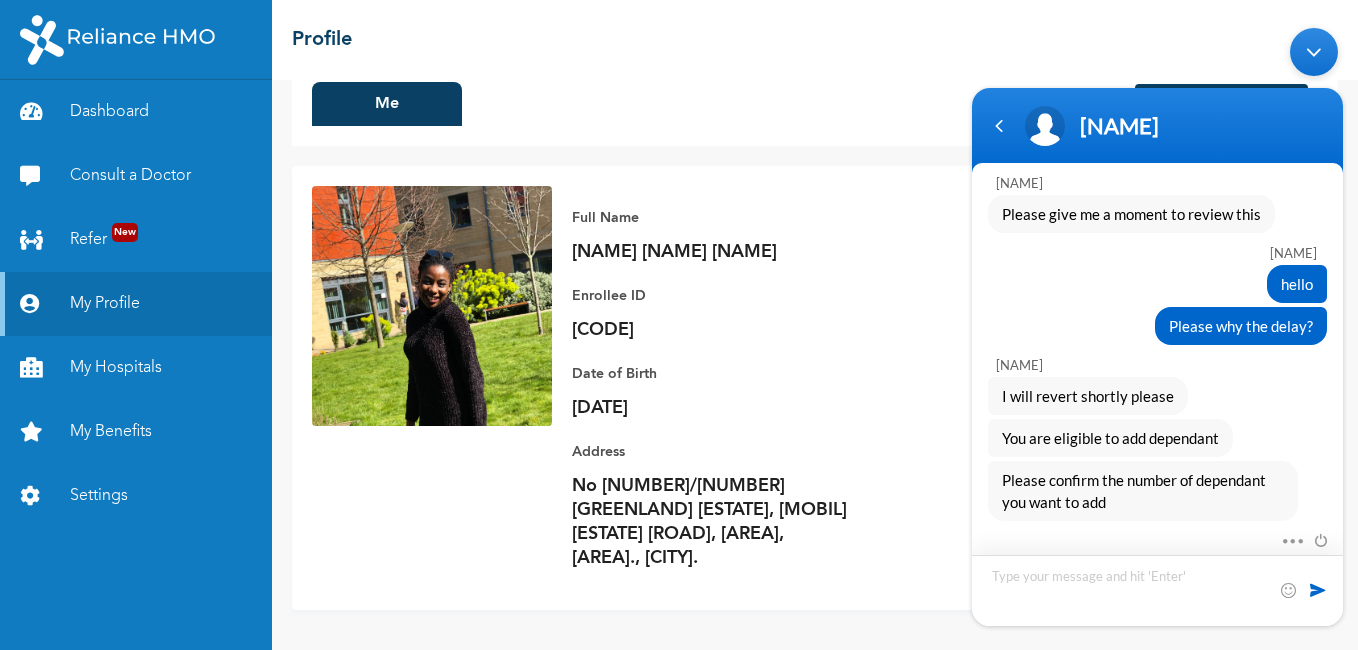 scroll, scrollTop: 2880, scrollLeft: 0, axis: vertical 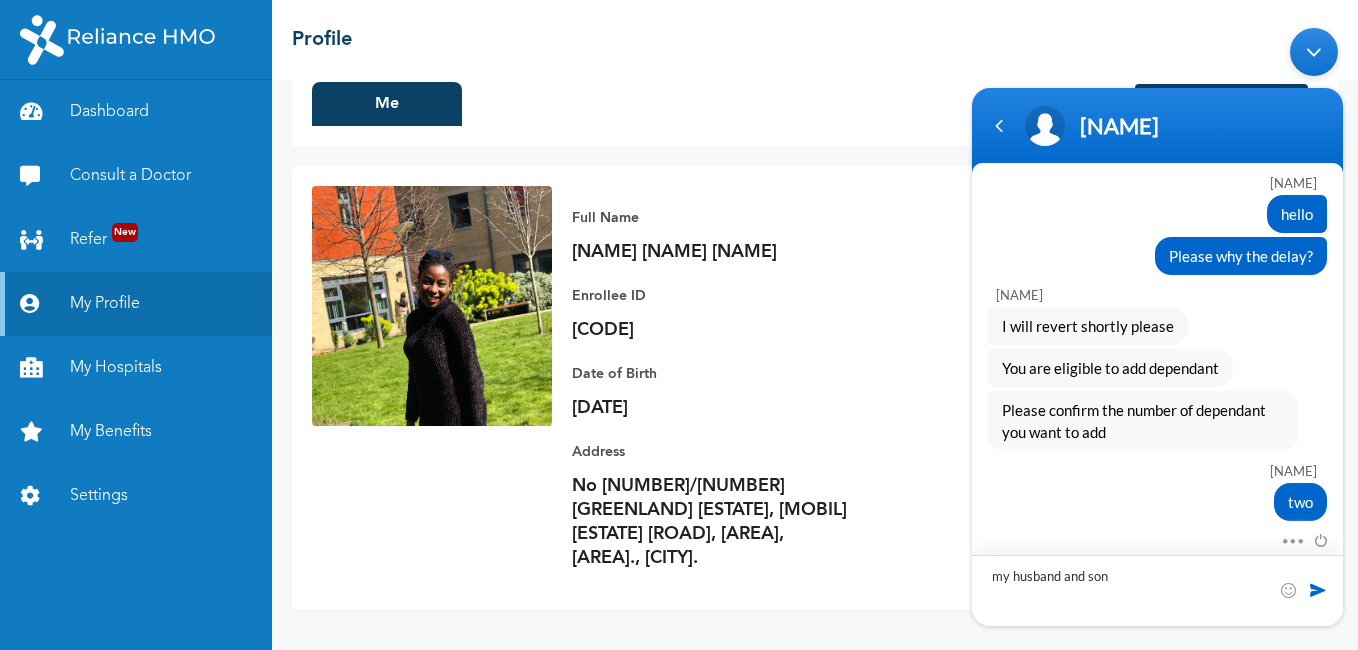 type on "my husband and son" 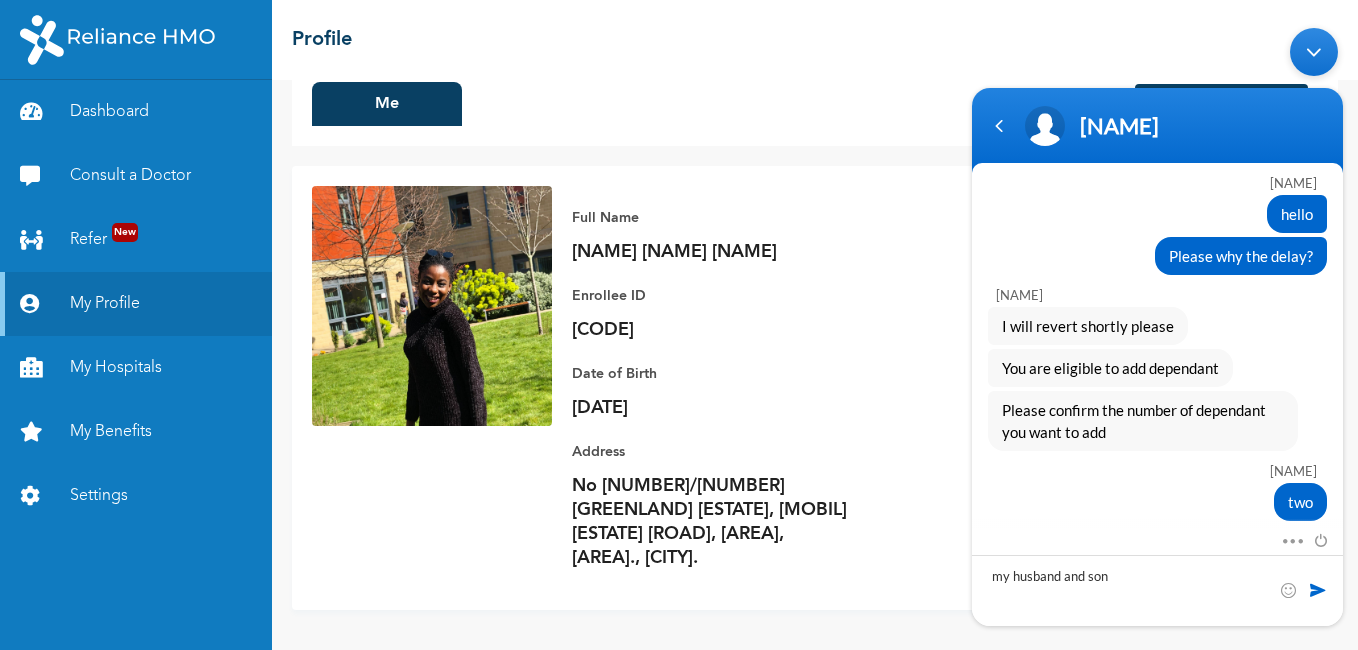 click at bounding box center (1307, 589) 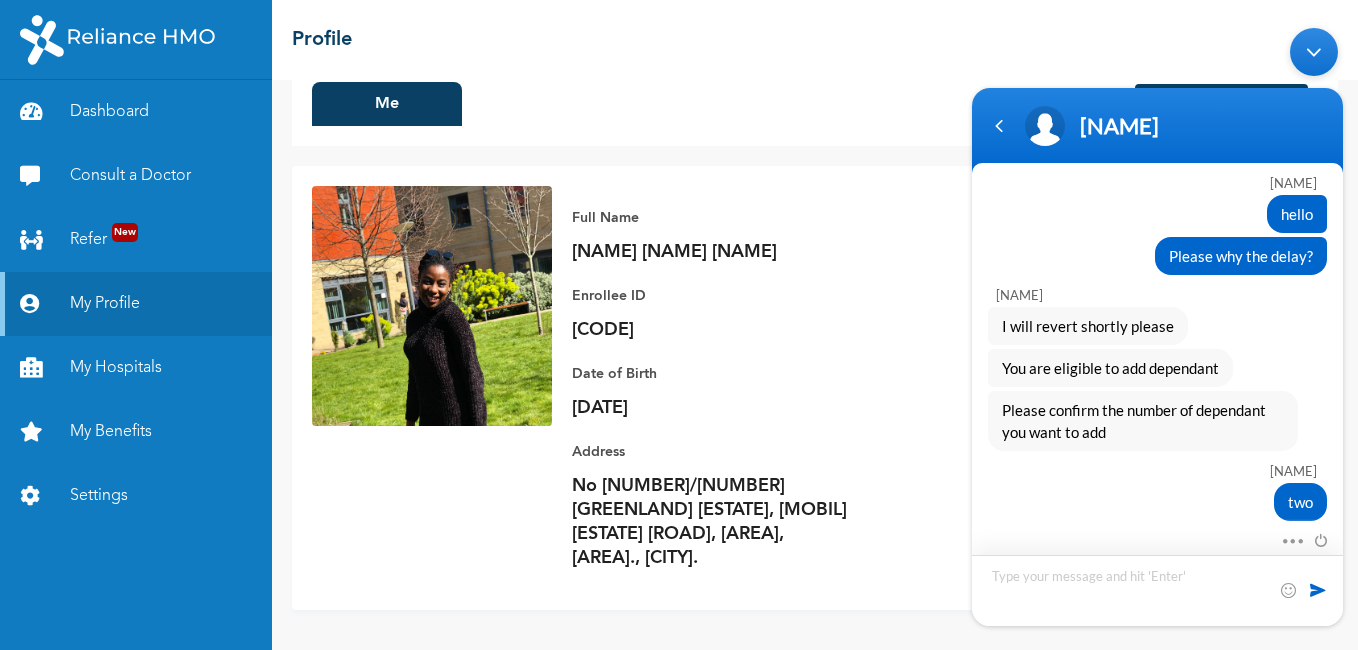 scroll, scrollTop: 2922, scrollLeft: 0, axis: vertical 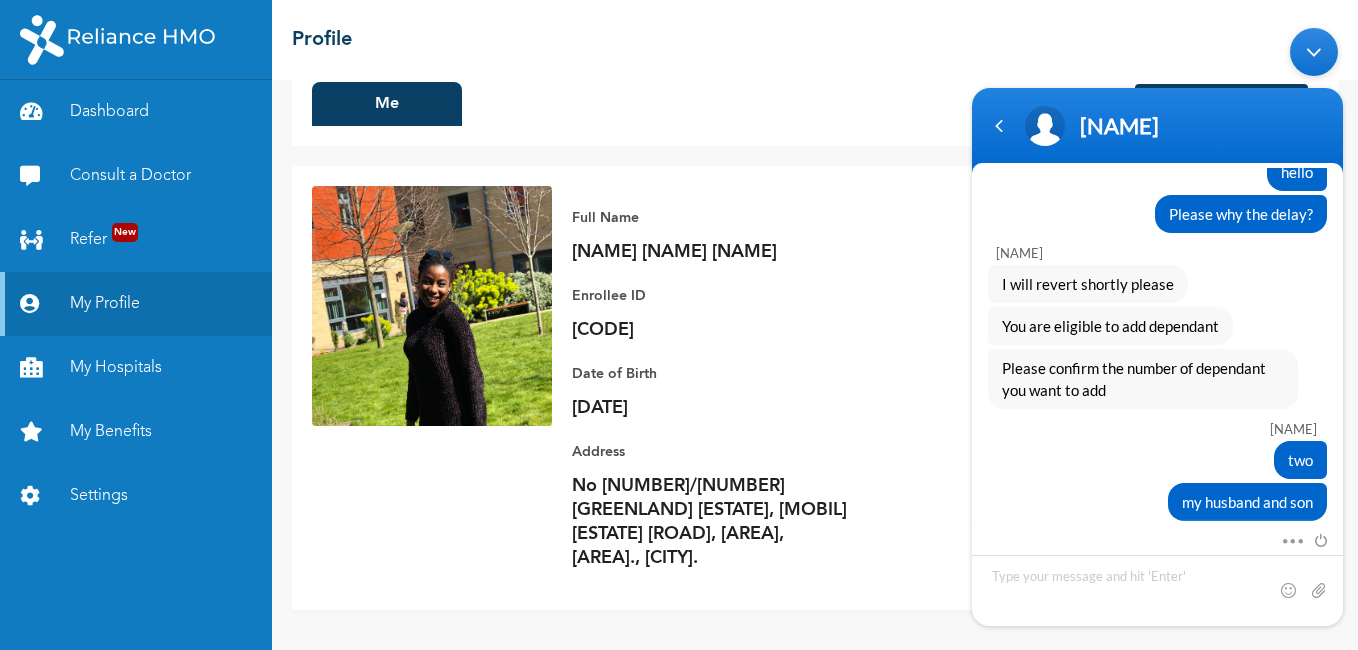 click on "We're Online! How may I help you today?" at bounding box center [1173, 610] 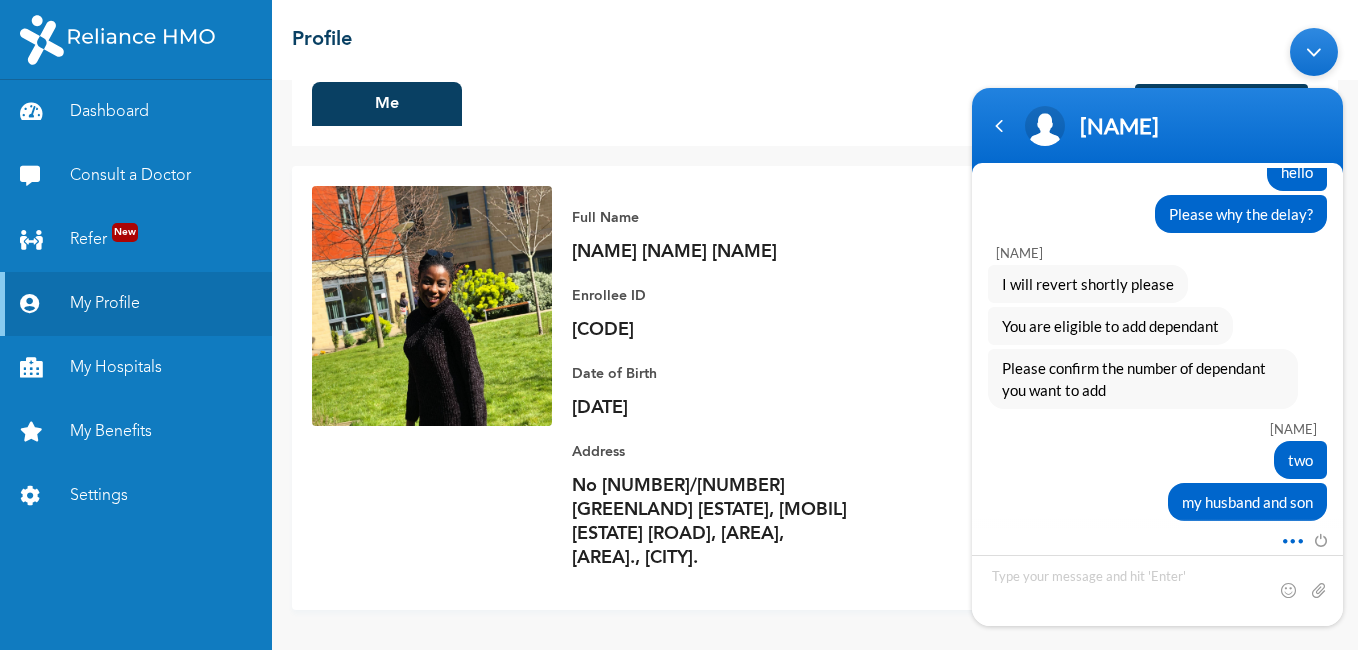 click at bounding box center [1287, 537] 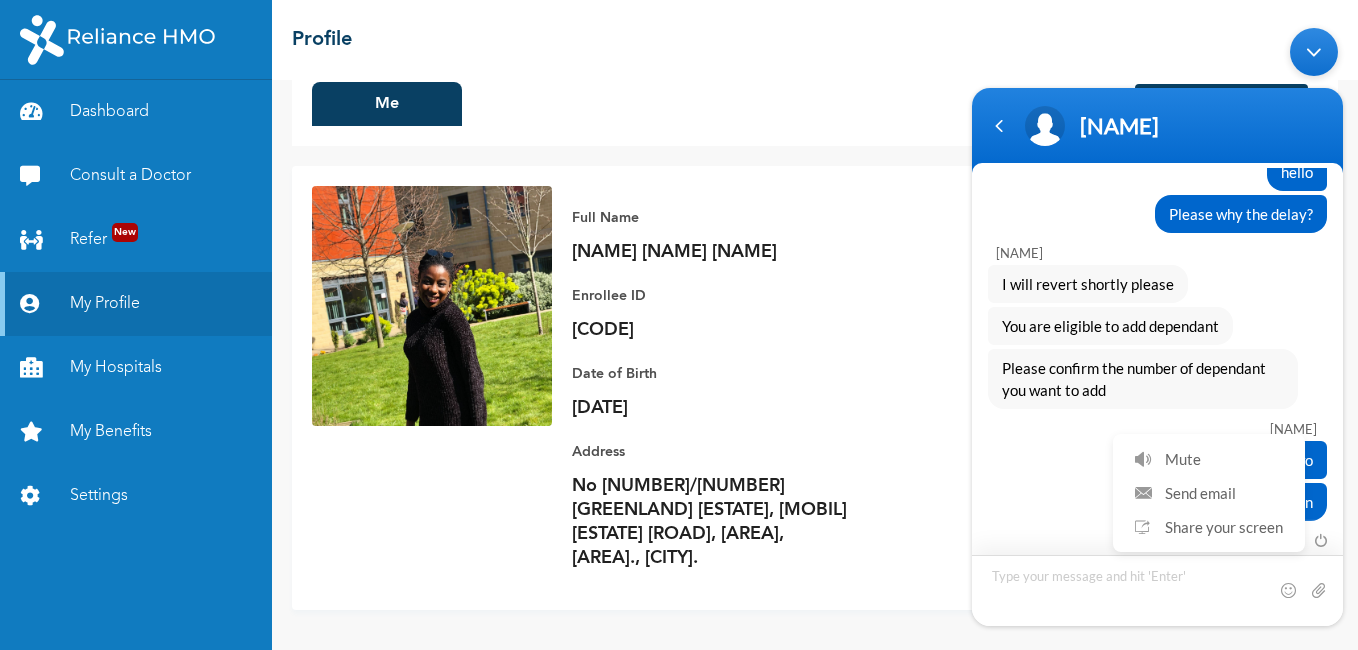 click at bounding box center [1157, 589] 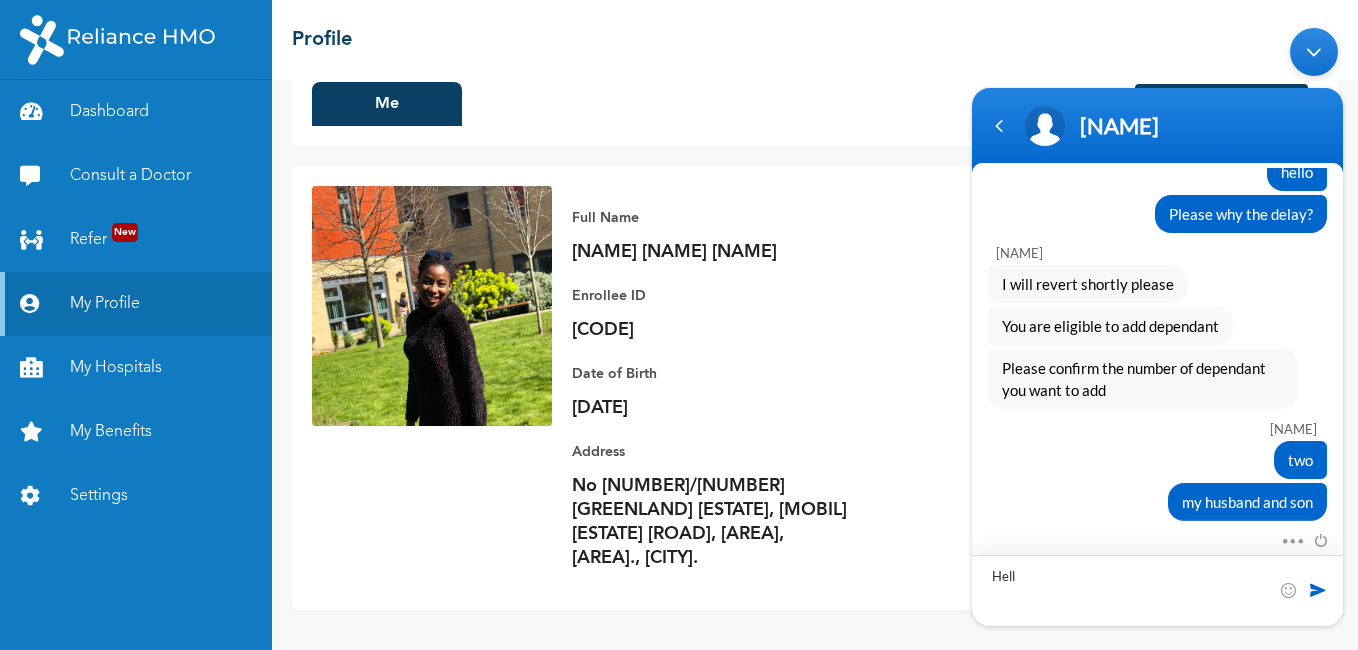 type on "Hello" 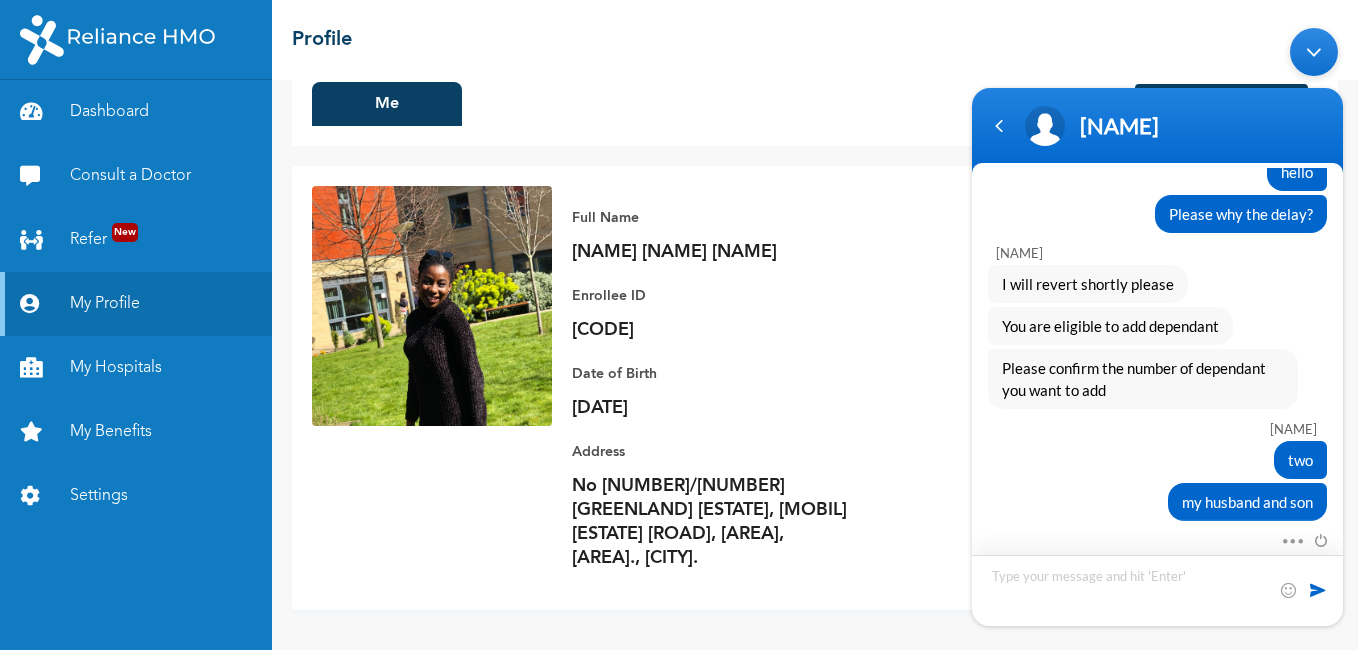 scroll, scrollTop: 2964, scrollLeft: 0, axis: vertical 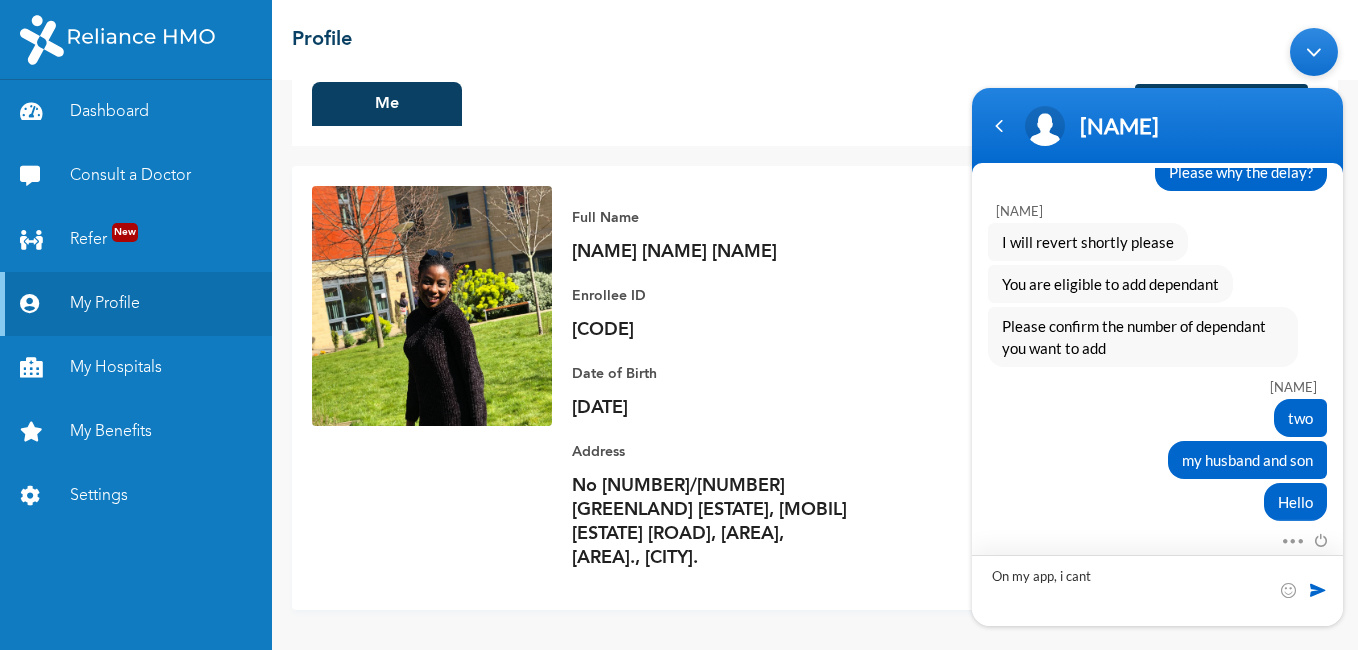 type on "On my app, i cant" 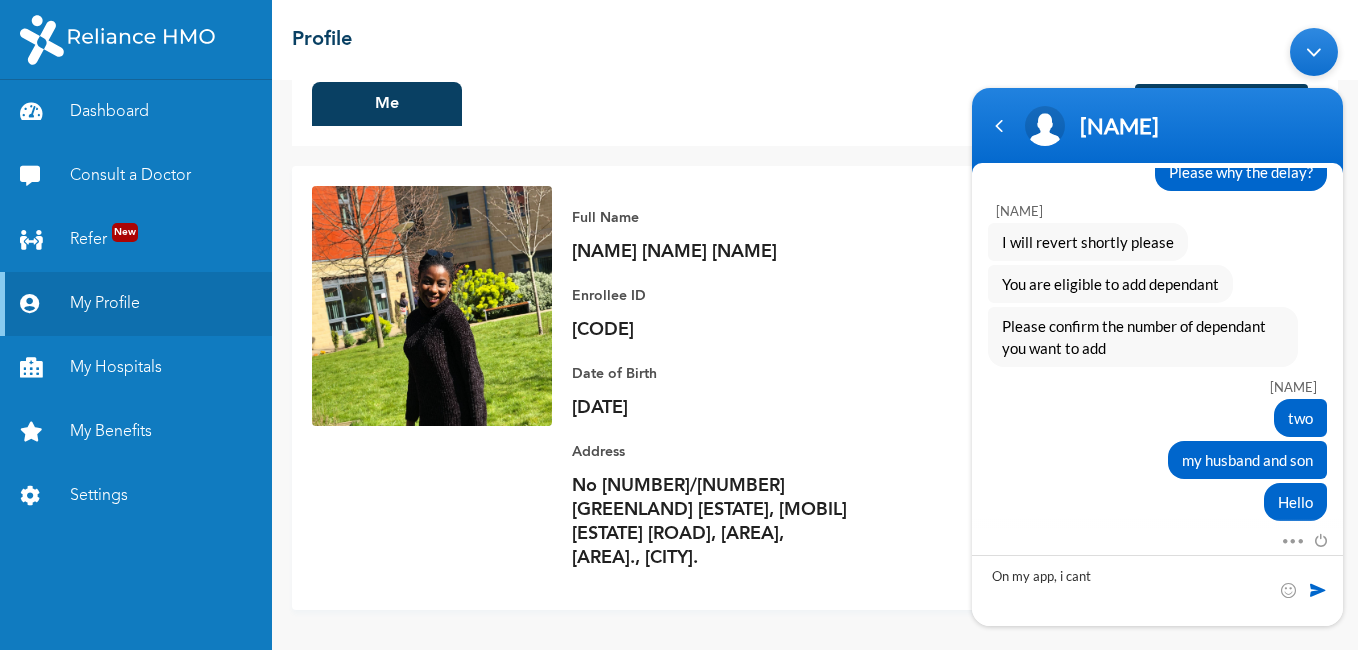 click at bounding box center (1318, 589) 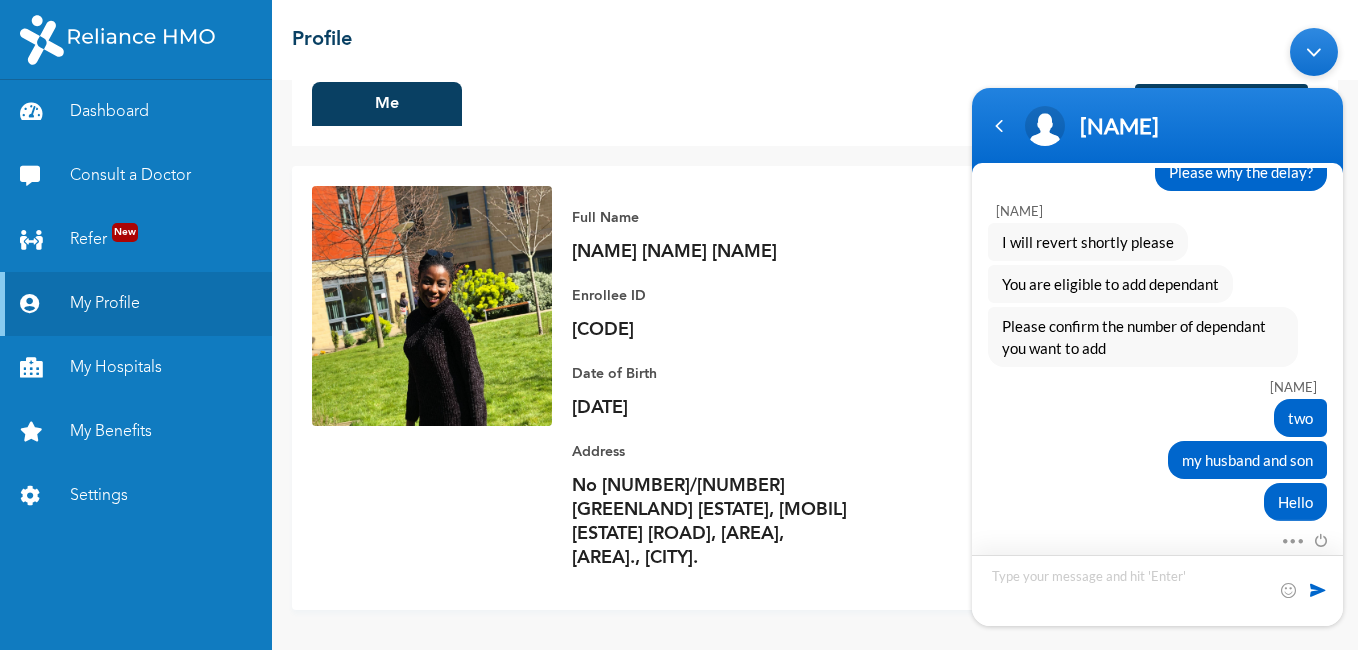 scroll, scrollTop: 3006, scrollLeft: 0, axis: vertical 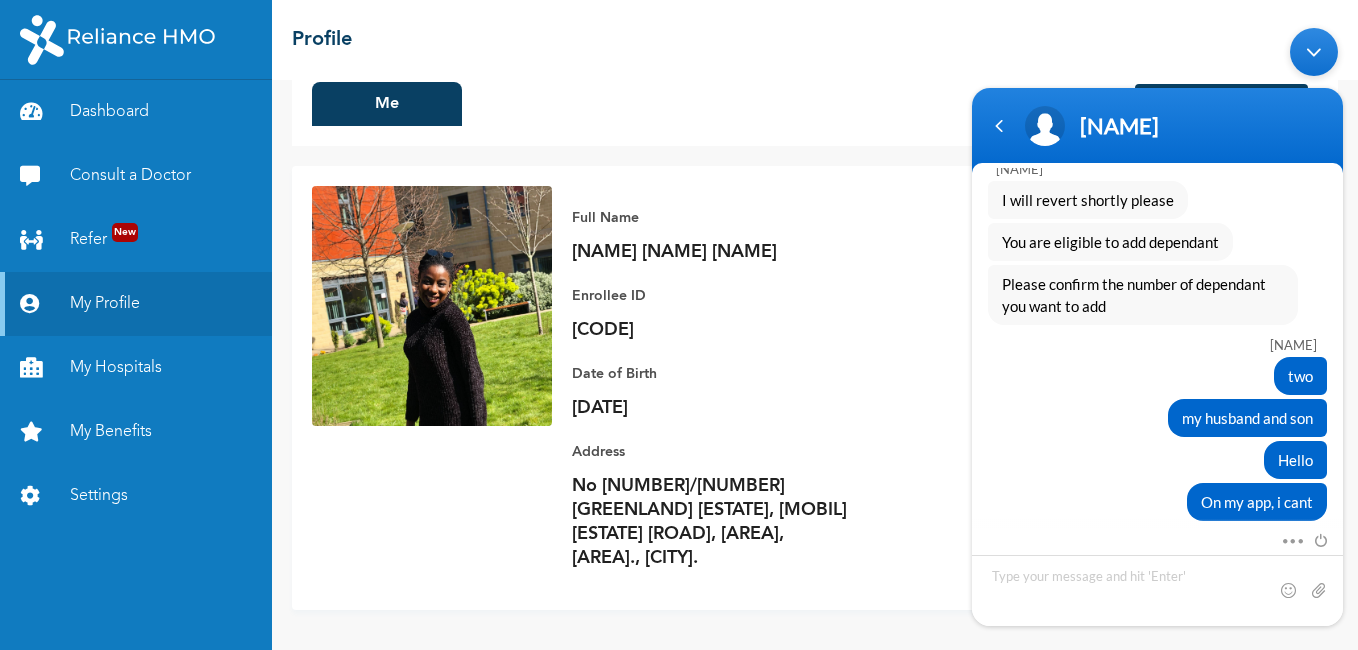 click on "Full Name [FIRST] [LAST] [LAST] Enrollee ID [BHT]/[NUMBER]/[LETTER] Plan [DIAMOND] [FAMILY] Phone Number [PHONE] Date of Birth [DATE] Address No [NUMBER]/[NUMBER] [ESTATE], [ESTATE] Road, [AREA], [CITY], [STATE] Company Name [BUKKA] [HUT] Company Address Plot [NUMBER] [ADMIRALTY] Way, Near [PHCN] Office, [CITY] Phase [NUMBER], [STATE], [STATE]" at bounding box center (815, 388) 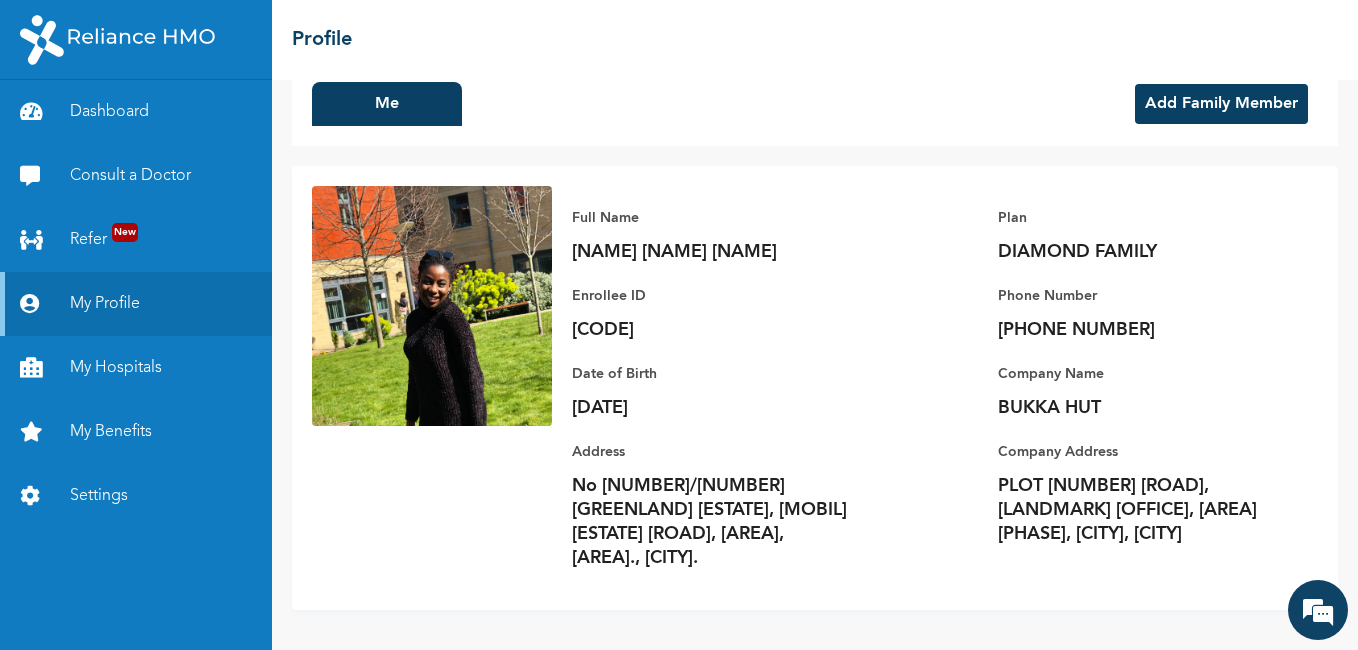 drag, startPoint x: 1216, startPoint y: 83, endPoint x: 1209, endPoint y: 99, distance: 17.464249 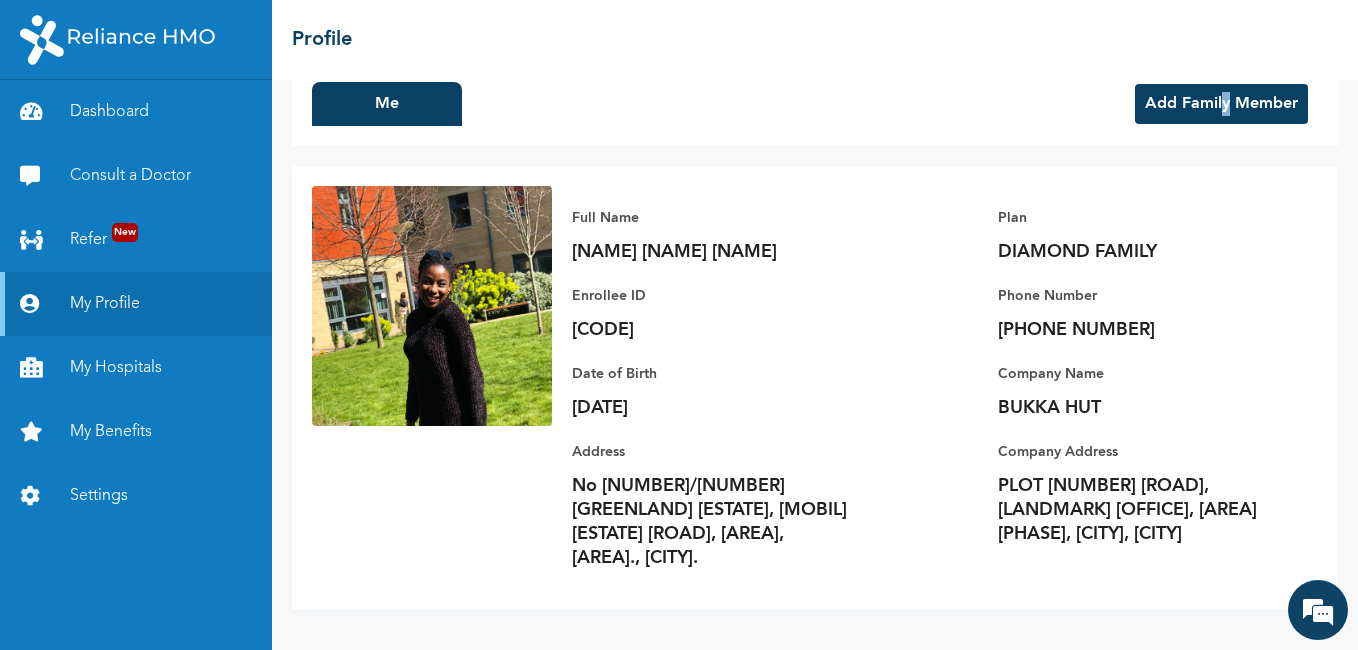 scroll, scrollTop: 30, scrollLeft: 0, axis: vertical 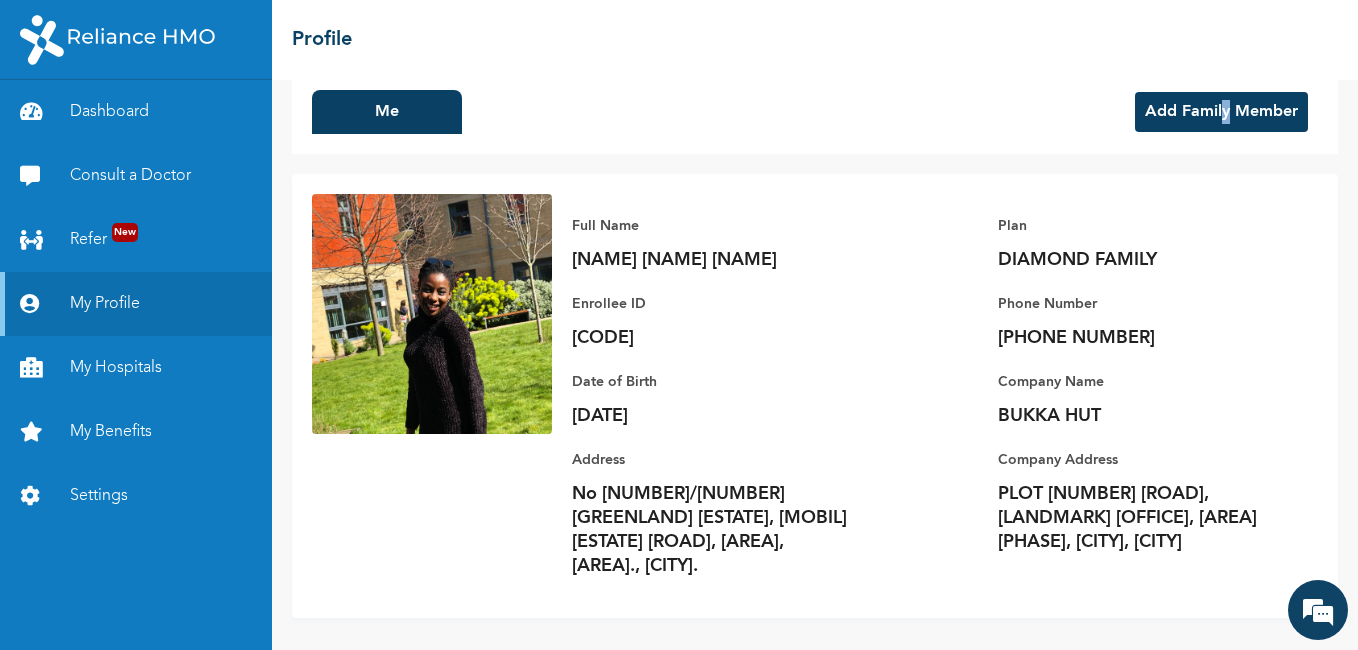 click on "Add Family Member" at bounding box center (1221, 112) 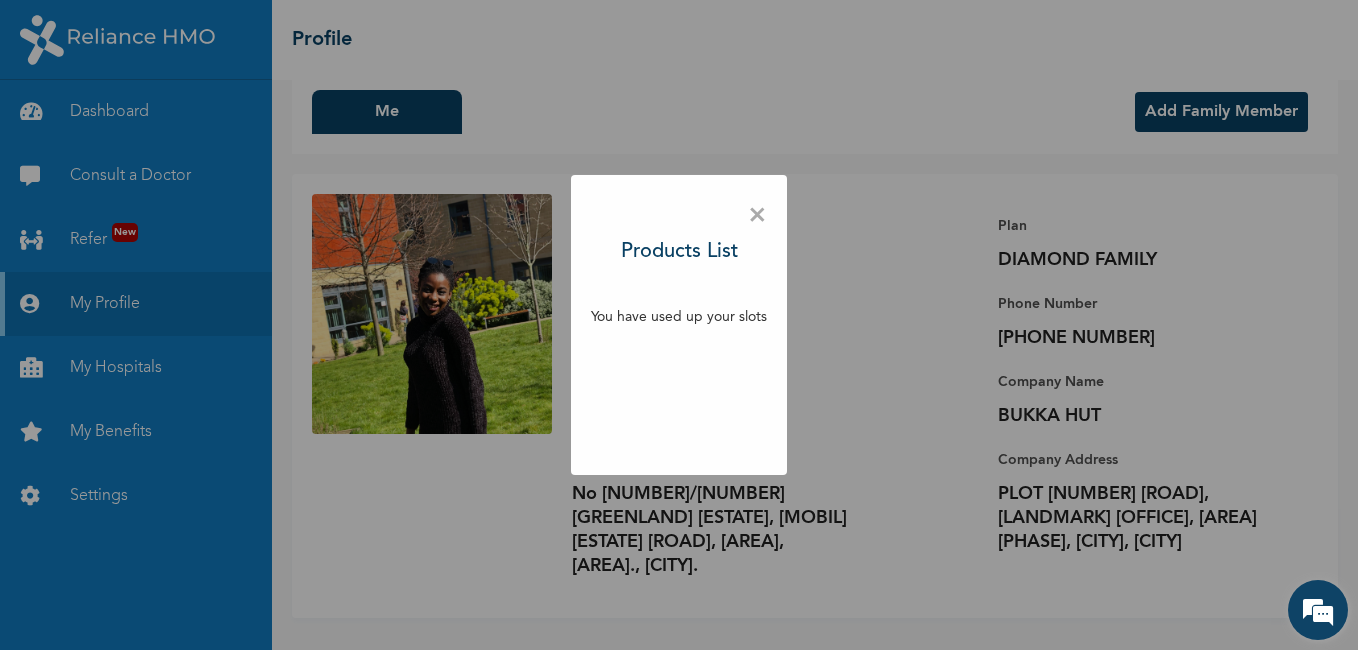 click at bounding box center [1318, 610] 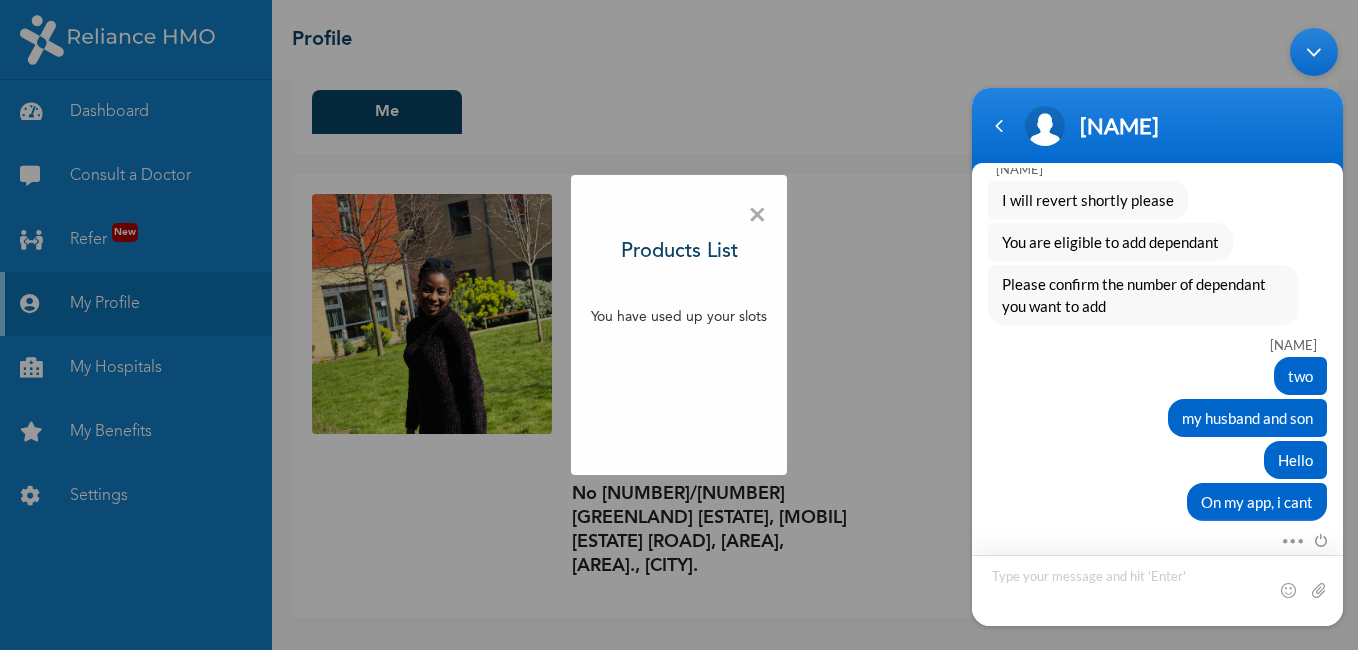 click at bounding box center (1157, 589) 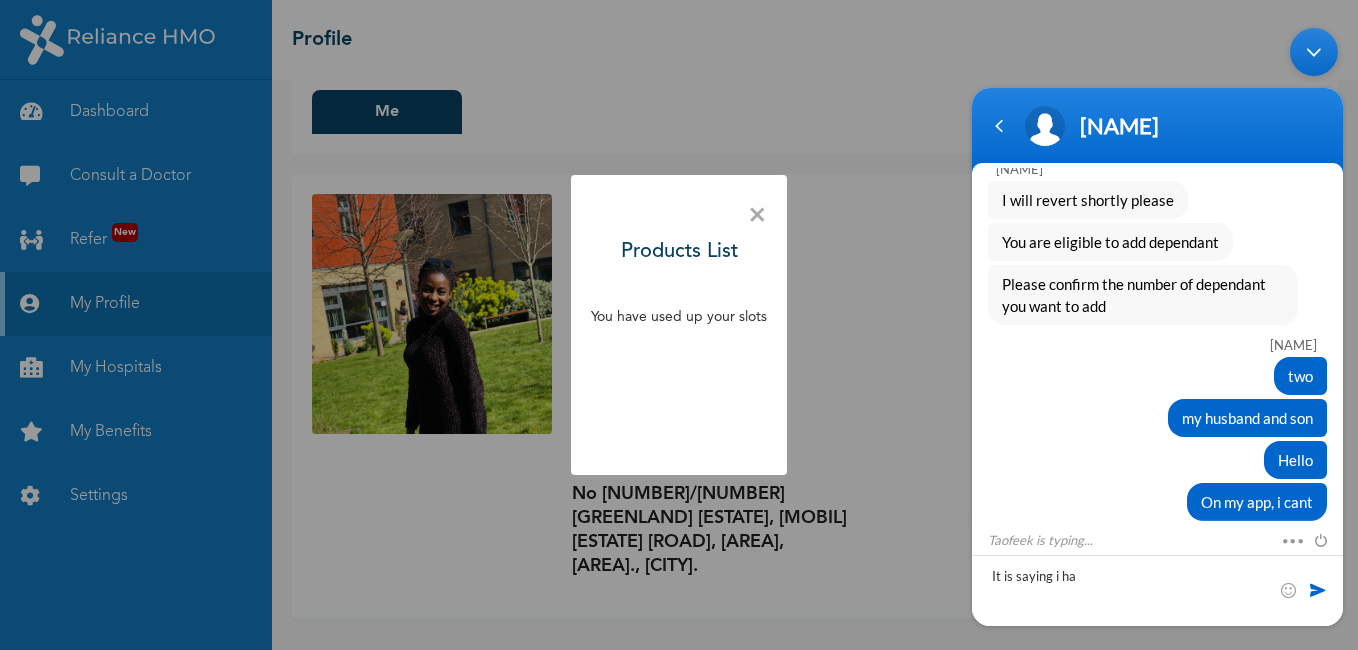 click on "× Products List You have used up your slots" at bounding box center (679, 325) 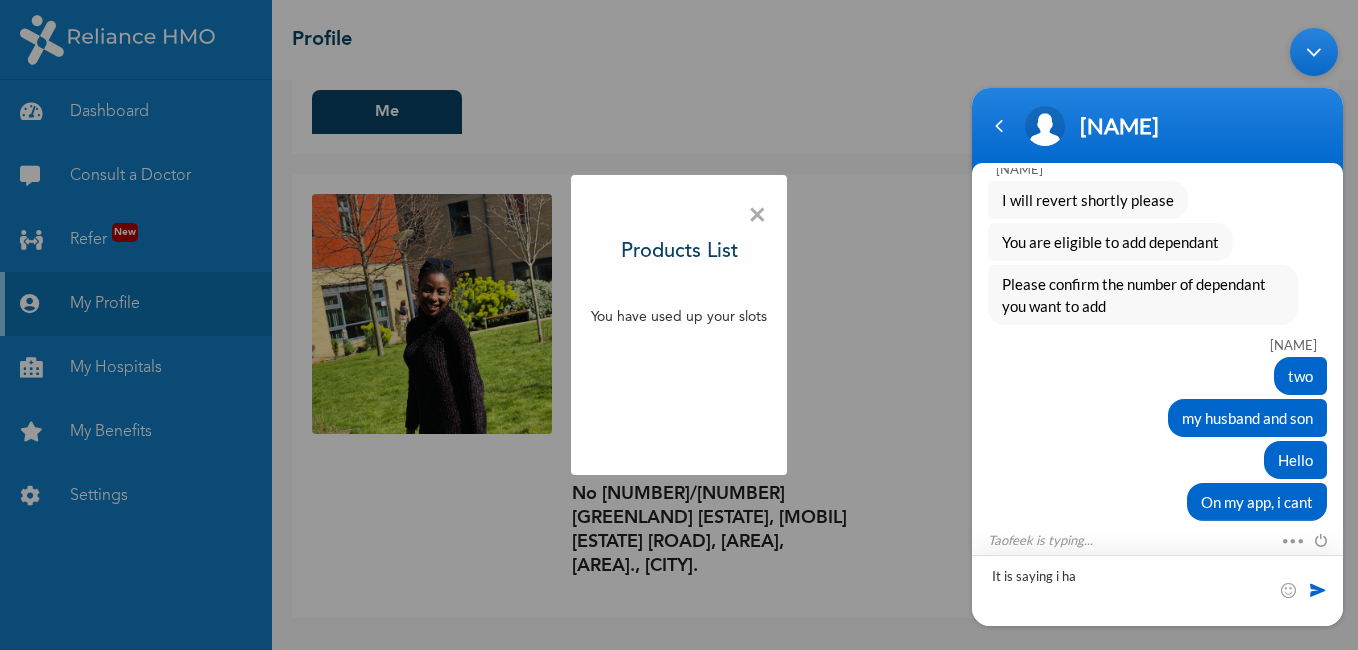 click on "It is saying i ha" at bounding box center [1157, 589] 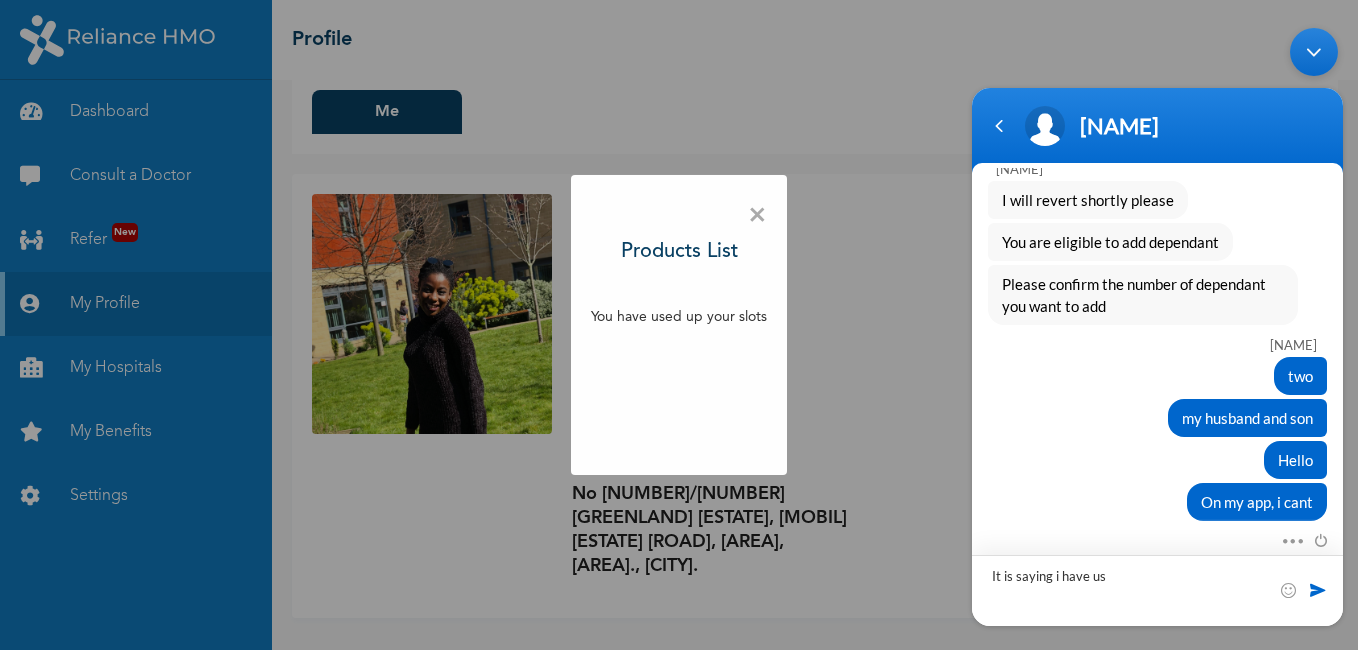 scroll, scrollTop: 3076, scrollLeft: 0, axis: vertical 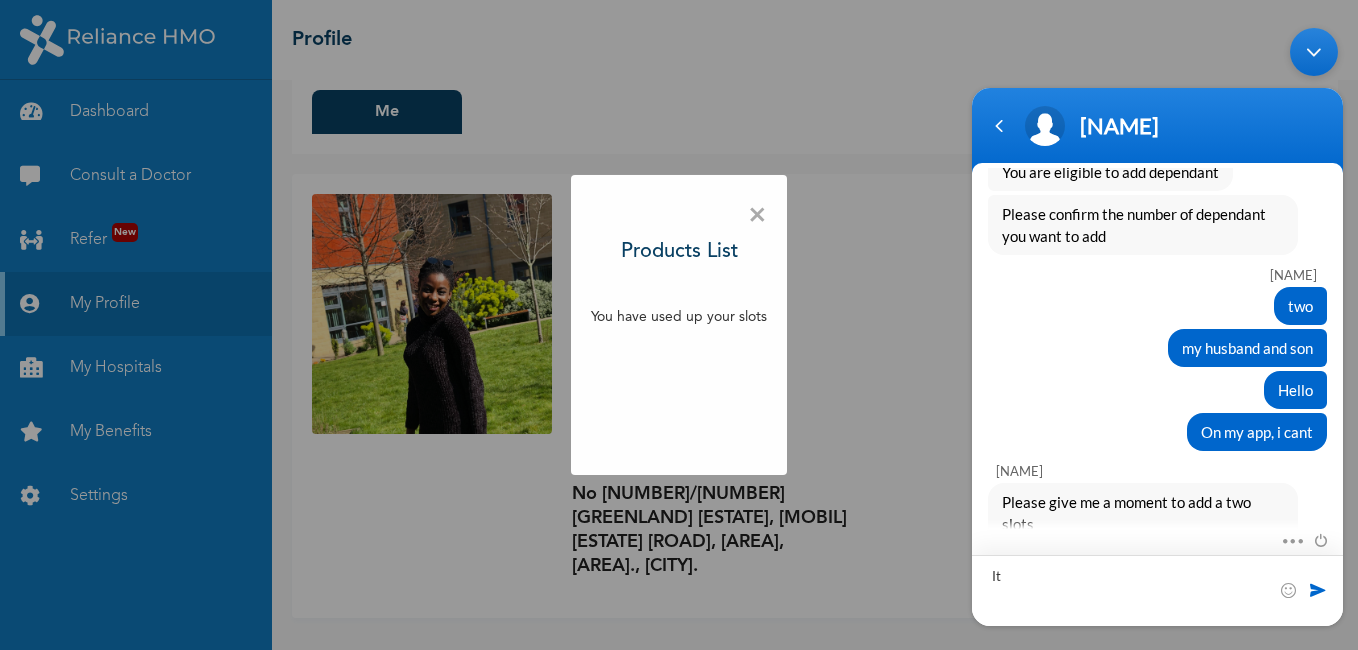 type on "I" 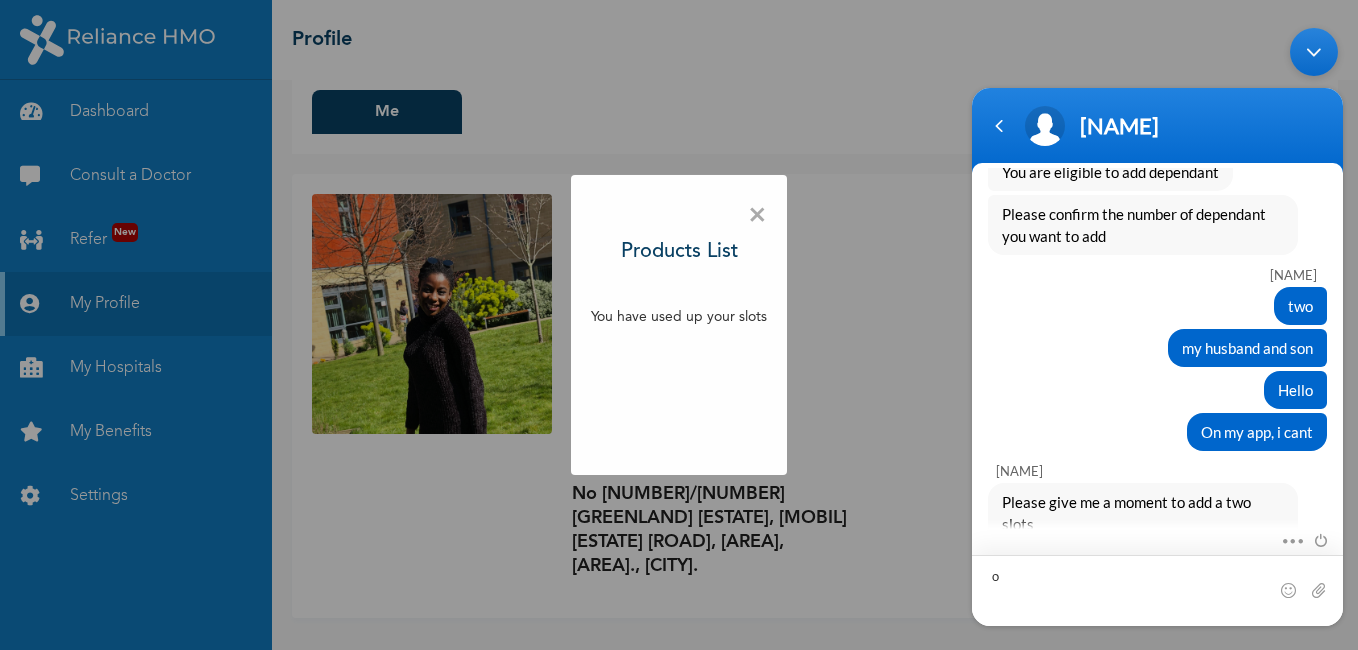 type on "ok" 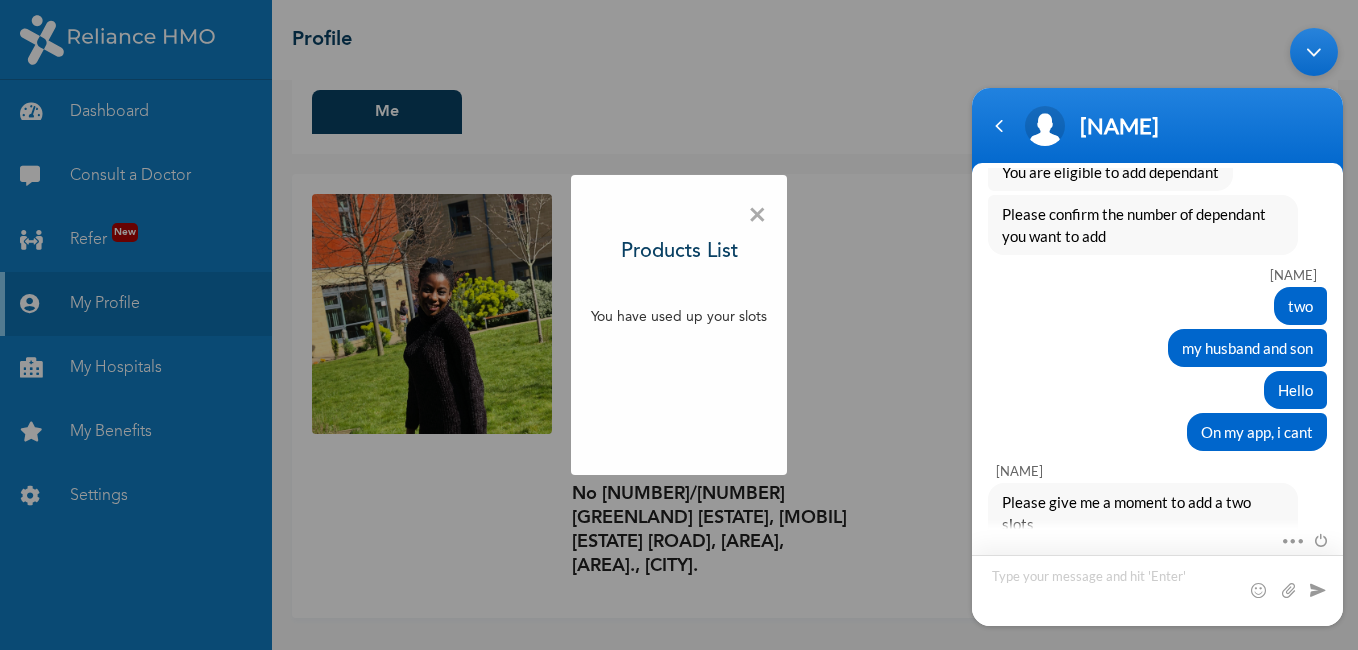 scroll, scrollTop: 3146, scrollLeft: 0, axis: vertical 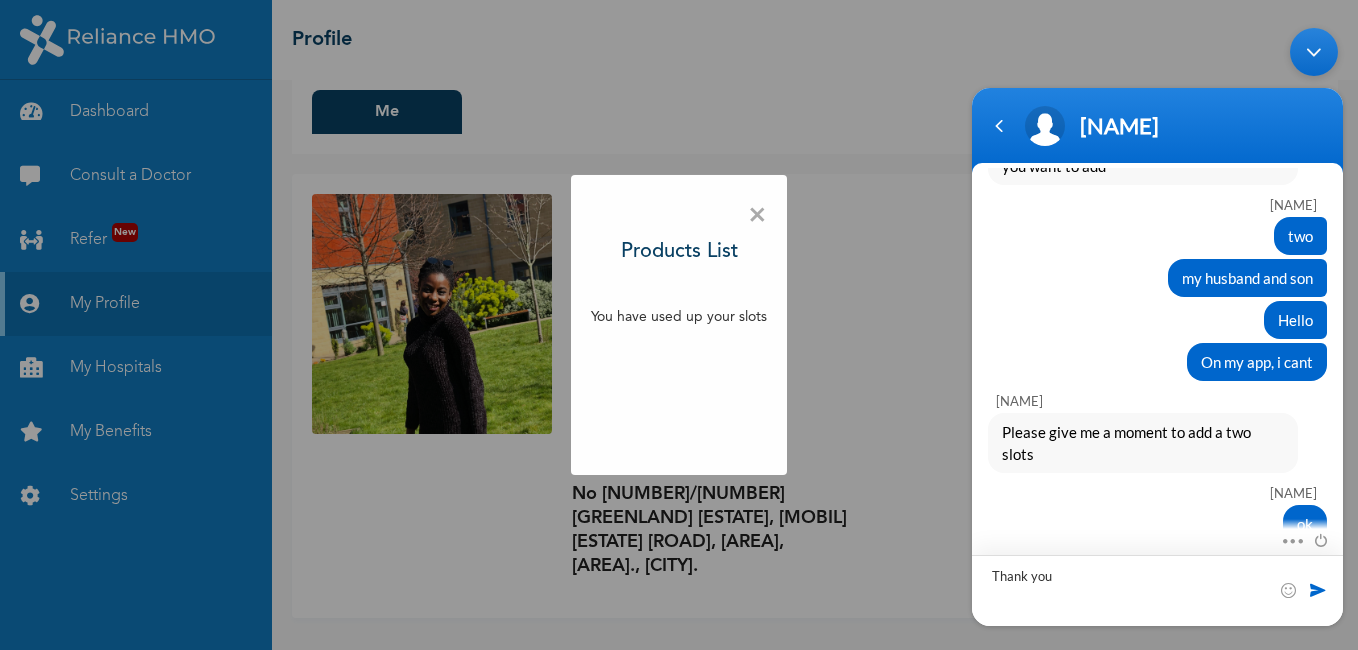 type on "Thank you" 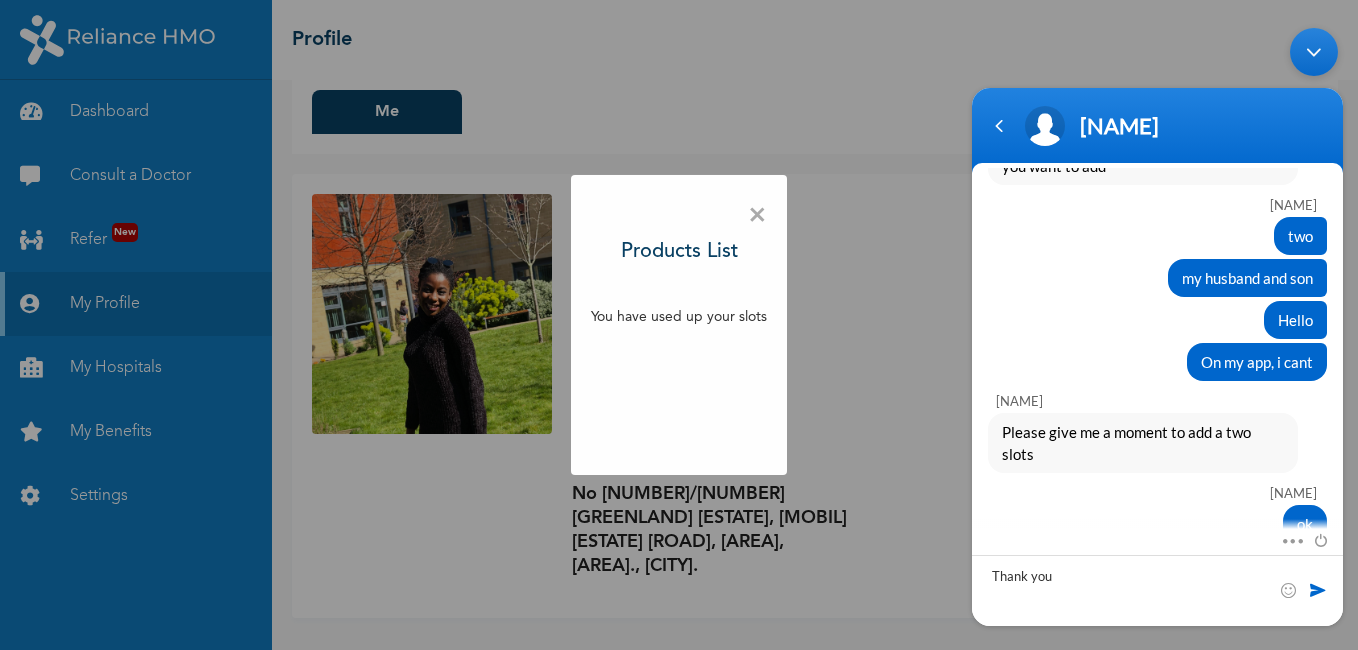 click at bounding box center (1318, 589) 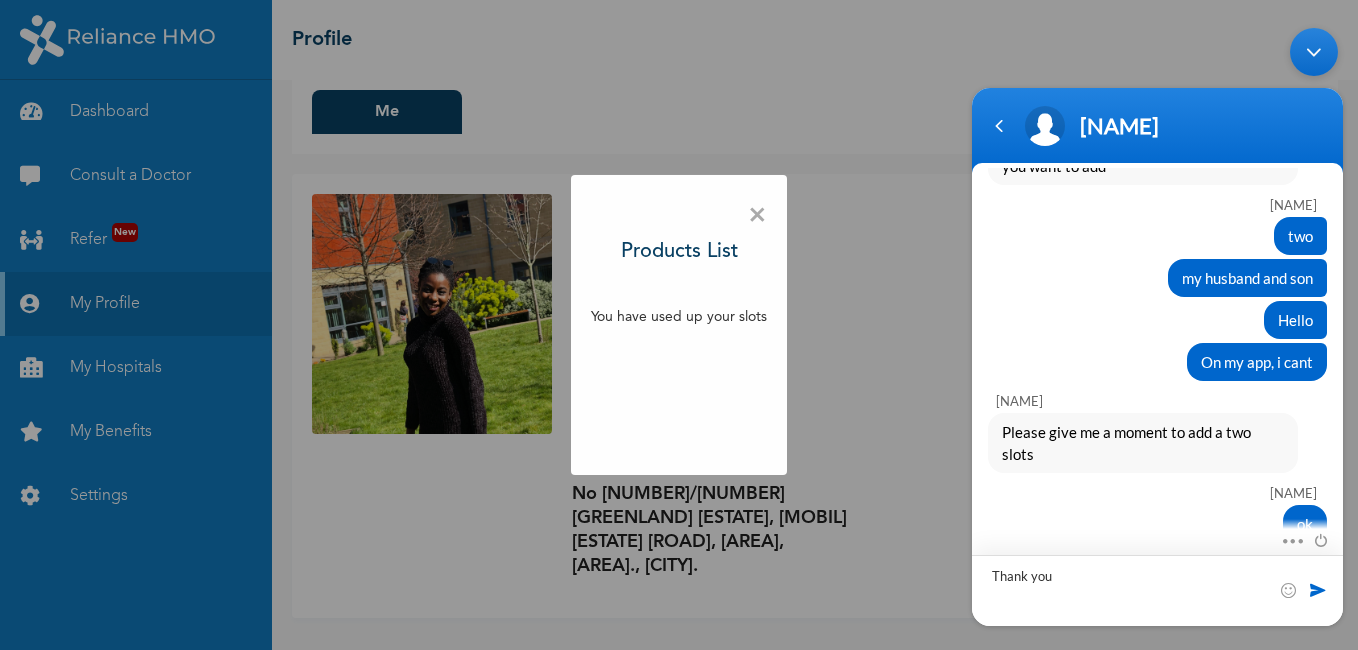 type 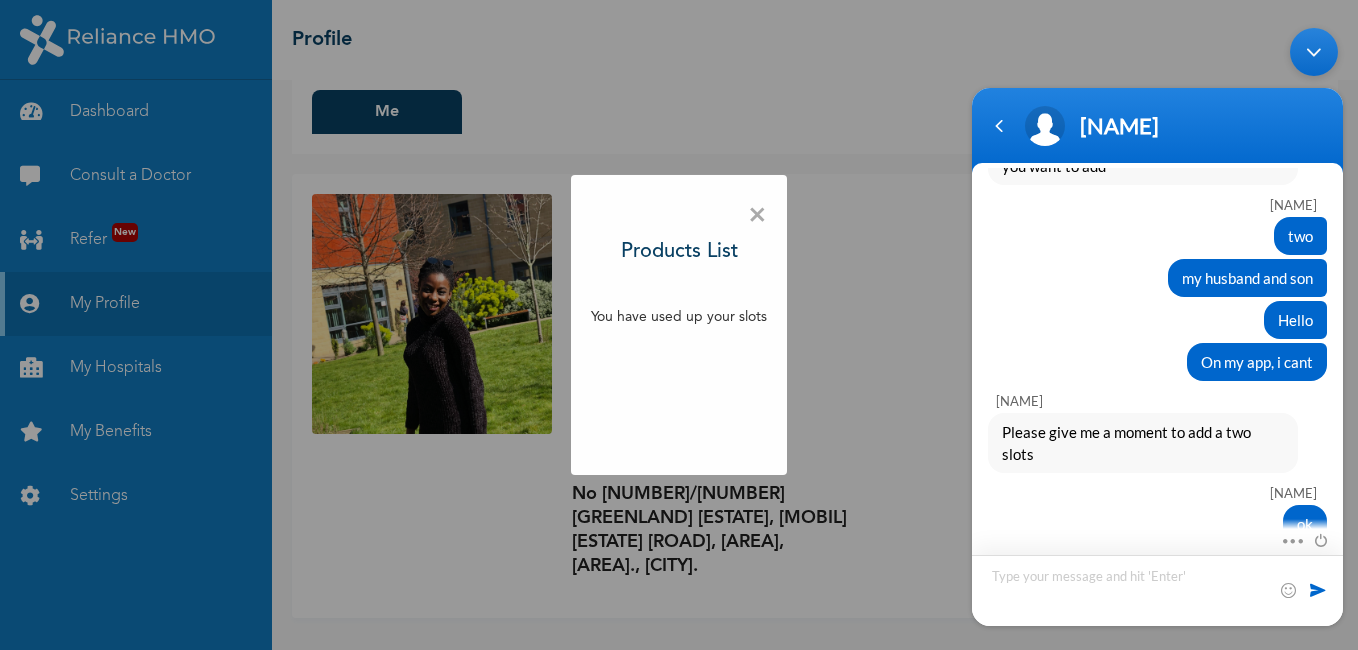 scroll, scrollTop: 3188, scrollLeft: 0, axis: vertical 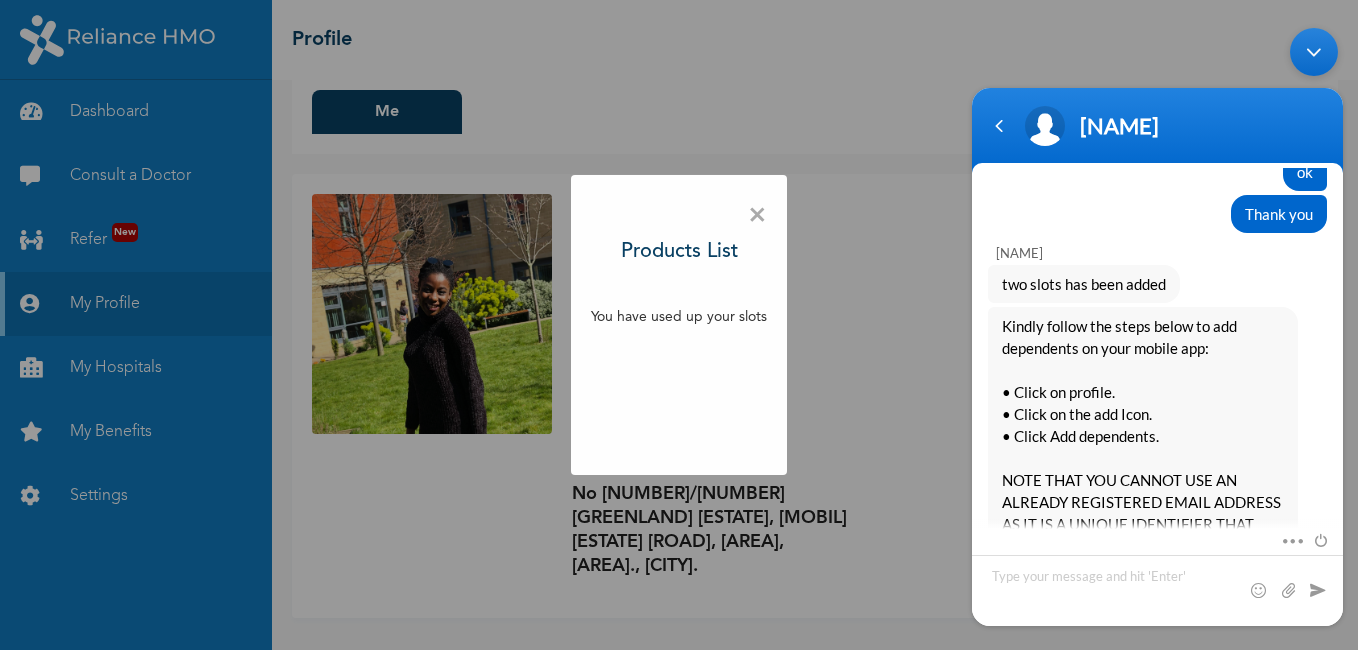 click on "×" at bounding box center (757, 216) 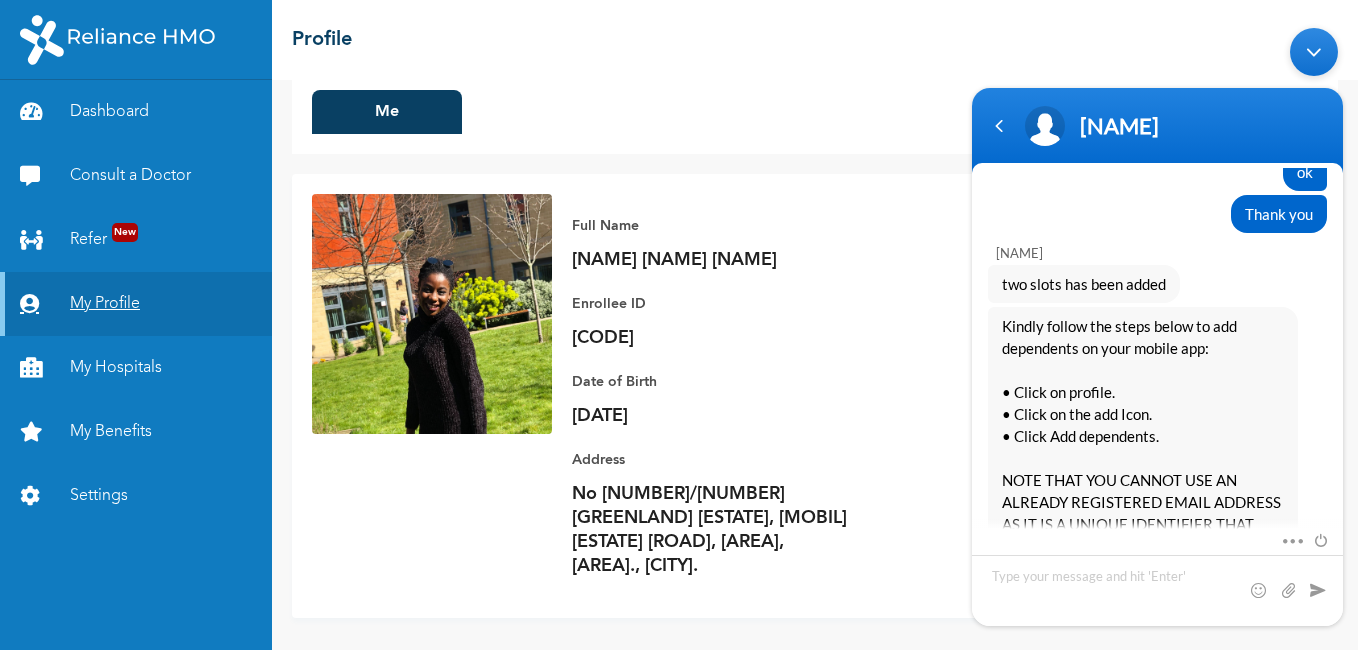 click on "My Profile" at bounding box center [136, 304] 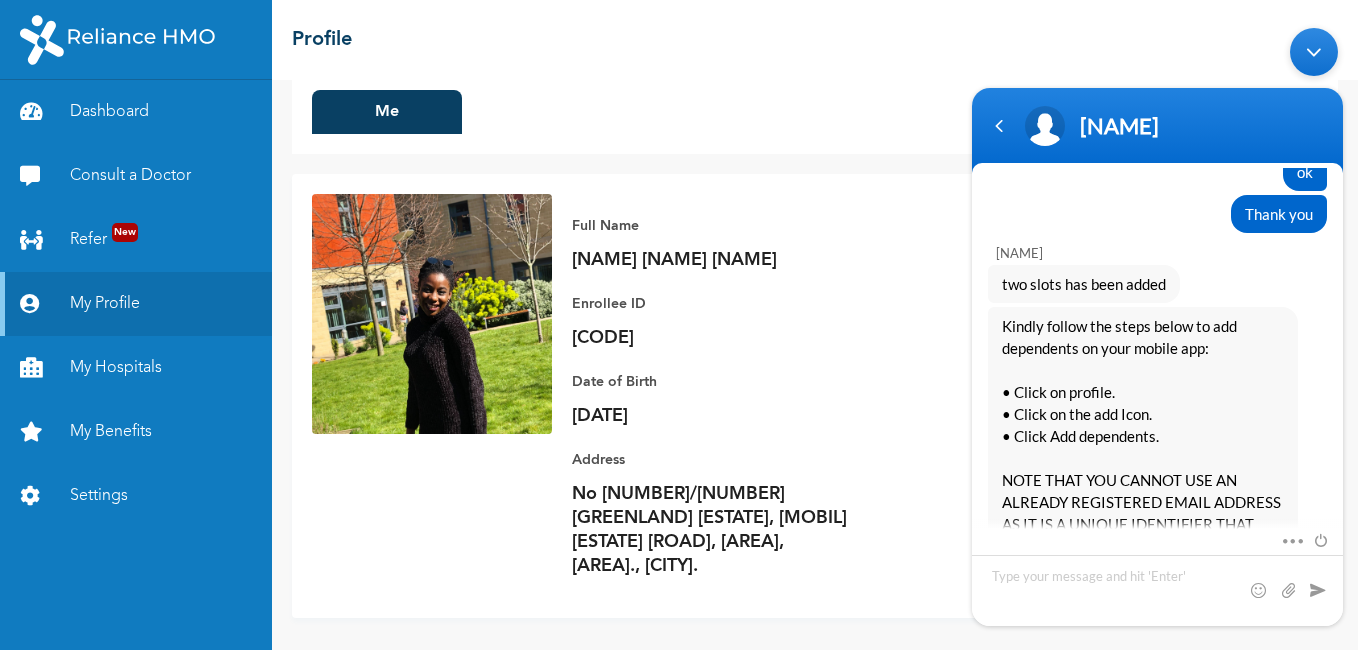 click at bounding box center (1314, 51) 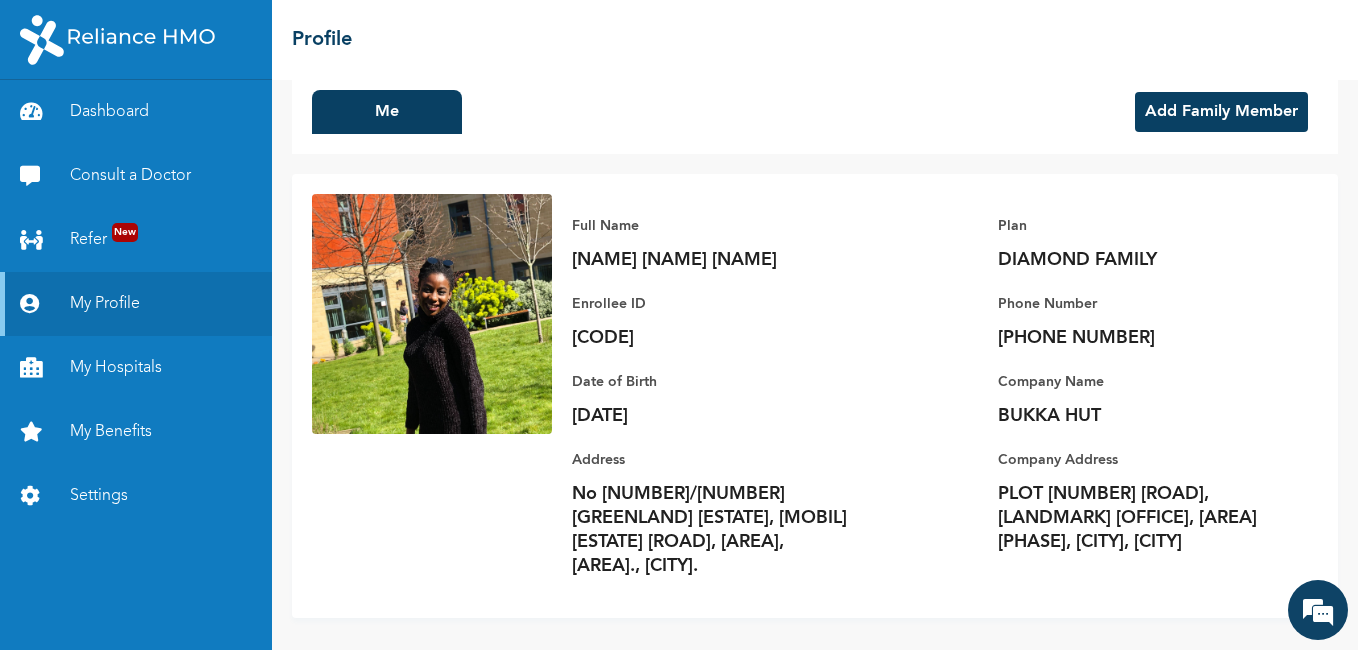click on "Add Family Member" at bounding box center [1221, 112] 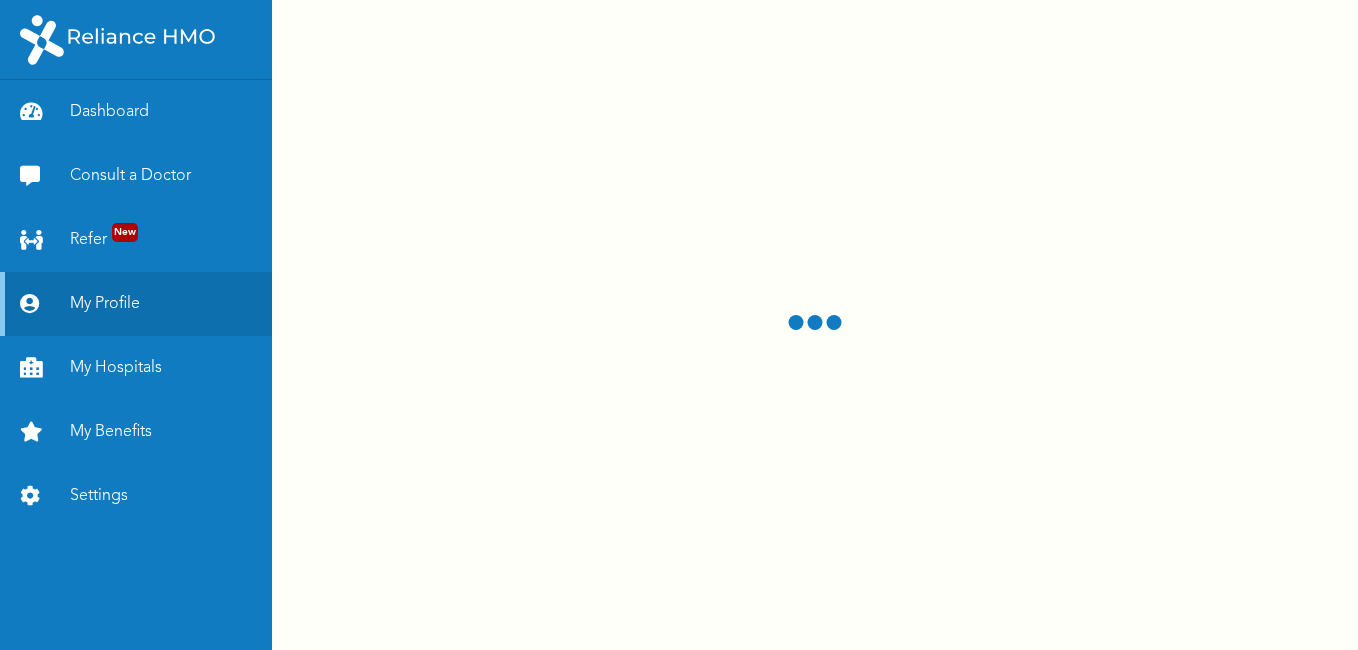 scroll, scrollTop: 0, scrollLeft: 0, axis: both 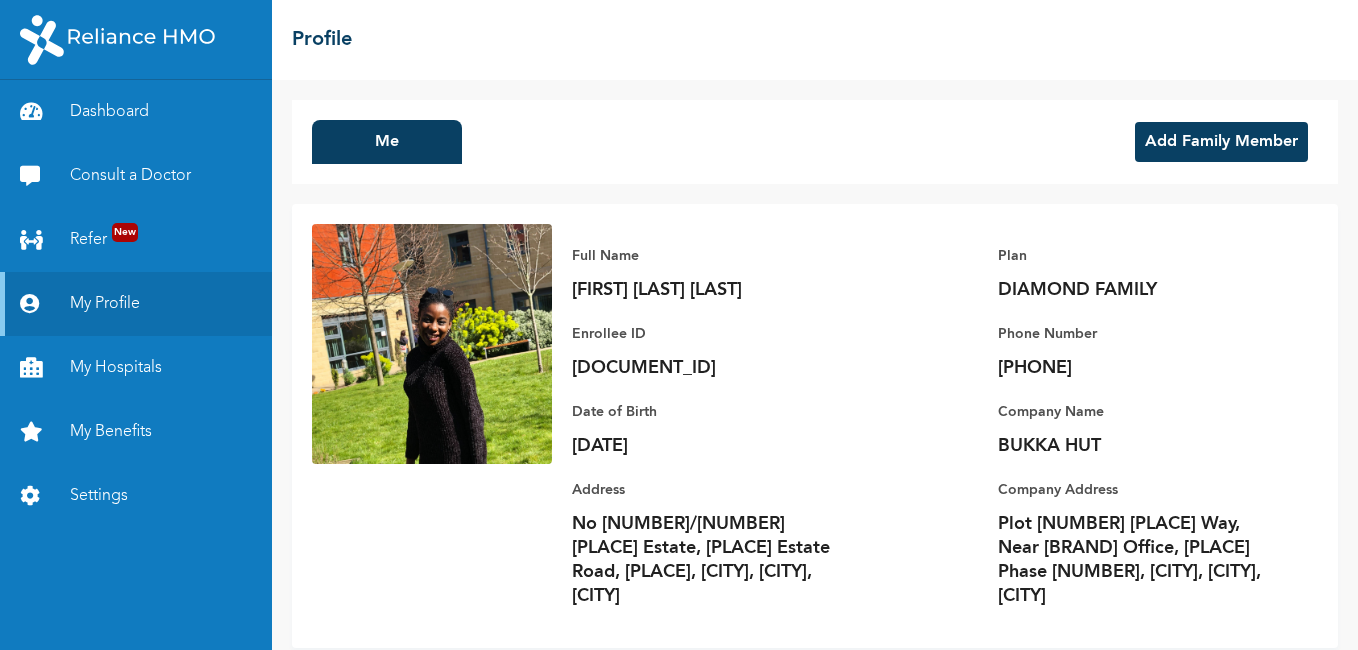 click on "Add Family Member" at bounding box center [1221, 142] 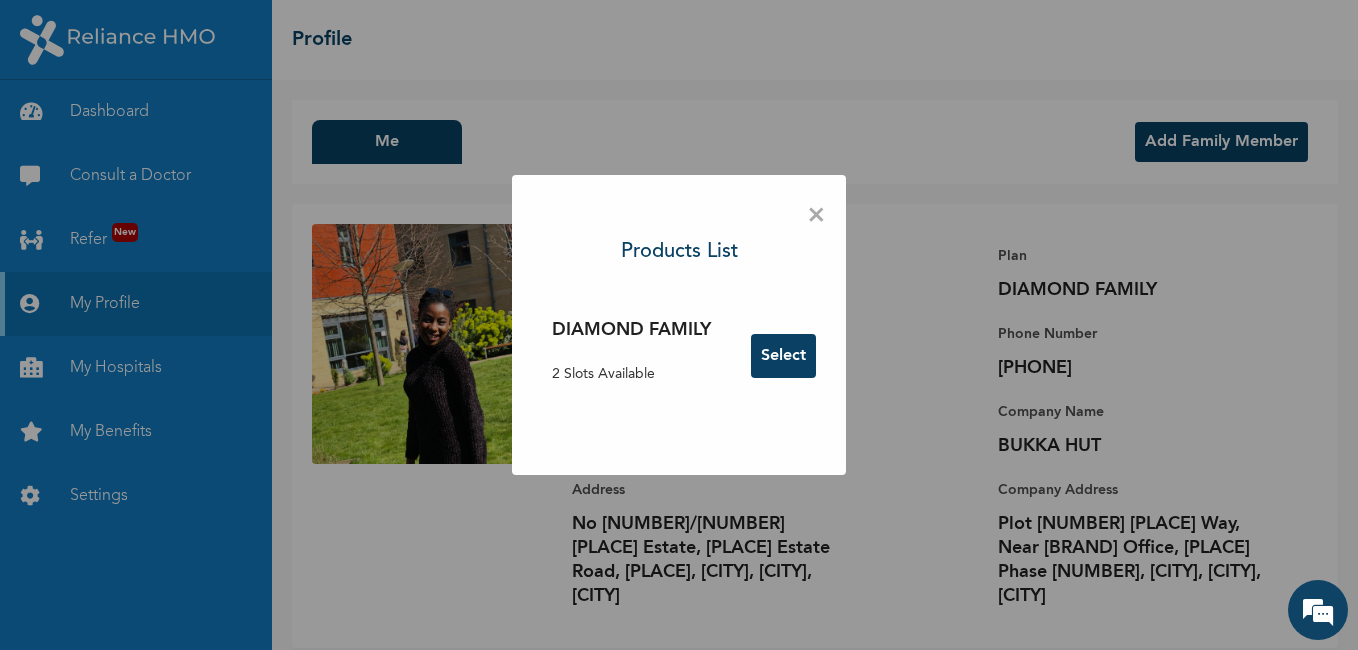 scroll, scrollTop: 0, scrollLeft: 0, axis: both 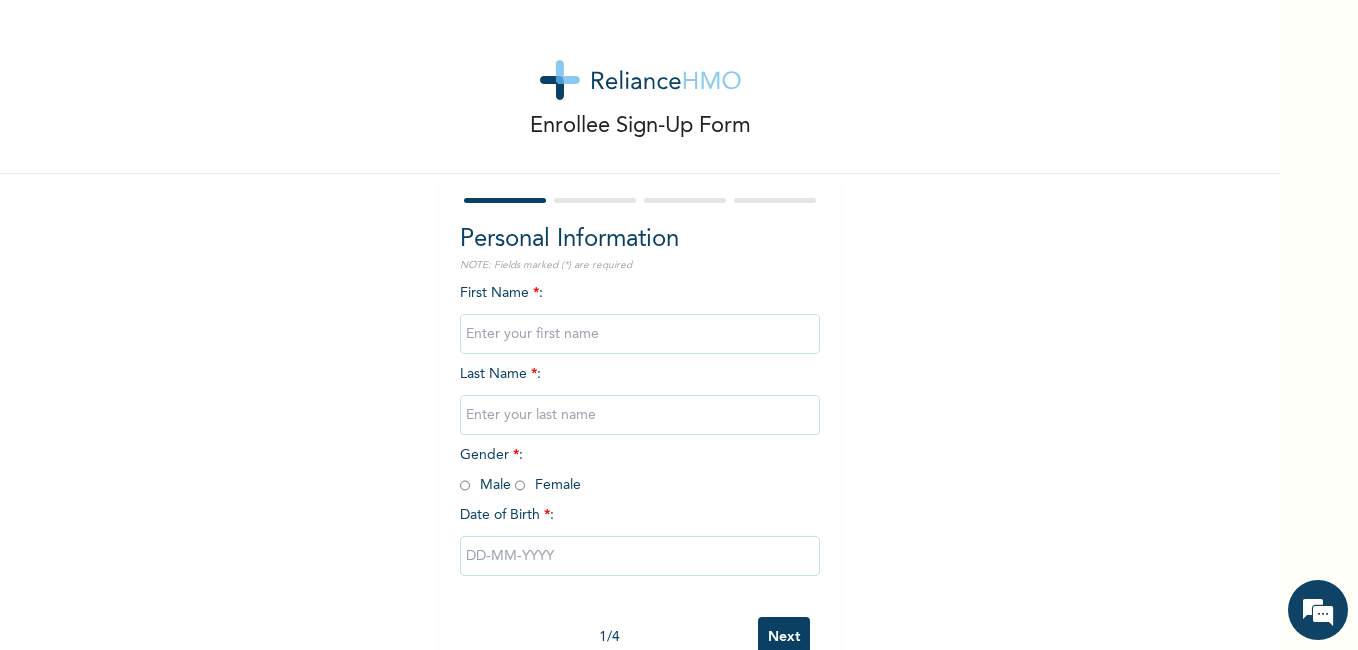 click at bounding box center [640, 334] 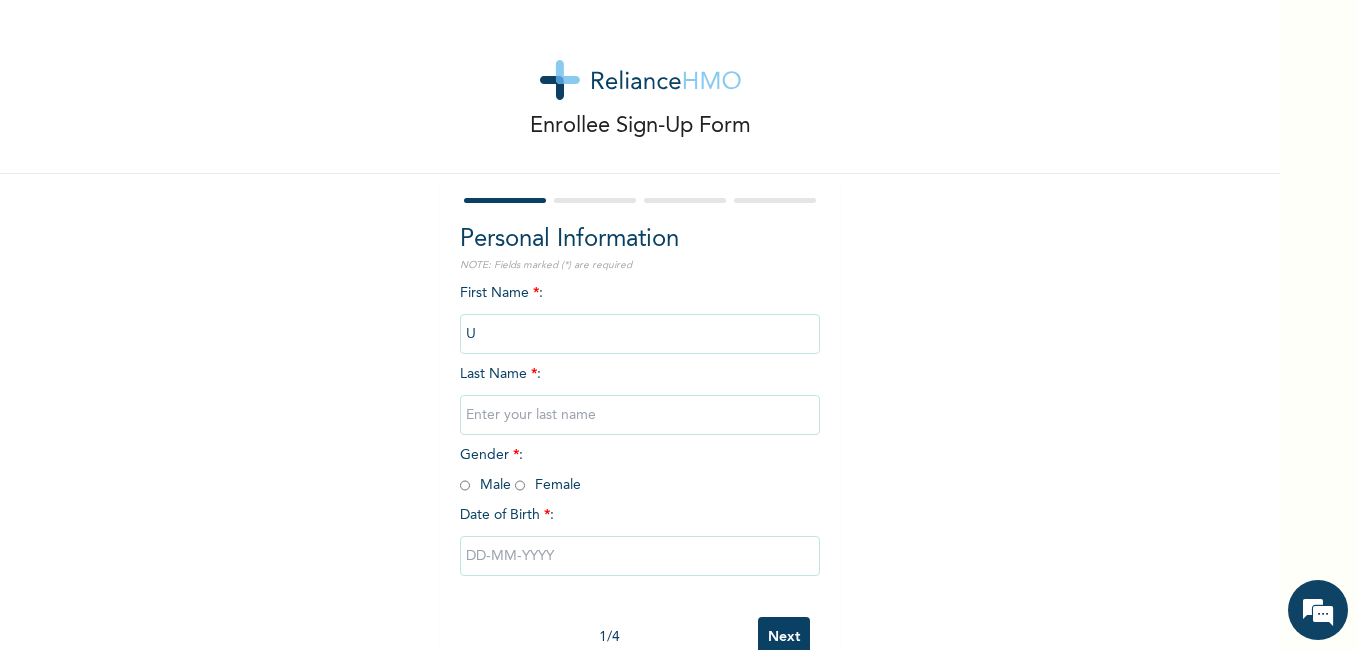 click on "U" at bounding box center [640, 334] 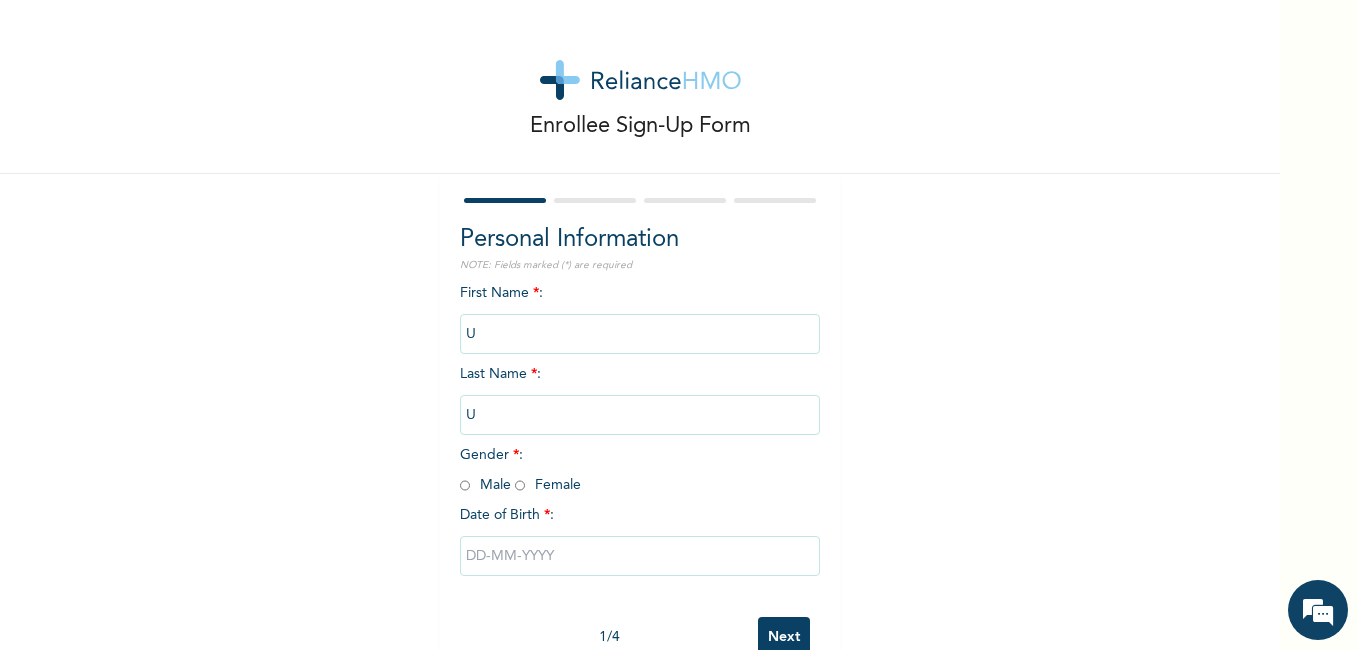 type on "Ubah" 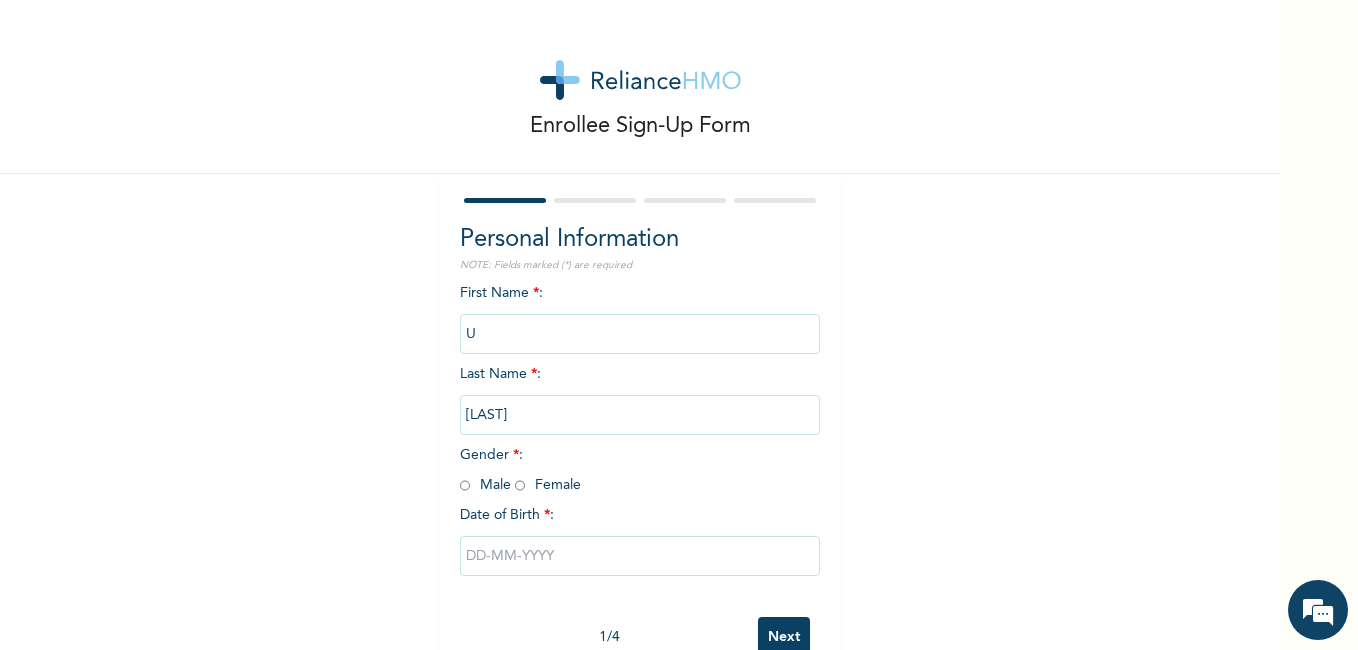 click on "Gender   * : Male   Female" at bounding box center (520, 470) 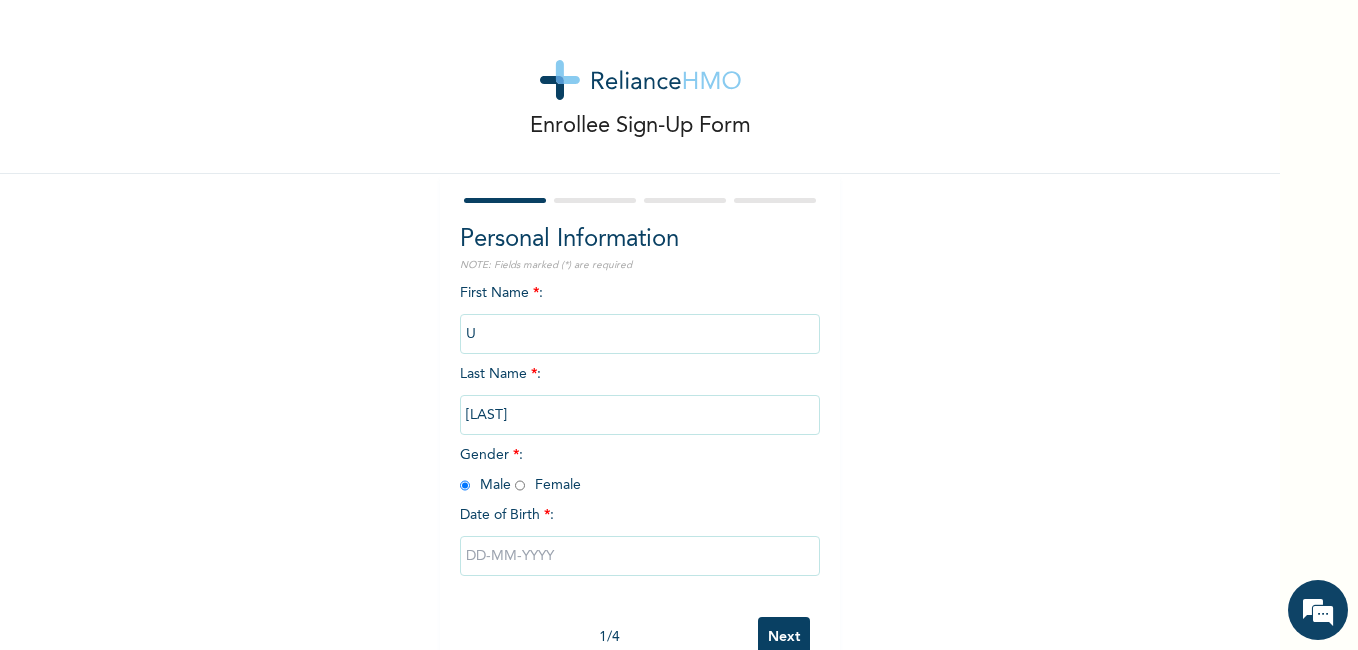 radio on "true" 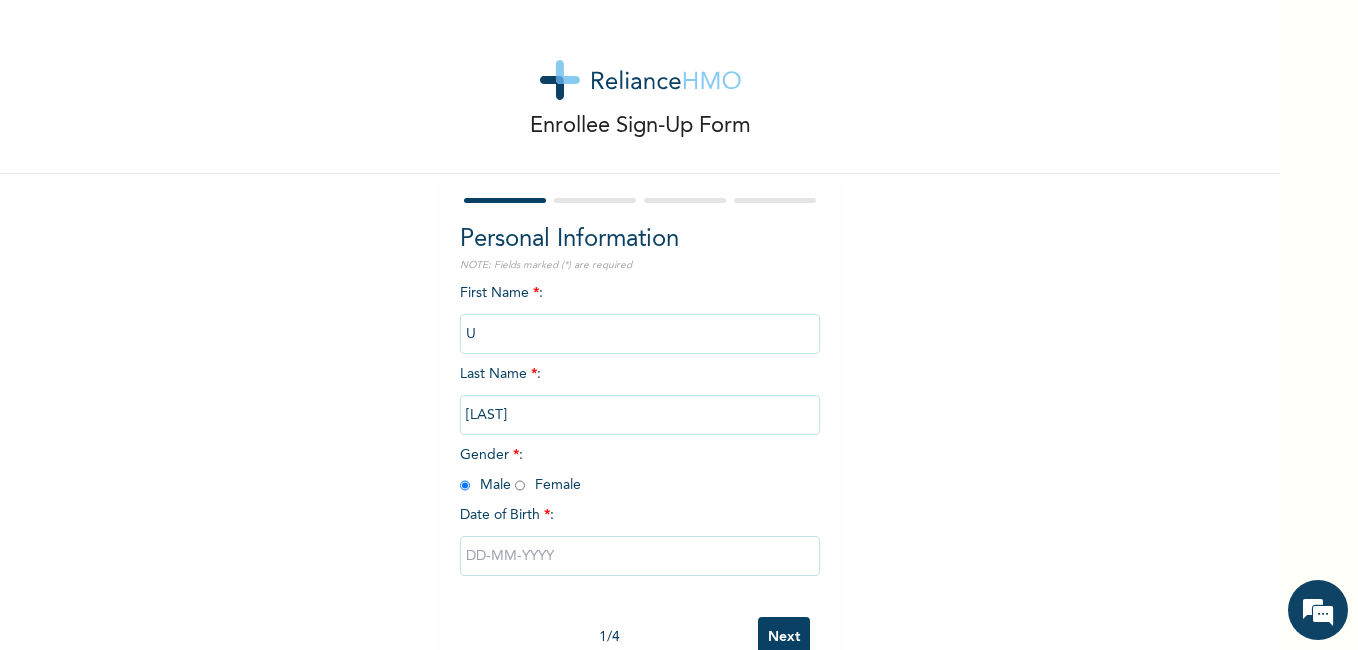 scroll, scrollTop: 53, scrollLeft: 0, axis: vertical 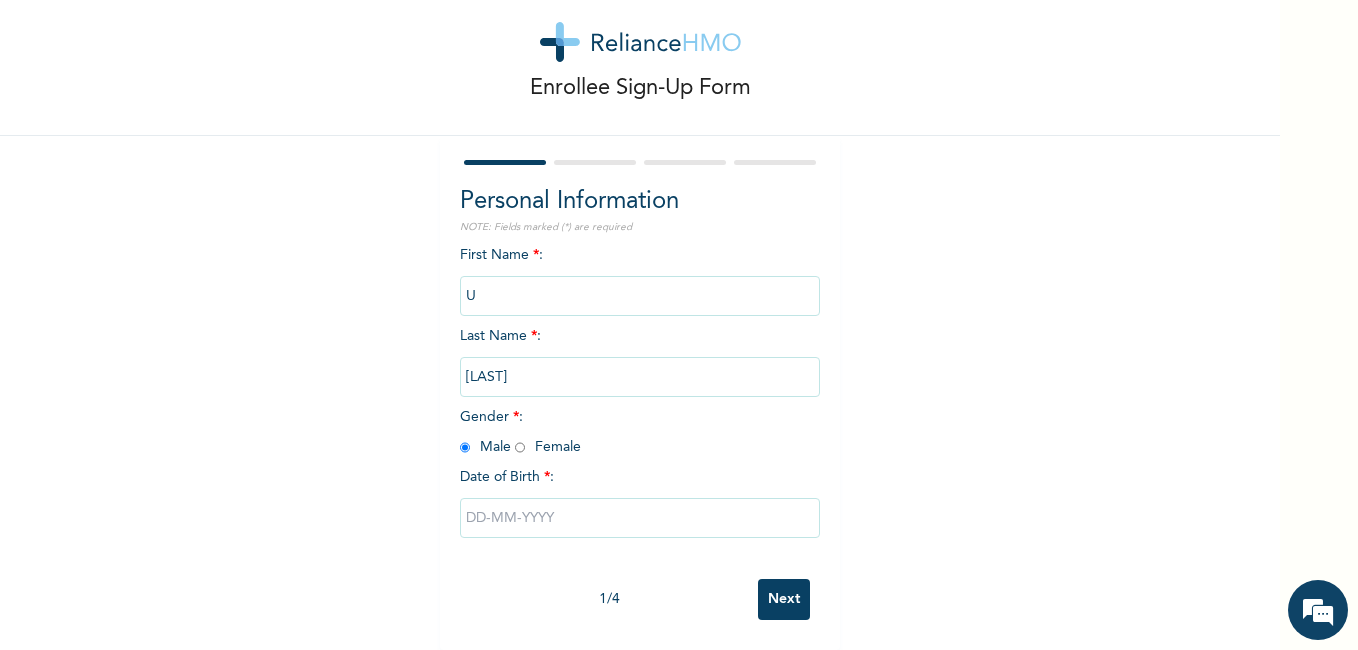 click at bounding box center [640, 518] 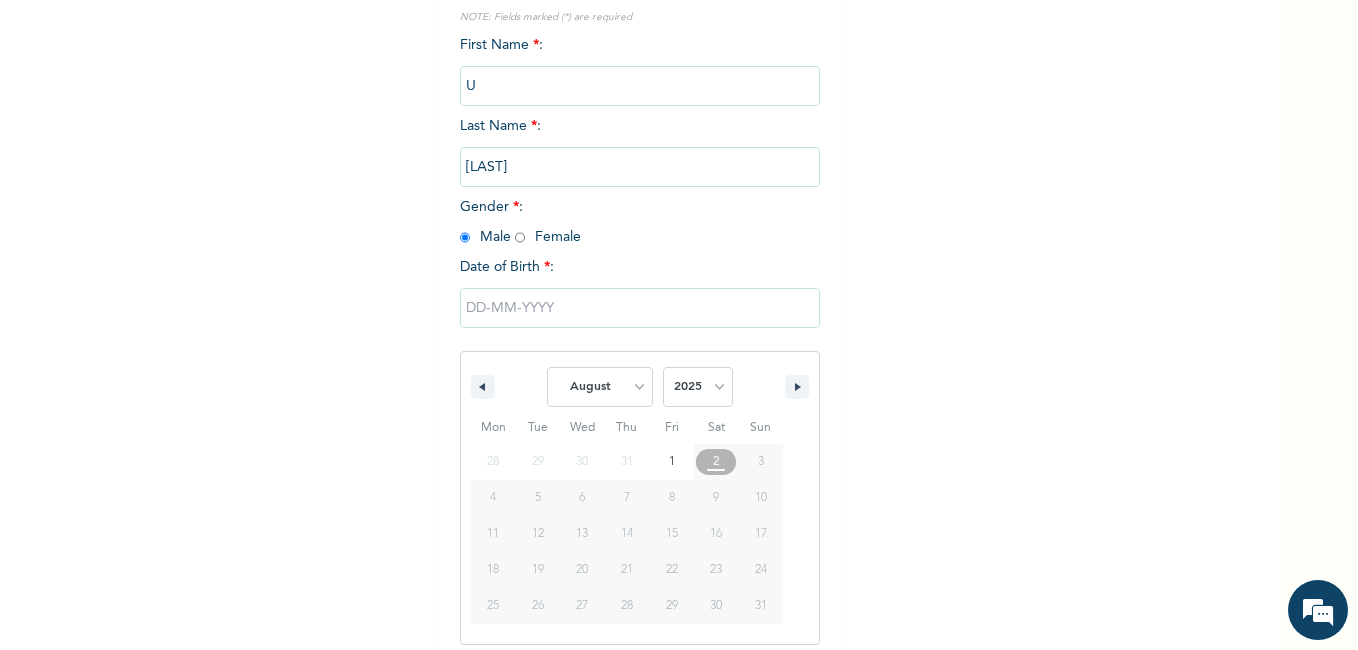 scroll, scrollTop: 259, scrollLeft: 0, axis: vertical 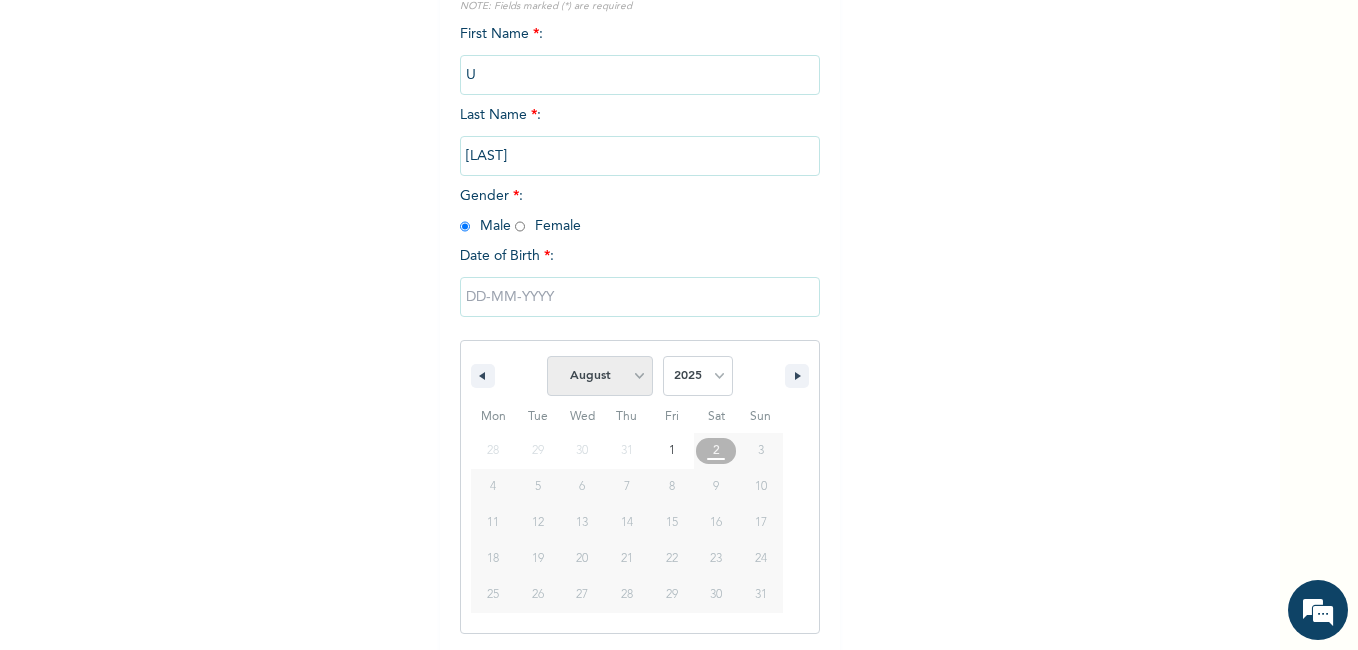 click on "January February March April May June July August September October November December" at bounding box center [600, 376] 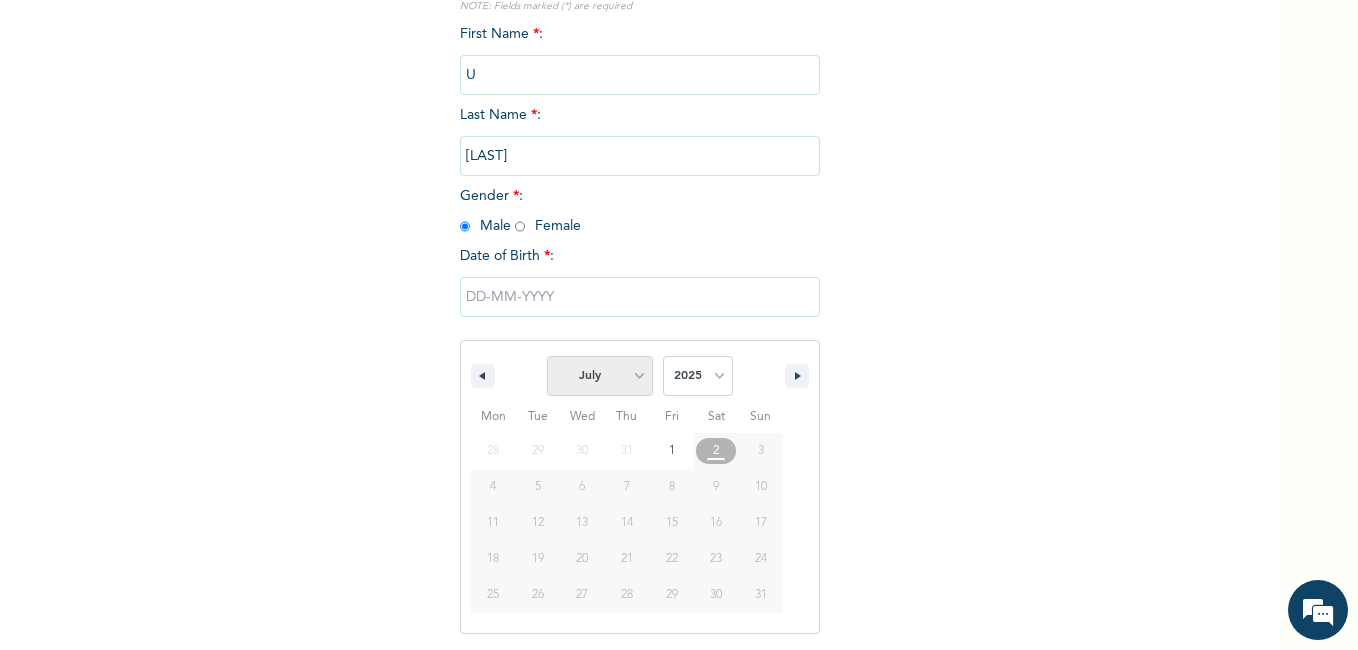 click on "January February March April May June July August September October November December" at bounding box center [600, 376] 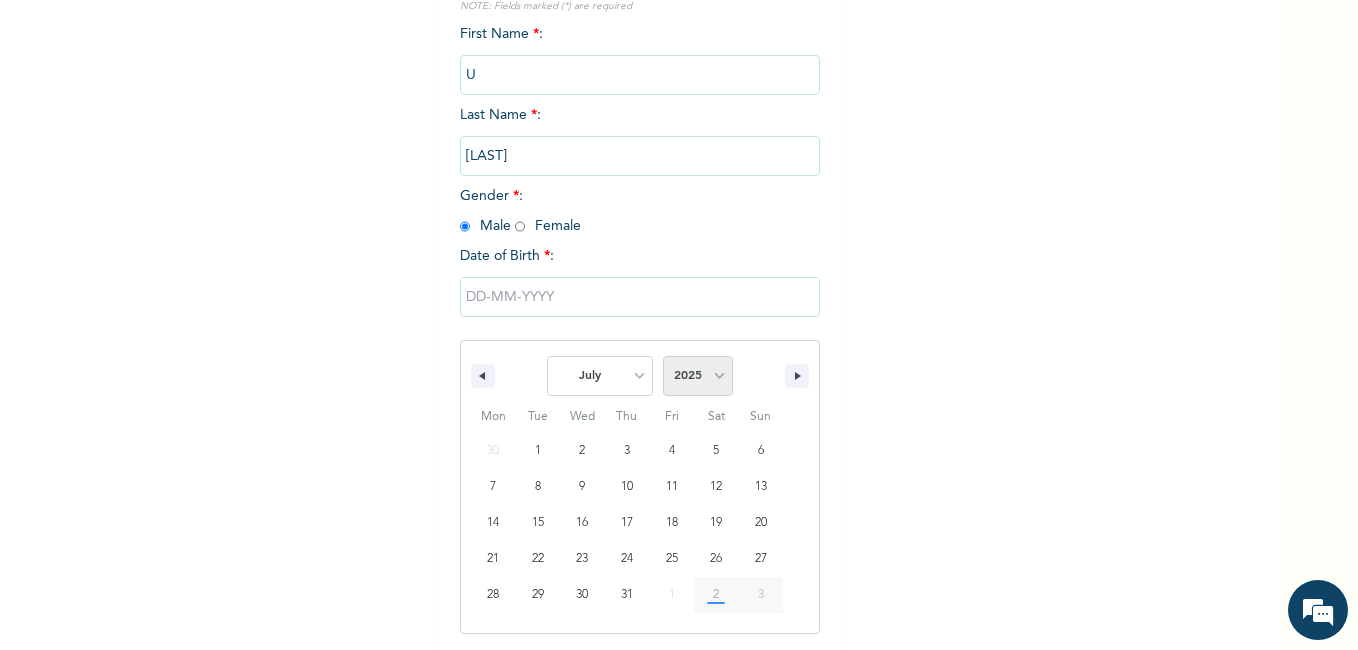 click on "2025 2024 2023 2022 2021 2020 2019 2018 2017 2016 2015 2014 2013 2012 2011 2010 2009 2008 2007 2006 2005 2004 2003 2002 2001 2000 1999 1998 1997 1996 1995 1994 1993 1992 1991 1990 1989 1988 1987 1986 1985 1984 1983 1982 1981 1980 1979 1978 1977 1976 1975 1974 1973 1972 1971 1970 1969 1968 1967 1966 1965 1964 1963 1962 1961 1960 1959 1958 1957 1956 1955 1954 1953 1952 1951 1950 1949 1948 1947 1946 1945 1944 1943 1942 1941 1940 1939 1938 1937 1936 1935 1934 1933 1932 1931 1930 1929 1928 1927 1926 1925 1924 1923 1922 1921 1920 1919 1918 1917 1916 1915 1914 1913 1912 1911 1910 1909 1908 1907 1906 1905" at bounding box center (698, 376) 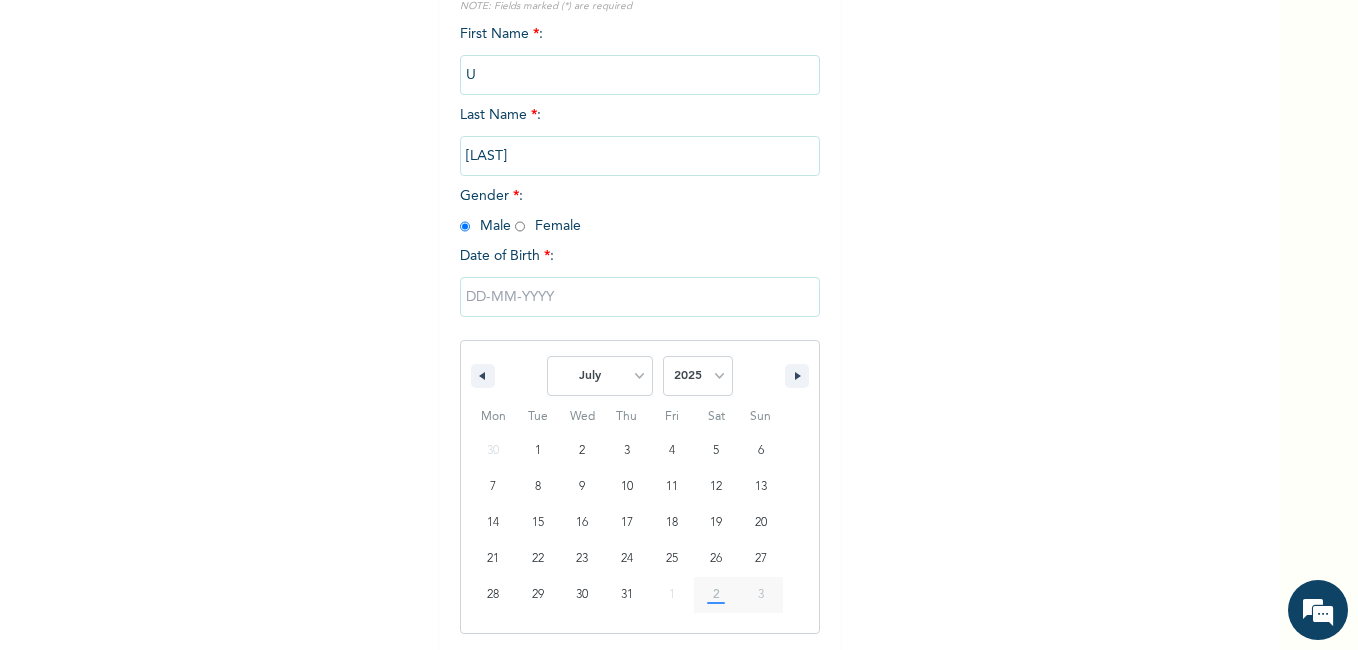 select on "1990" 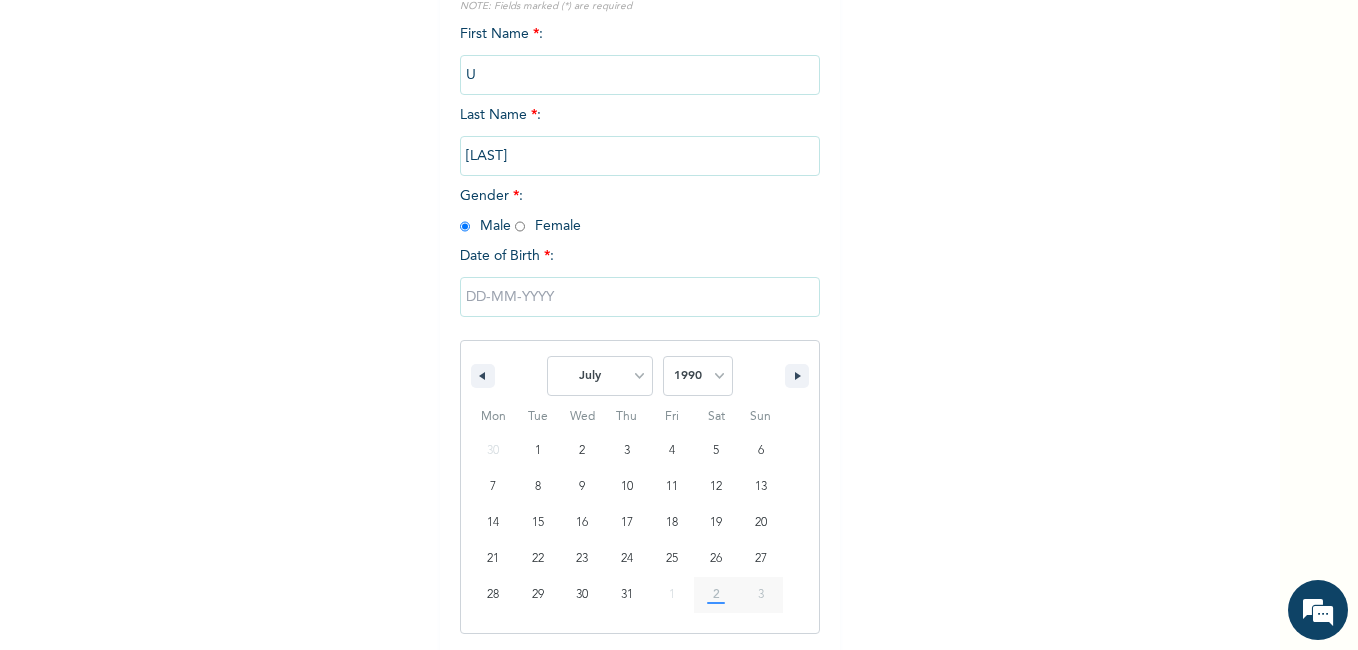 click on "2025 2024 2023 2022 2021 2020 2019 2018 2017 2016 2015 2014 2013 2012 2011 2010 2009 2008 2007 2006 2005 2004 2003 2002 2001 2000 1999 1998 1997 1996 1995 1994 1993 1992 1991 1990 1989 1988 1987 1986 1985 1984 1983 1982 1981 1980 1979 1978 1977 1976 1975 1974 1973 1972 1971 1970 1969 1968 1967 1966 1965 1964 1963 1962 1961 1960 1959 1958 1957 1956 1955 1954 1953 1952 1951 1950 1949 1948 1947 1946 1945 1944 1943 1942 1941 1940 1939 1938 1937 1936 1935 1934 1933 1932 1931 1930 1929 1928 1927 1926 1925 1924 1923 1922 1921 1920 1919 1918 1917 1916 1915 1914 1913 1912 1911 1910 1909 1908 1907 1906 1905" at bounding box center [698, 376] 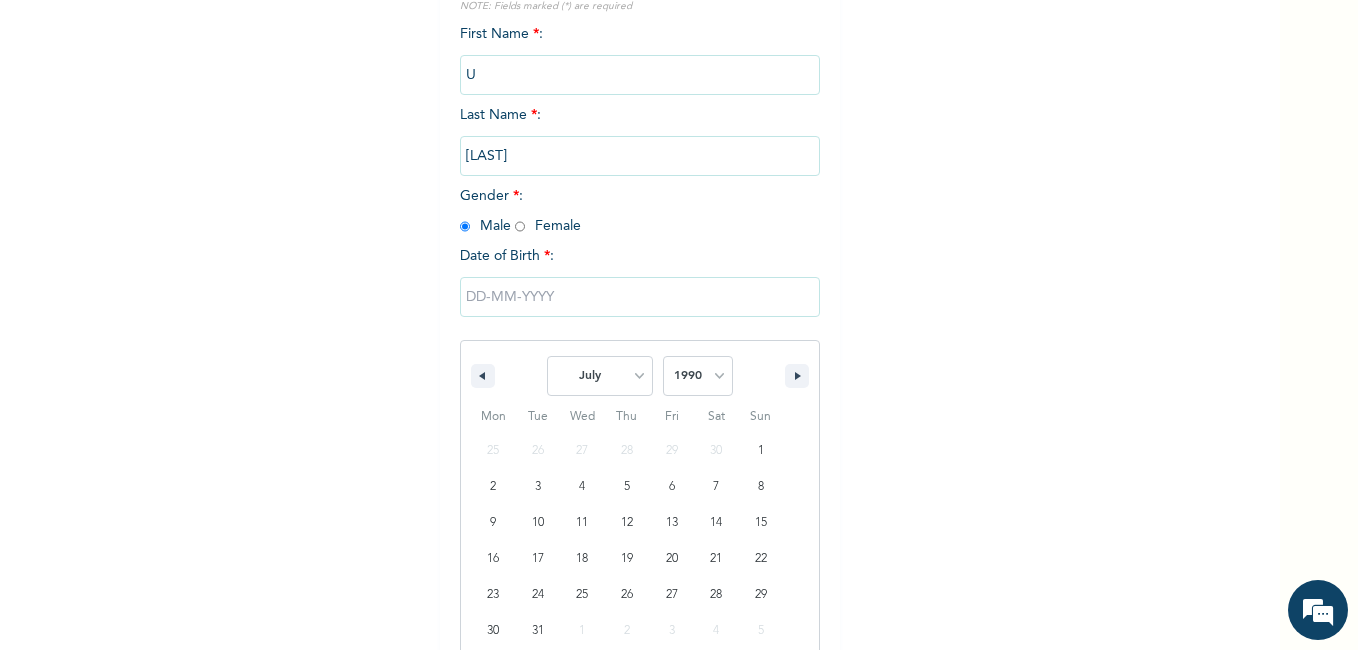 scroll, scrollTop: 53, scrollLeft: 0, axis: vertical 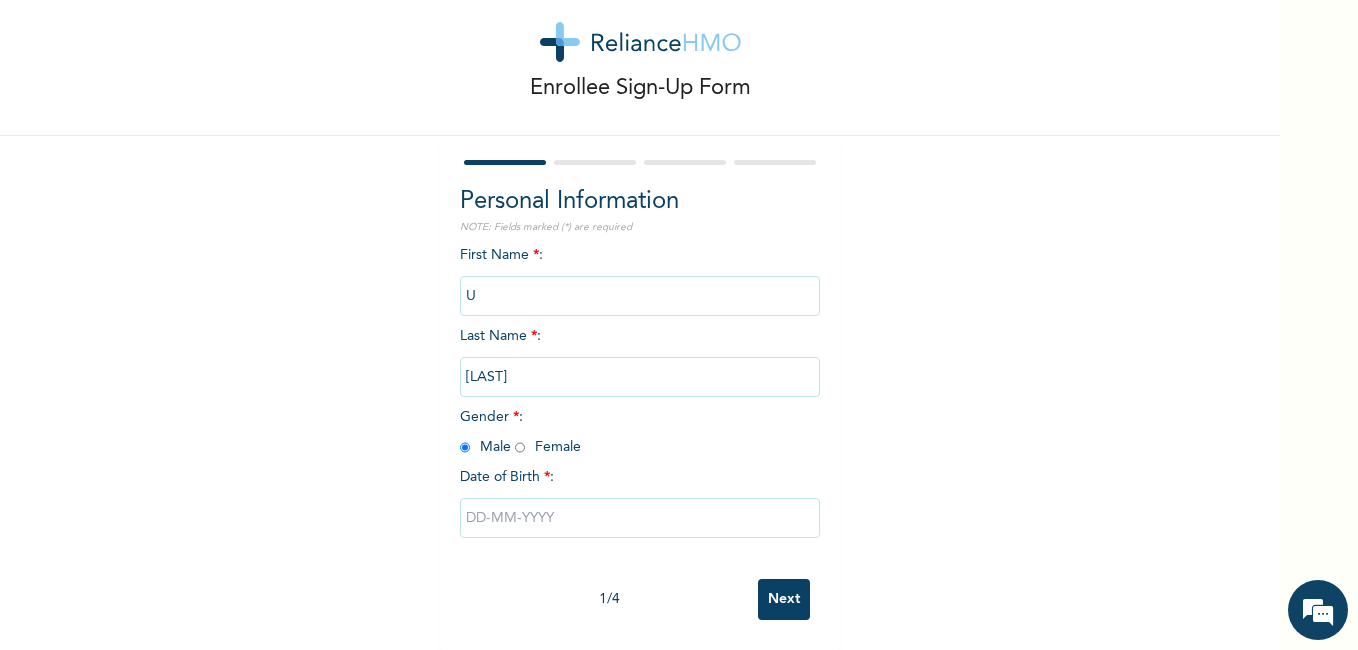 click on "Enrollee Sign-Up Form Personal Information NOTE: Fields marked (*) are required First Name   * : U Last Name   * : Ubah Gender   * : Male   Female Date of Birth   * : 1  / 4 Next" at bounding box center [640, 306] 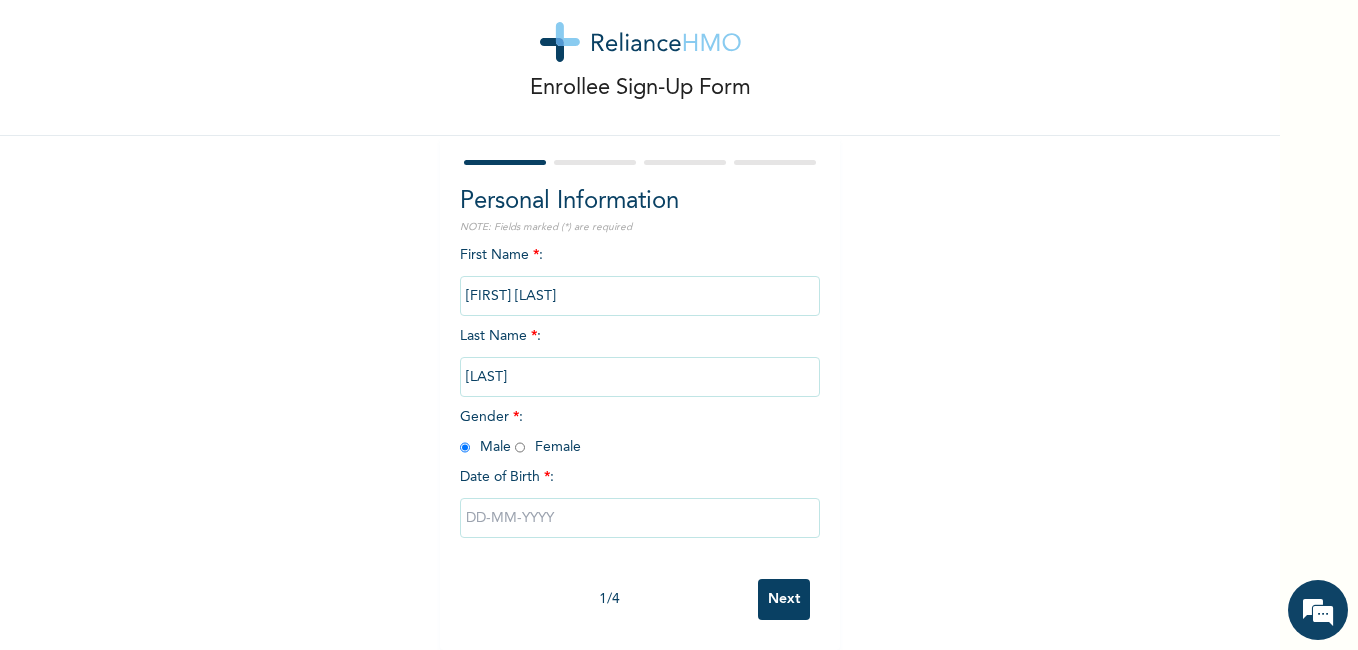 click at bounding box center [640, 518] 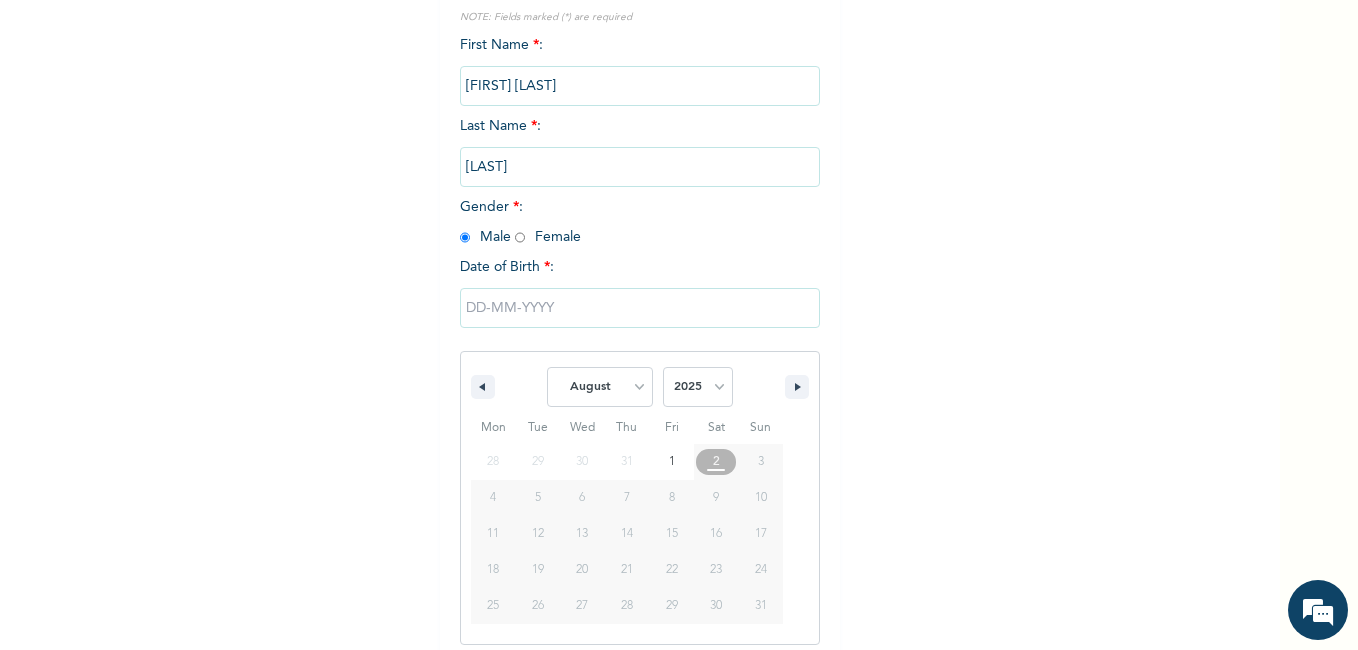 scroll, scrollTop: 259, scrollLeft: 0, axis: vertical 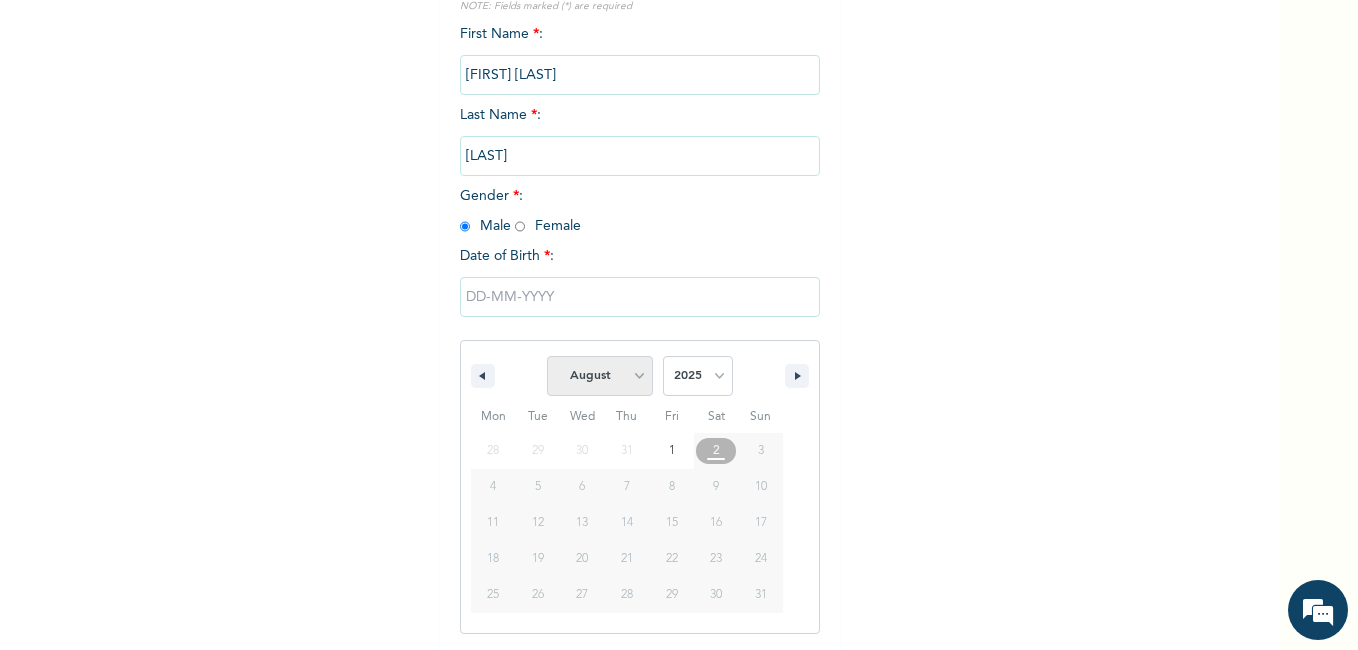 click on "January February March April May June July August September October November December" at bounding box center (600, 376) 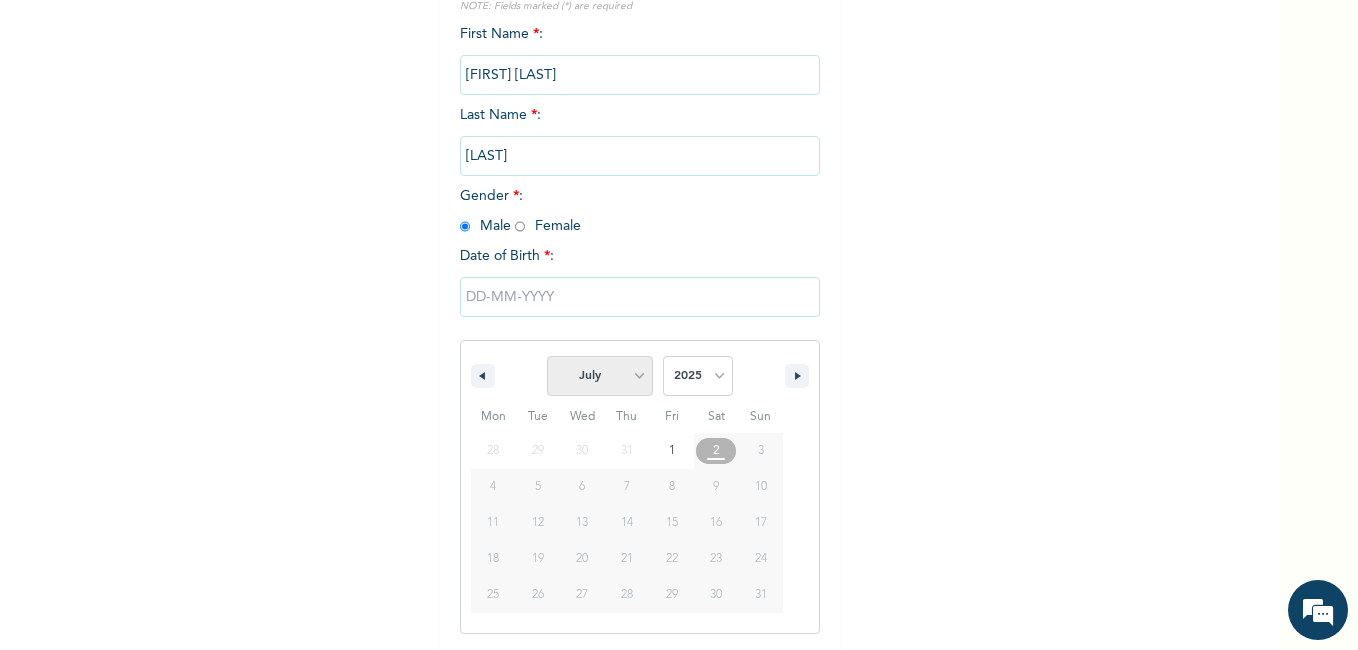 click on "January February March April May June July August September October November December" at bounding box center [600, 376] 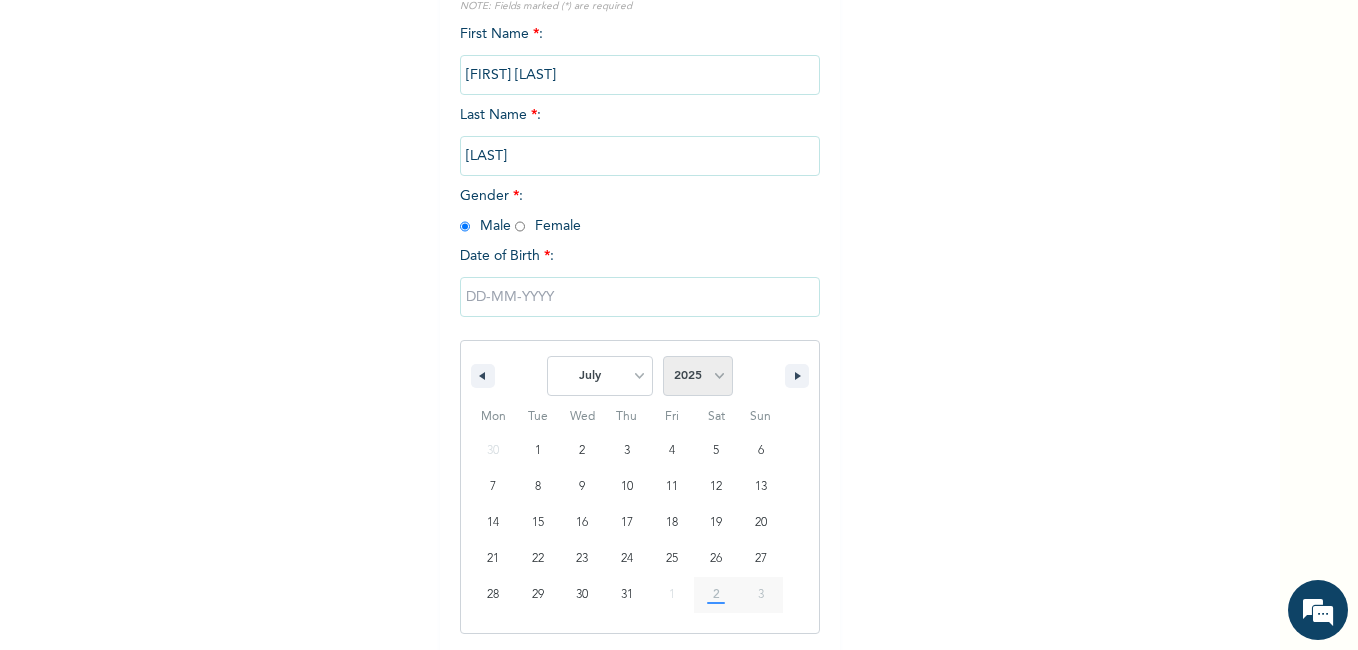click on "2025 2024 2023 2022 2021 2020 2019 2018 2017 2016 2015 2014 2013 2012 2011 2010 2009 2008 2007 2006 2005 2004 2003 2002 2001 2000 1999 1998 1997 1996 1995 1994 1993 1992 1991 1990 1989 1988 1987 1986 1985 1984 1983 1982 1981 1980 1979 1978 1977 1976 1975 1974 1973 1972 1971 1970 1969 1968 1967 1966 1965 1964 1963 1962 1961 1960 1959 1958 1957 1956 1955 1954 1953 1952 1951 1950 1949 1948 1947 1946 1945 1944 1943 1942 1941 1940 1939 1938 1937 1936 1935 1934 1933 1932 1931 1930 1929 1928 1927 1926 1925 1924 1923 1922 1921 1920 1919 1918 1917 1916 1915 1914 1913 1912 1911 1910 1909 1908 1907 1906 1905" at bounding box center [698, 376] 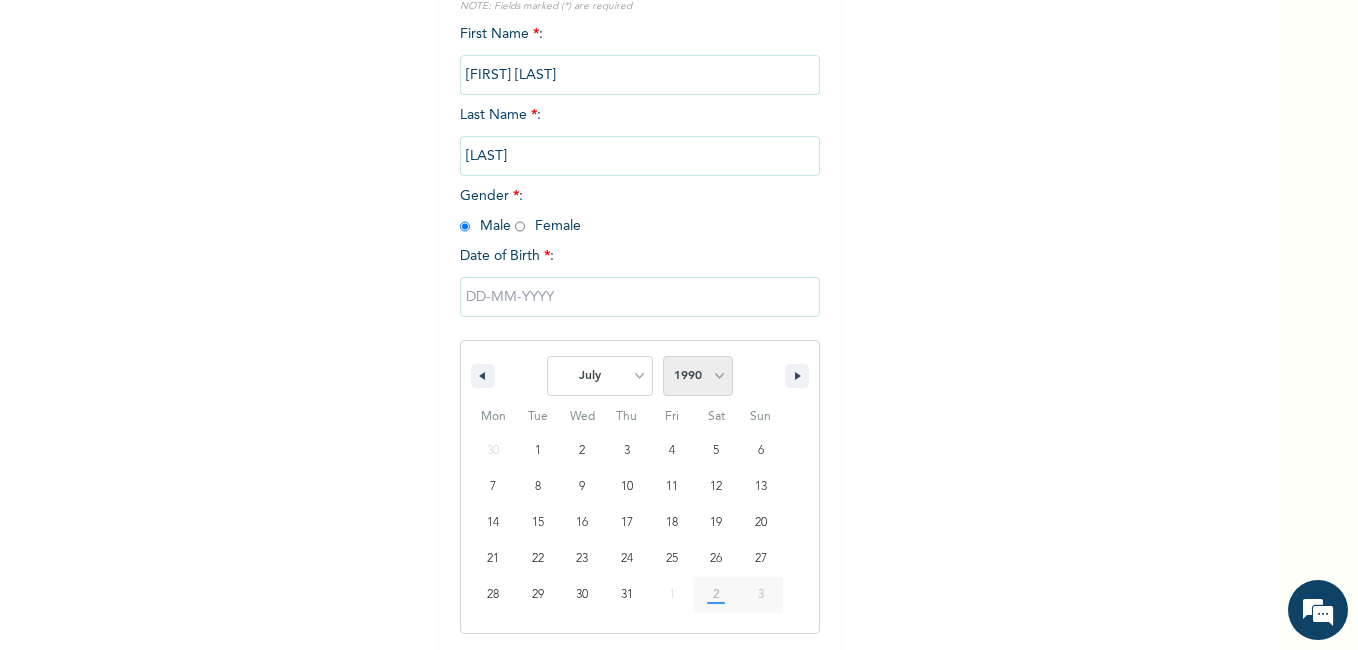 click on "2025 2024 2023 2022 2021 2020 2019 2018 2017 2016 2015 2014 2013 2012 2011 2010 2009 2008 2007 2006 2005 2004 2003 2002 2001 2000 1999 1998 1997 1996 1995 1994 1993 1992 1991 1990 1989 1988 1987 1986 1985 1984 1983 1982 1981 1980 1979 1978 1977 1976 1975 1974 1973 1972 1971 1970 1969 1968 1967 1966 1965 1964 1963 1962 1961 1960 1959 1958 1957 1956 1955 1954 1953 1952 1951 1950 1949 1948 1947 1946 1945 1944 1943 1942 1941 1940 1939 1938 1937 1936 1935 1934 1933 1932 1931 1930 1929 1928 1927 1926 1925 1924 1923 1922 1921 1920 1919 1918 1917 1916 1915 1914 1913 1912 1911 1910 1909 1908 1907 1906 1905" at bounding box center [698, 376] 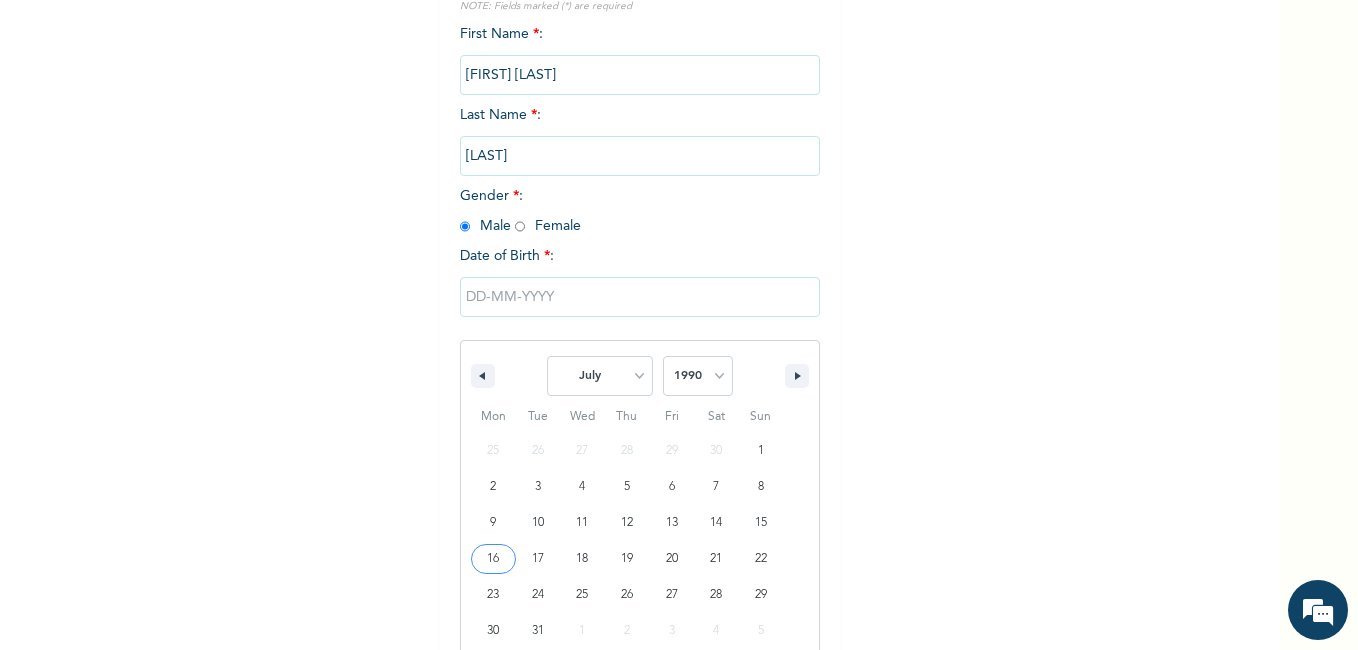 type on "07/16/1990" 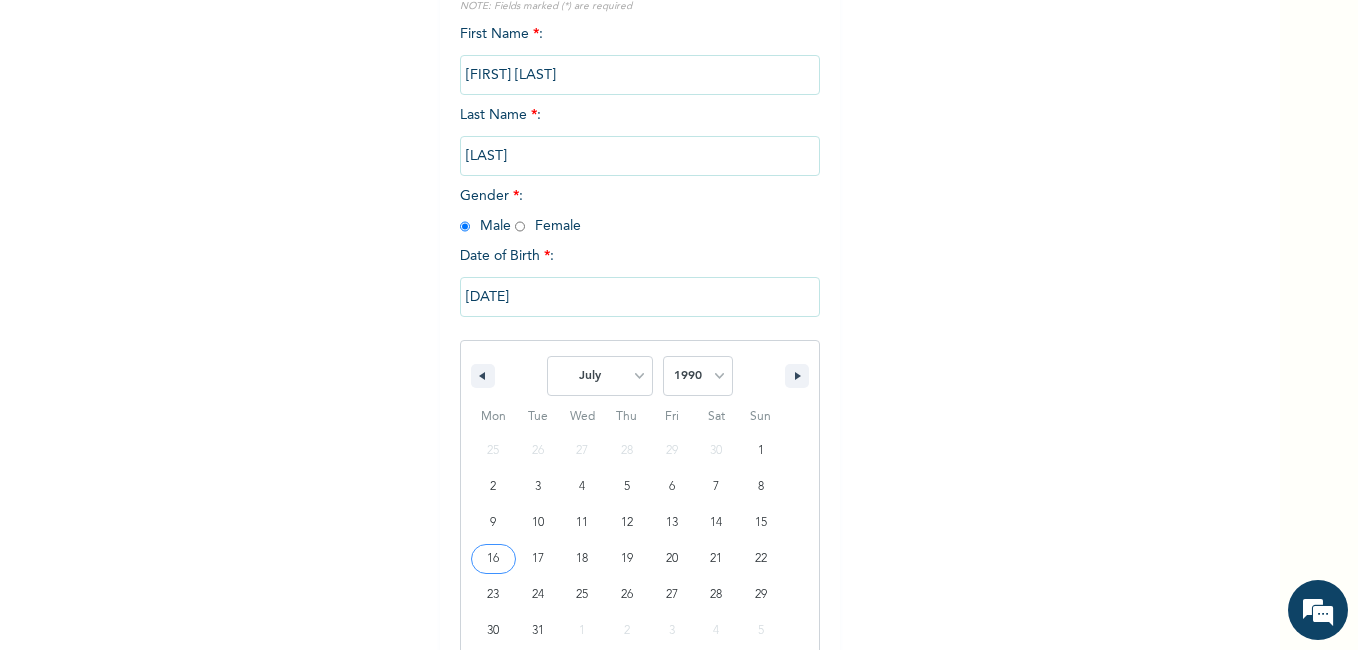 scroll, scrollTop: 53, scrollLeft: 0, axis: vertical 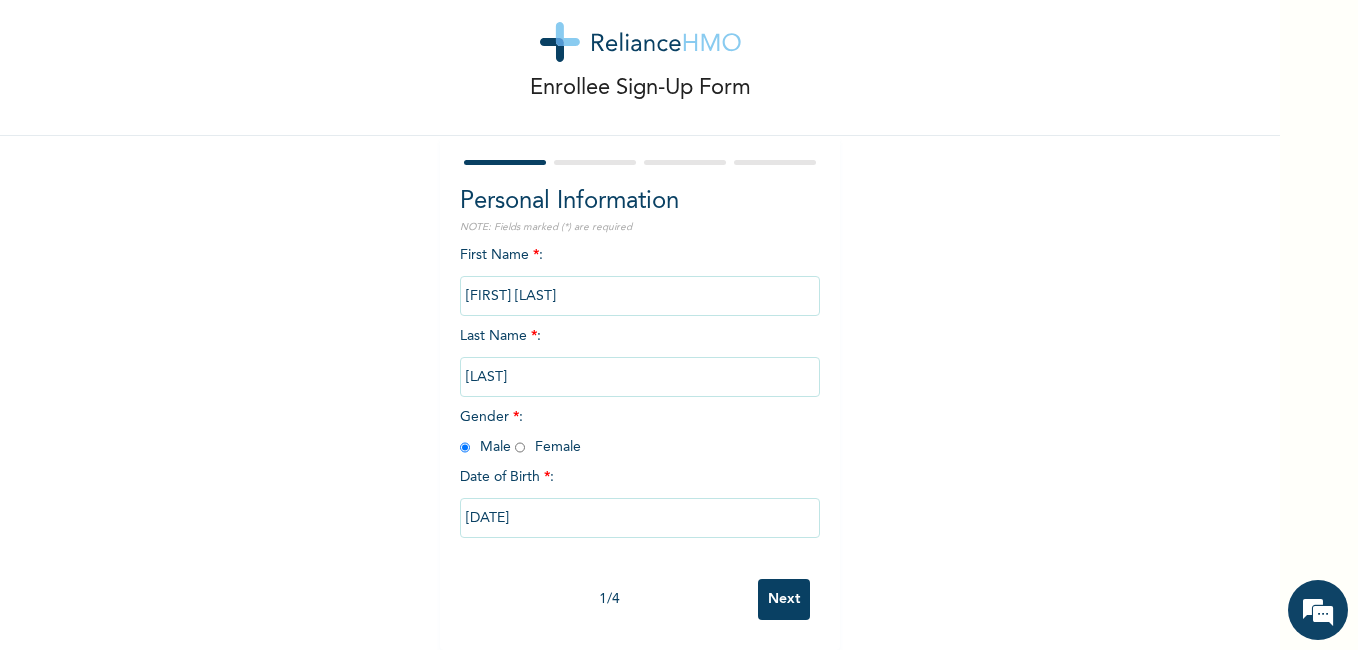 click on "Next" at bounding box center [784, 599] 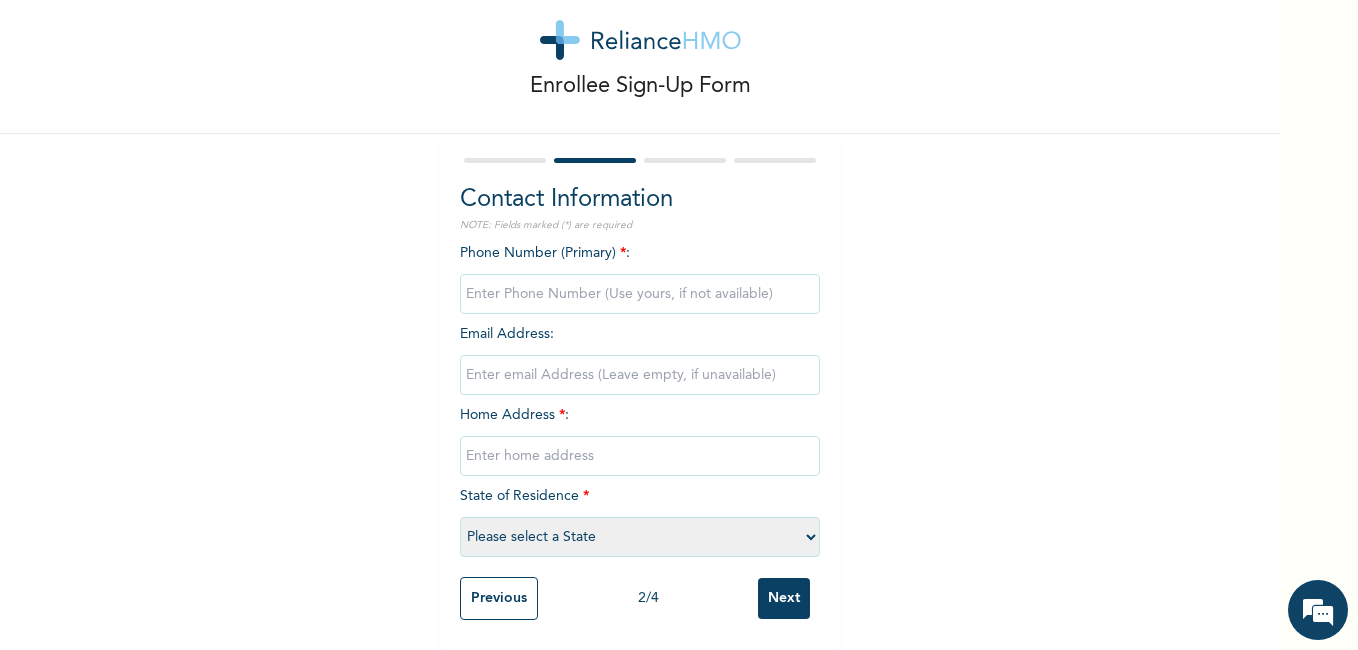 scroll, scrollTop: 55, scrollLeft: 0, axis: vertical 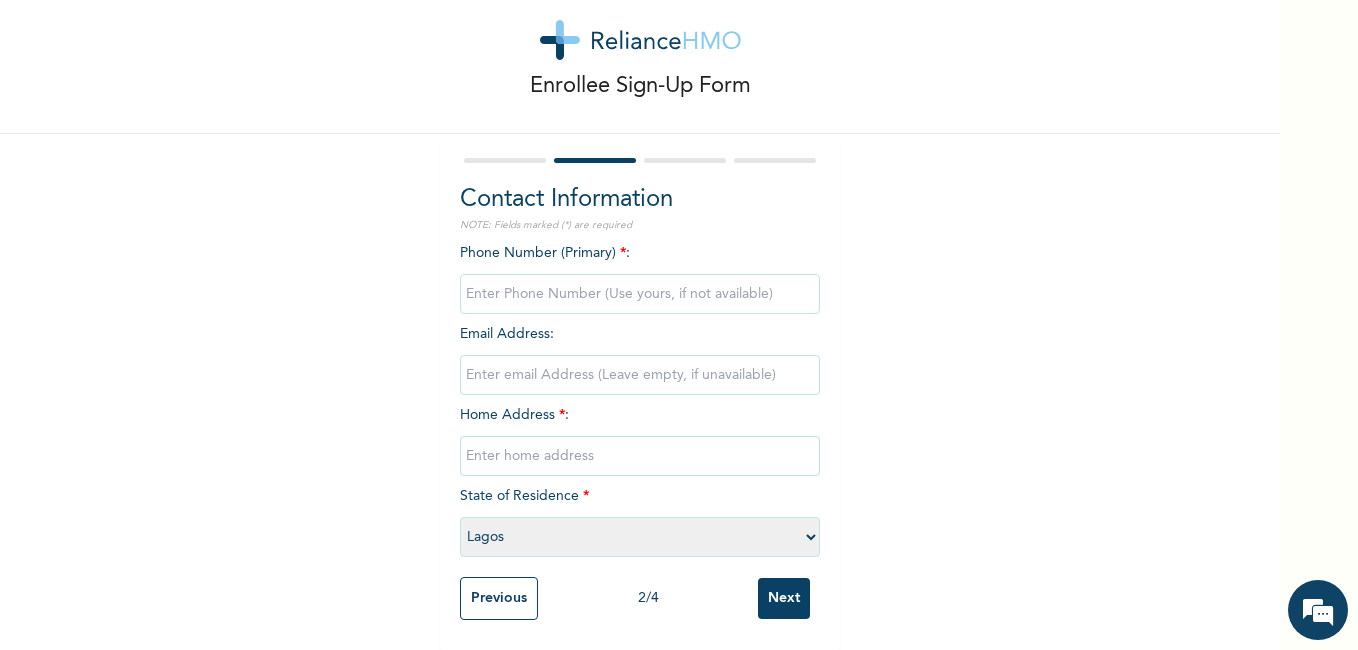 click on "Please select a State Abia Abuja (FCT) Adamawa Akwa Ibom Anambra Bauchi Bayelsa Benue Borno Cross River Delta Ebonyi Edo Ekiti Enugu Gombe Imo Jigawa Kaduna Kano Katsina Kebbi Kogi Kwara Lagos Nasarawa Niger Ogun Ondo Osun Oyo Plateau Rivers Sokoto Taraba Yobe Zamfara" at bounding box center [640, 537] 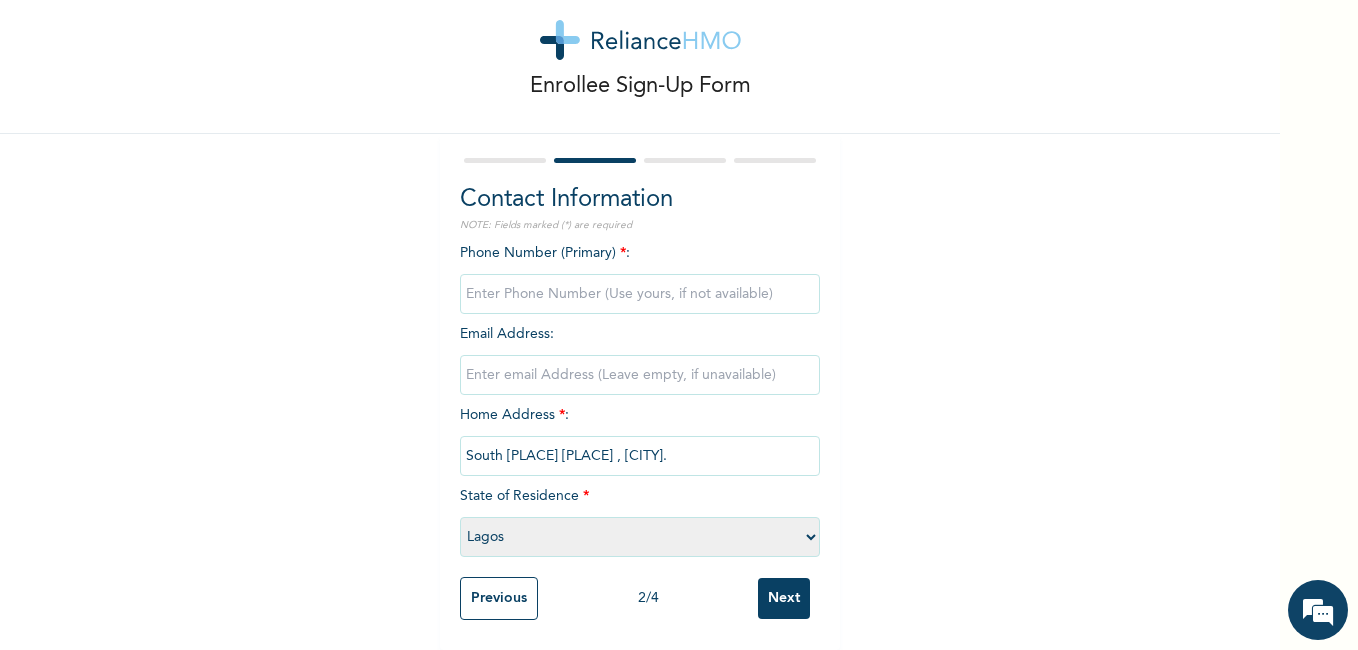 type on "South Drift Court Ilaje , Ajah." 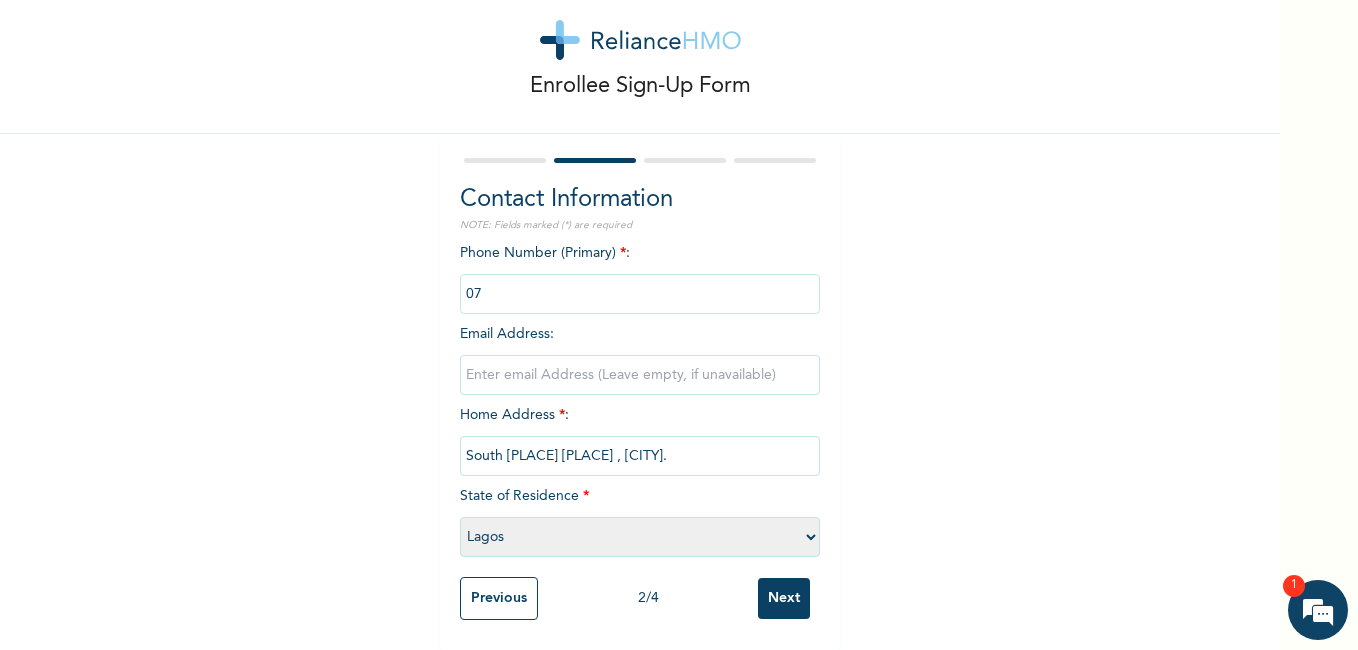 type on "0" 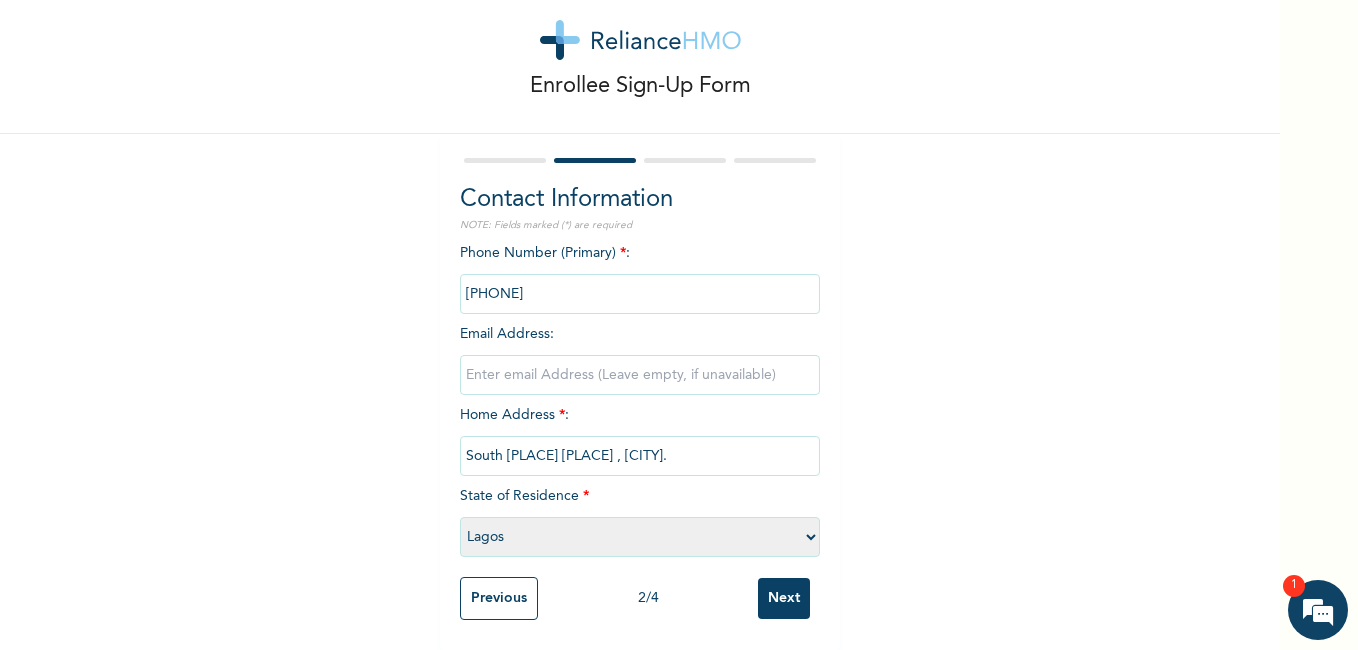 type on "08079314417" 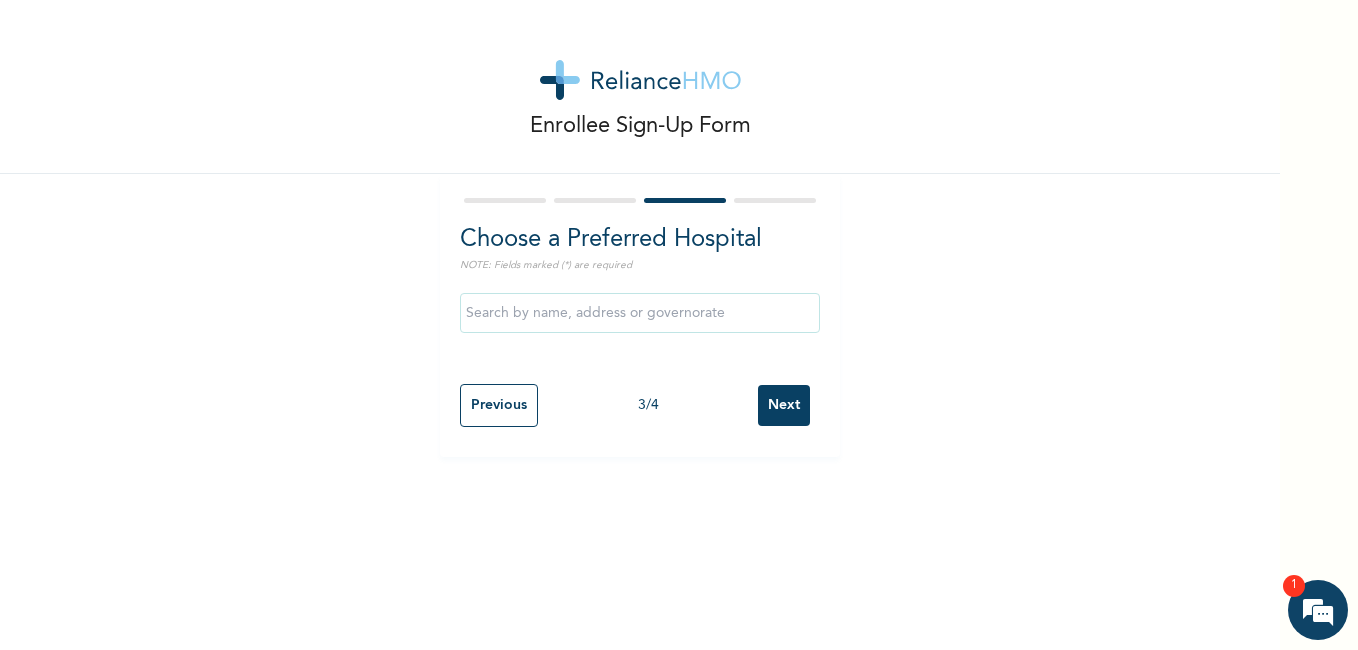 click on "Next" at bounding box center [784, 405] 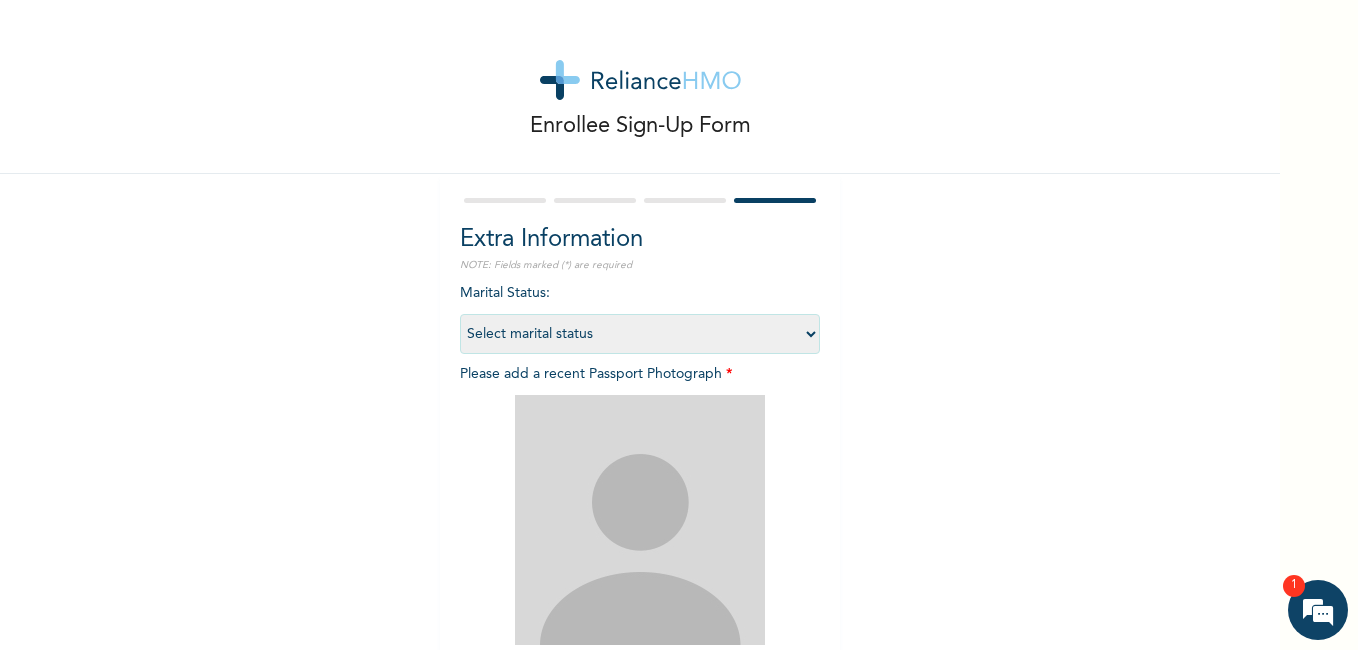 click on "Select marital status Single Married Divorced Widow/Widower" at bounding box center [640, 334] 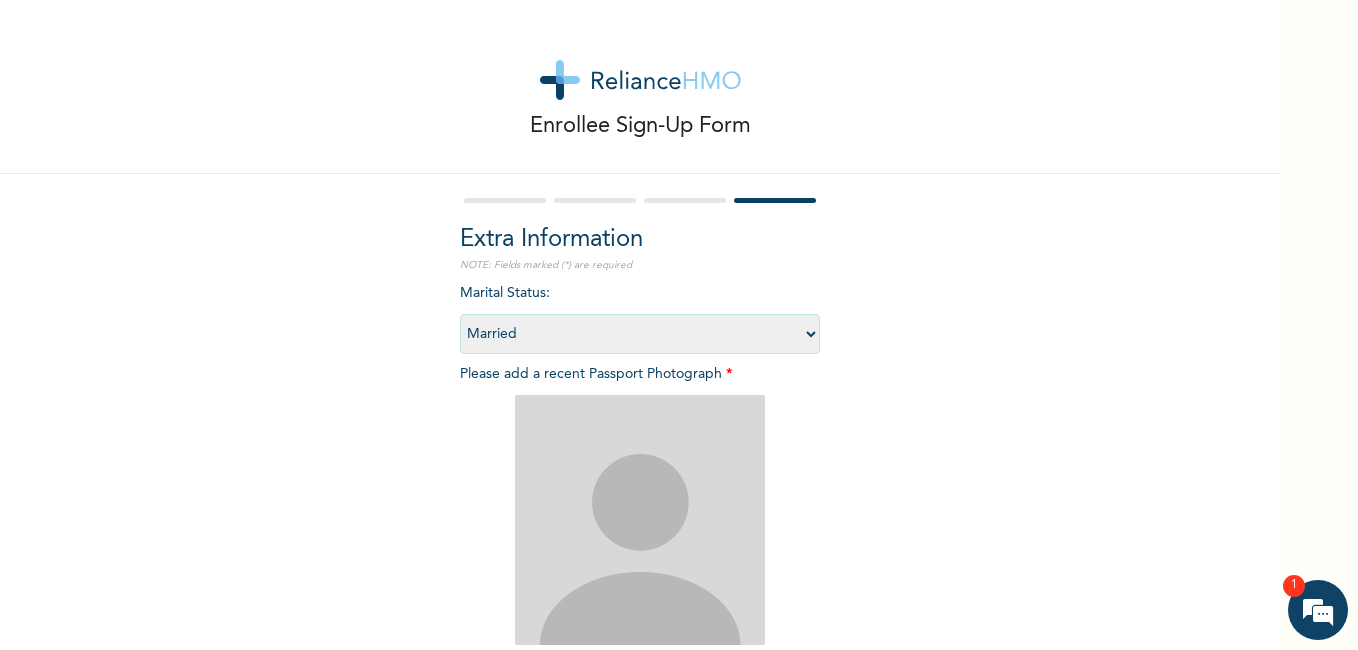 click on "Select marital status Single Married Divorced Widow/Widower" at bounding box center [640, 334] 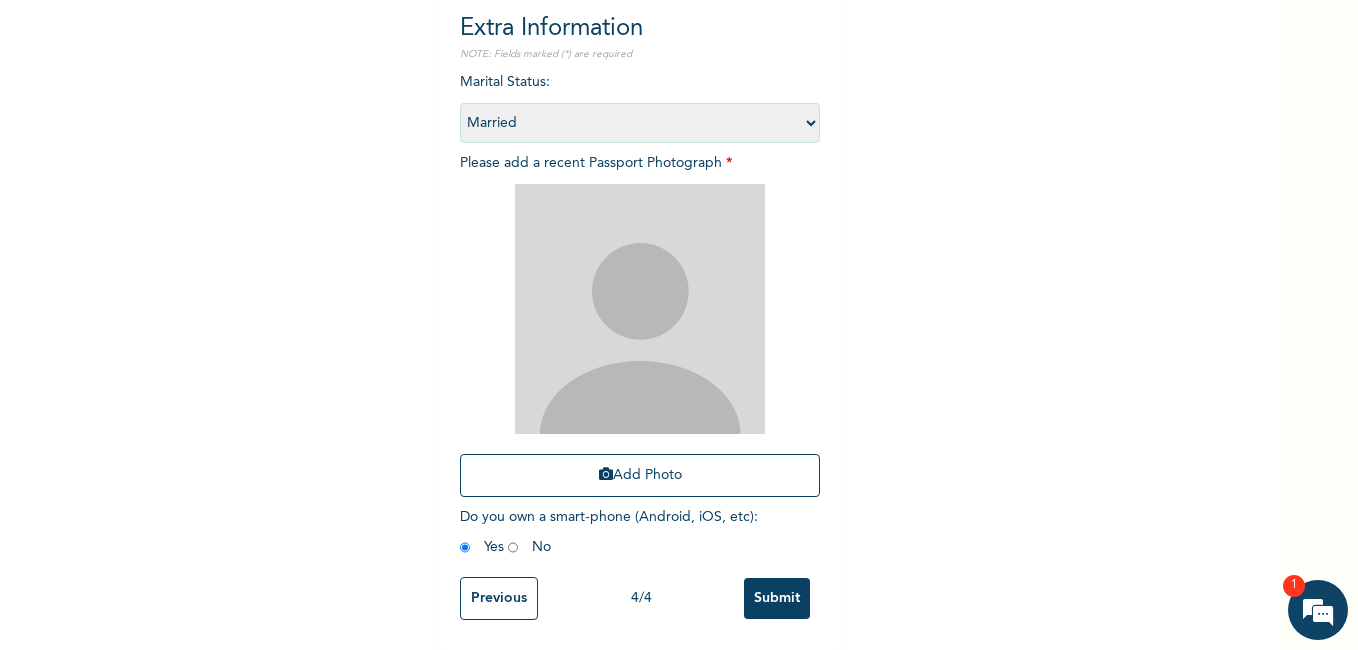 click on "Submit" at bounding box center [777, 598] 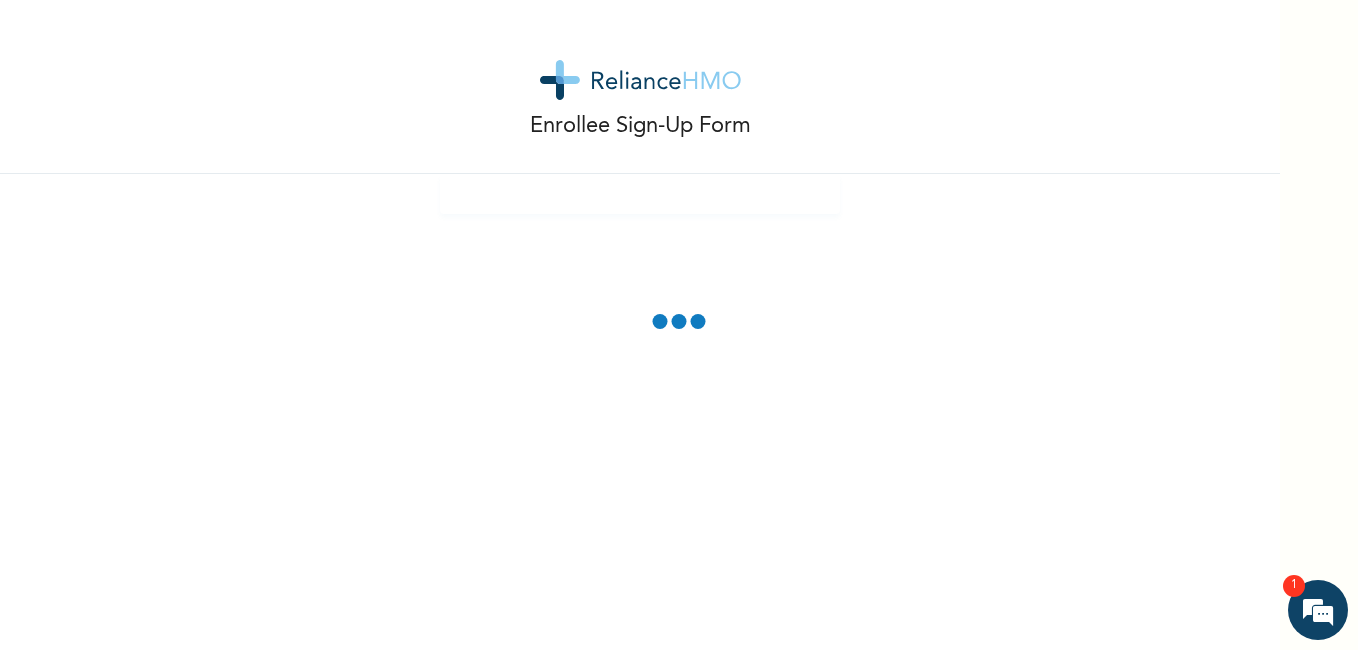 scroll, scrollTop: 0, scrollLeft: 0, axis: both 